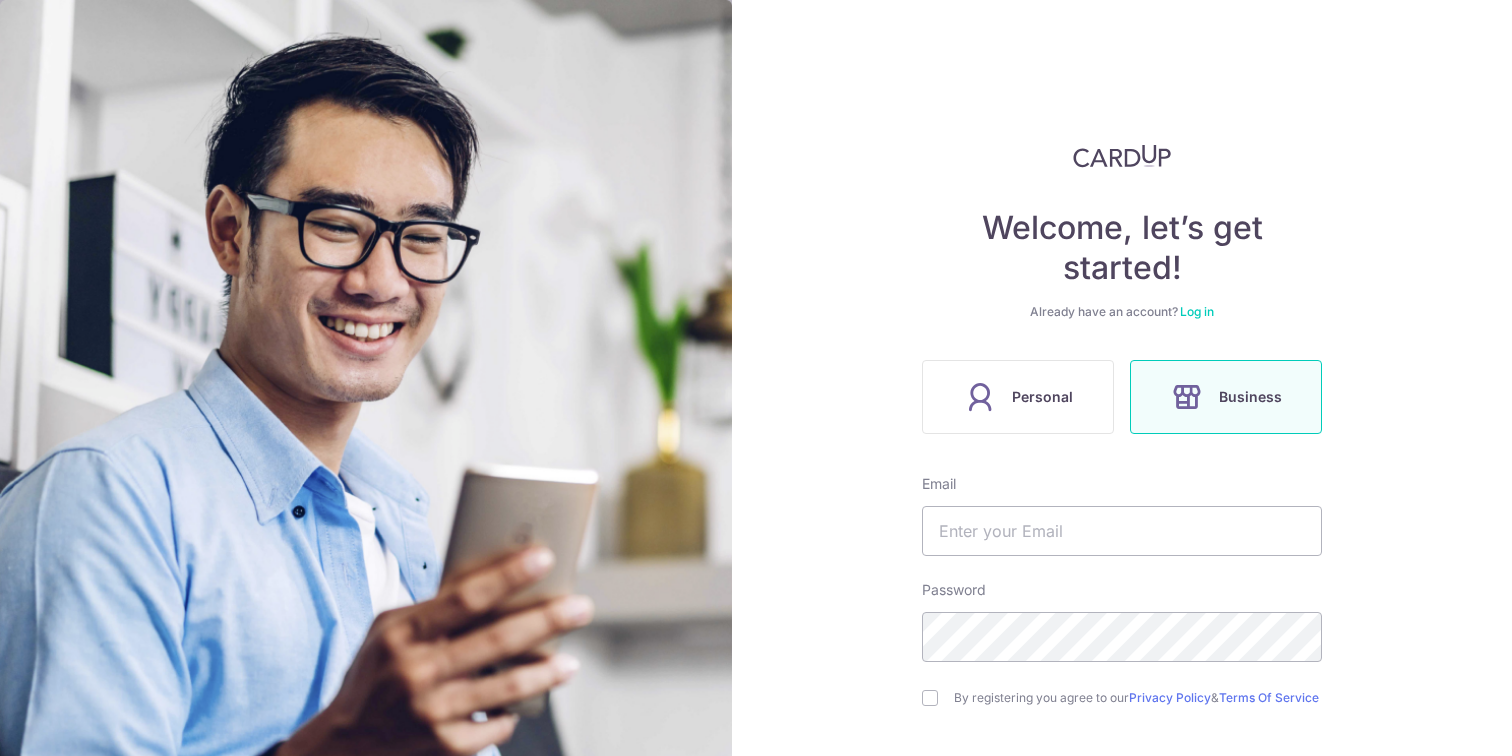 scroll, scrollTop: 0, scrollLeft: 0, axis: both 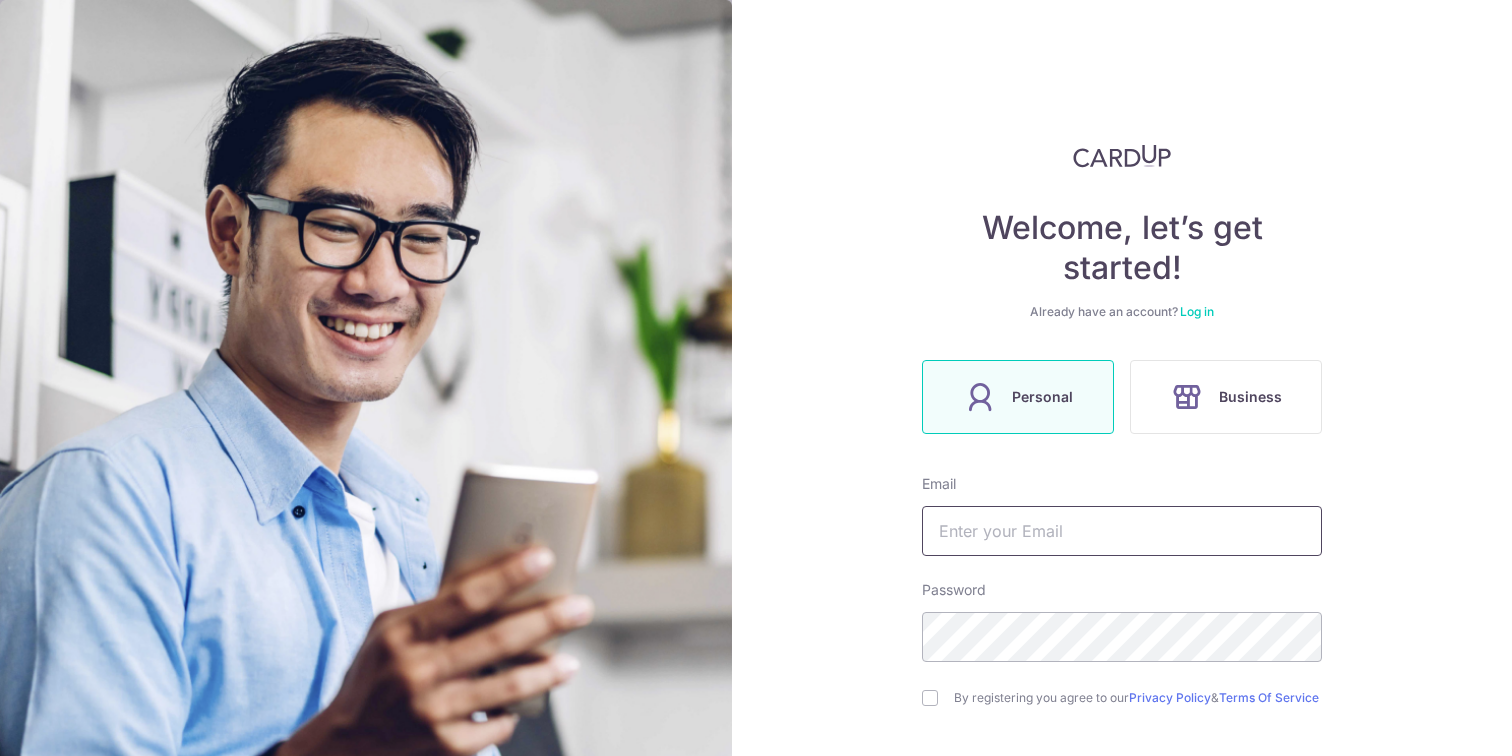click at bounding box center [1122, 531] 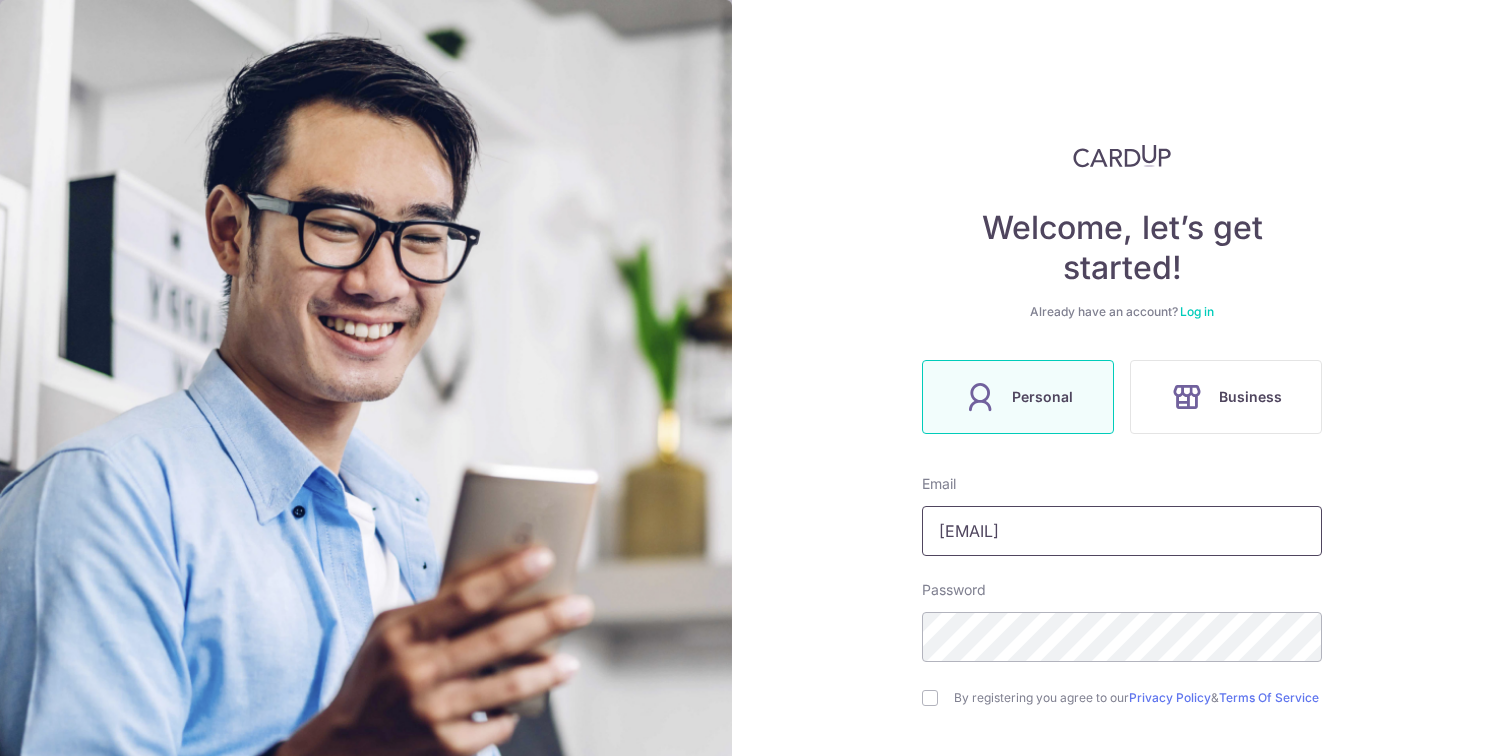 scroll, scrollTop: 182, scrollLeft: 0, axis: vertical 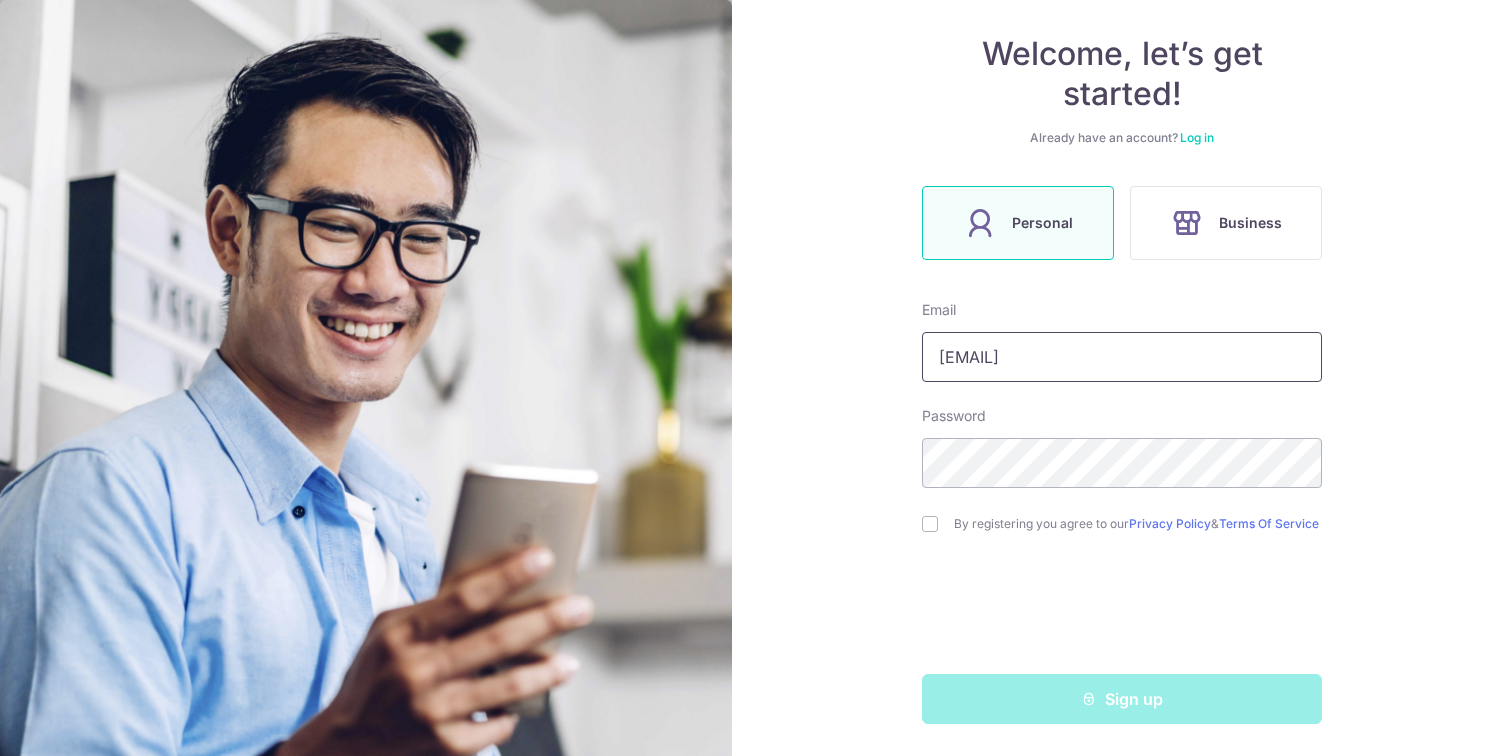 type on "[EMAIL]" 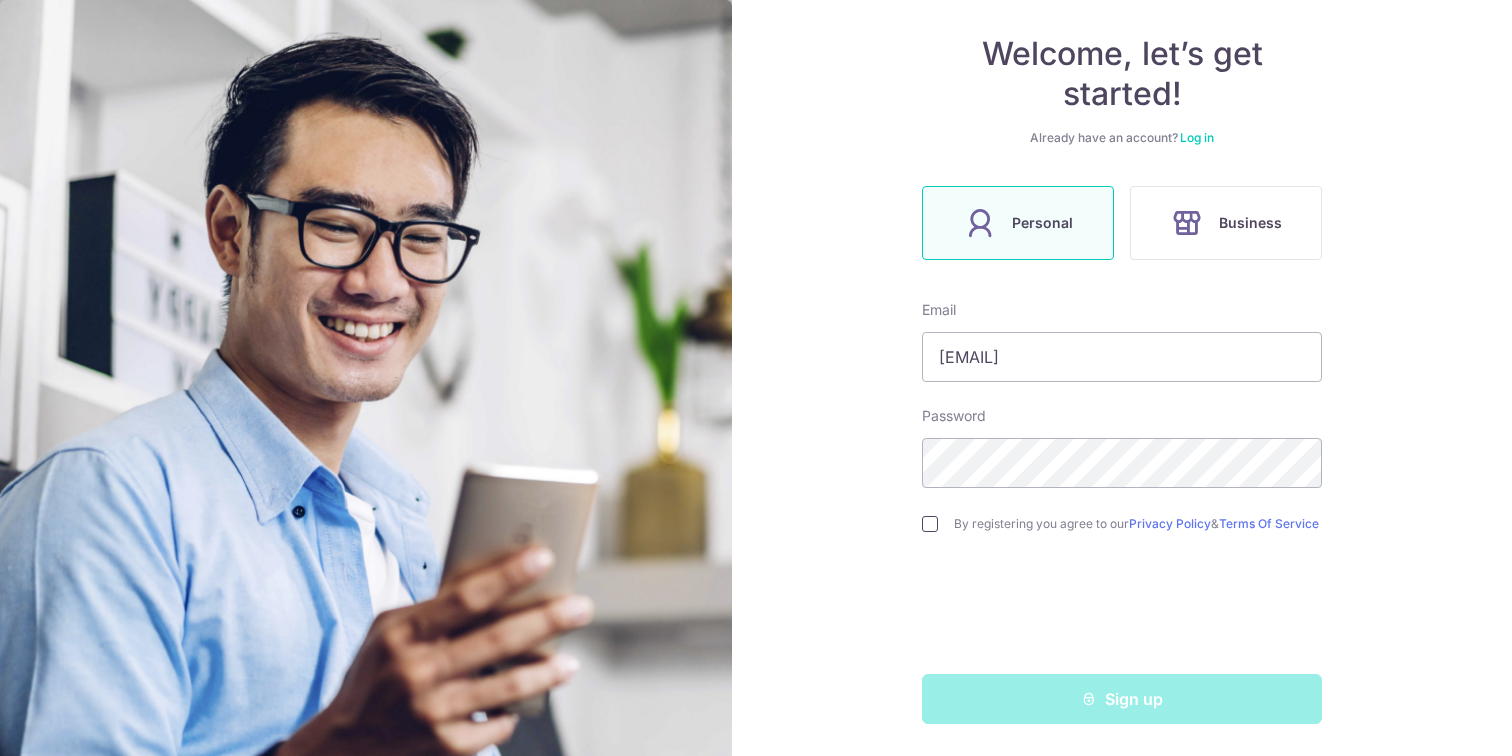 click at bounding box center (930, 524) 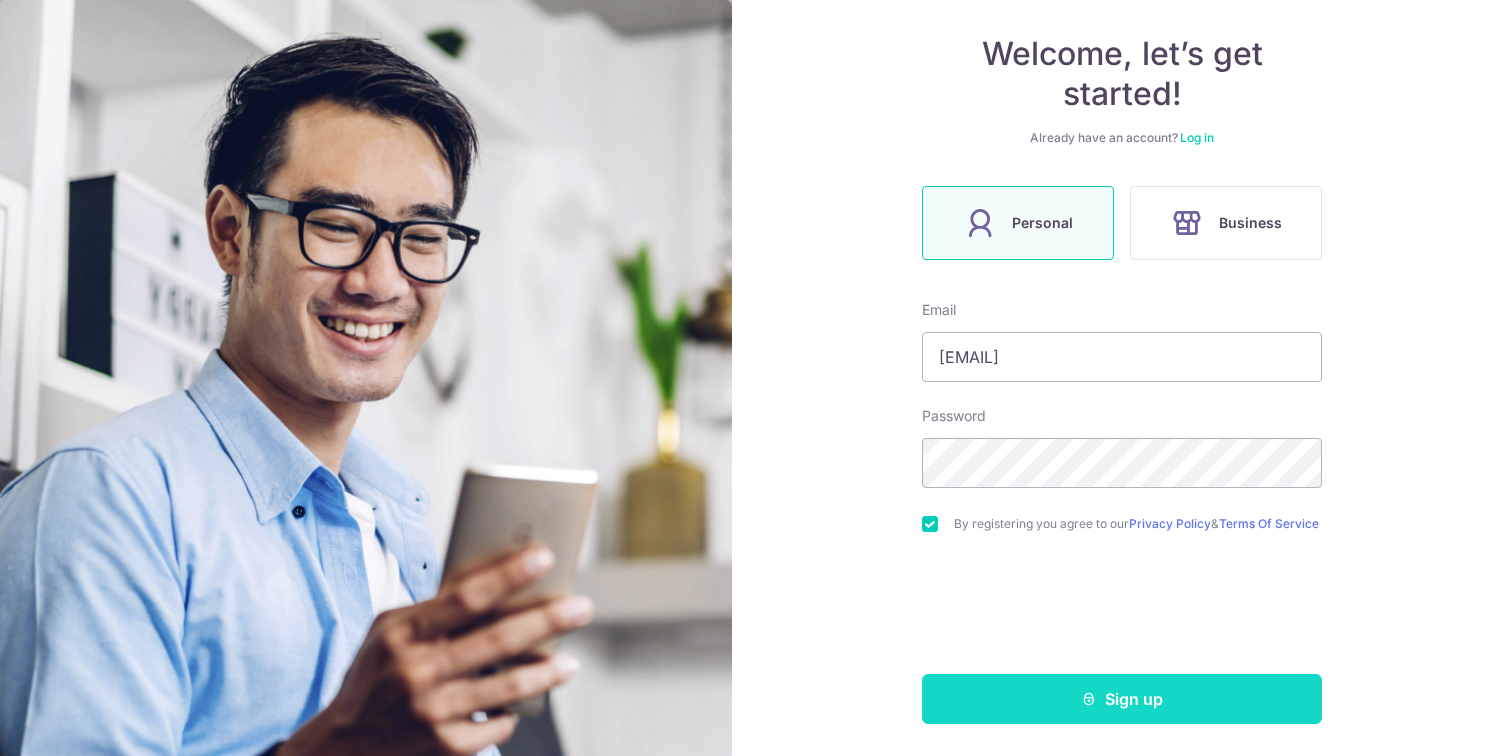 click on "Sign up" at bounding box center [1122, 699] 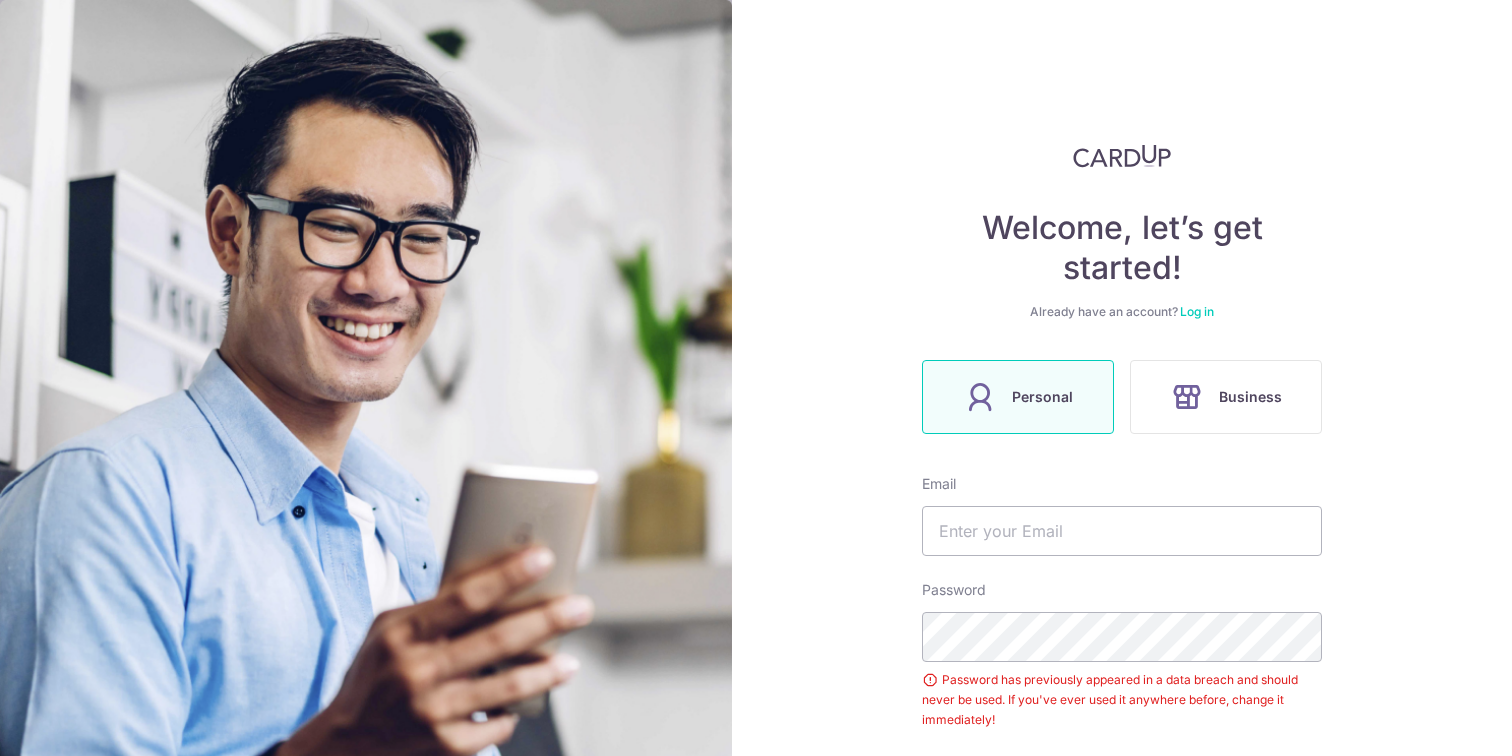scroll, scrollTop: 0, scrollLeft: 0, axis: both 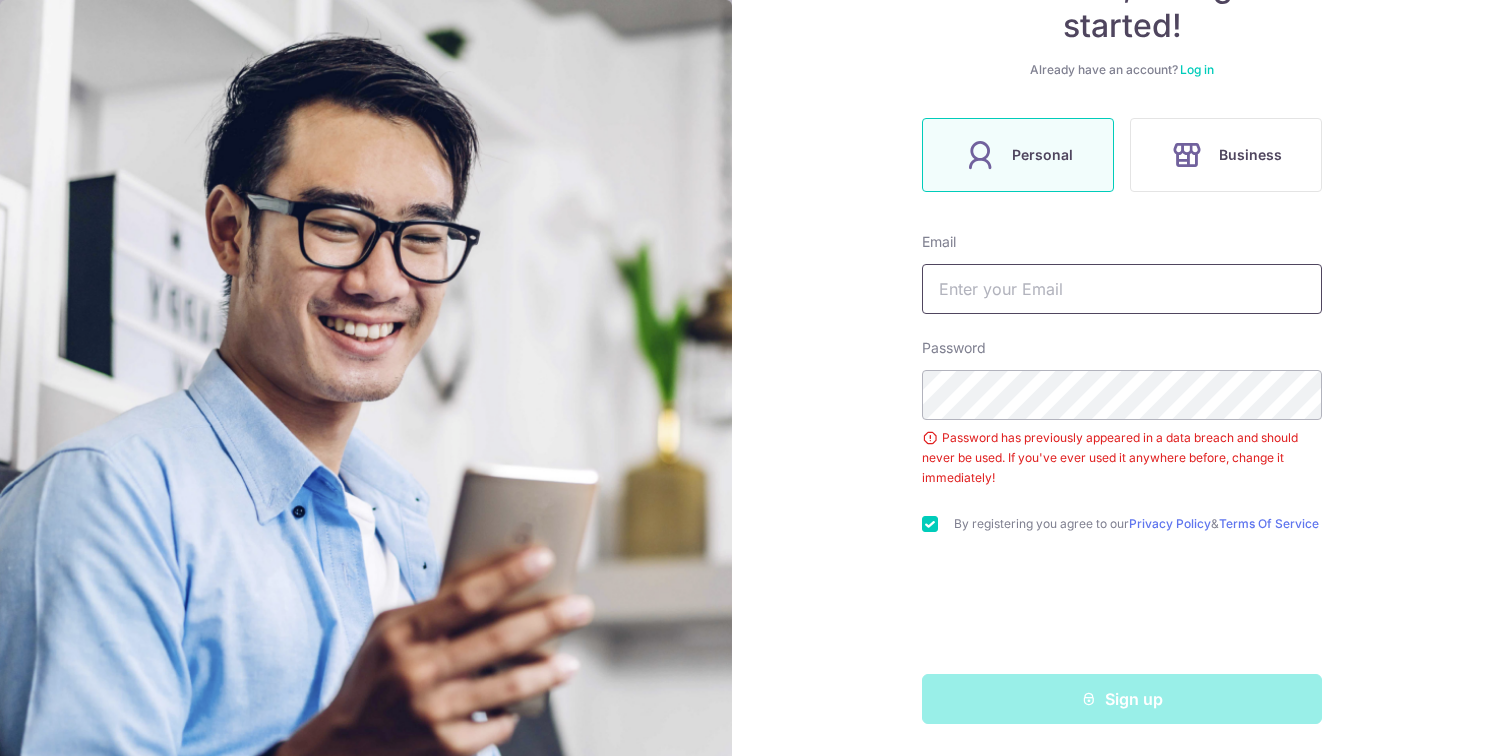 click at bounding box center [1122, 289] 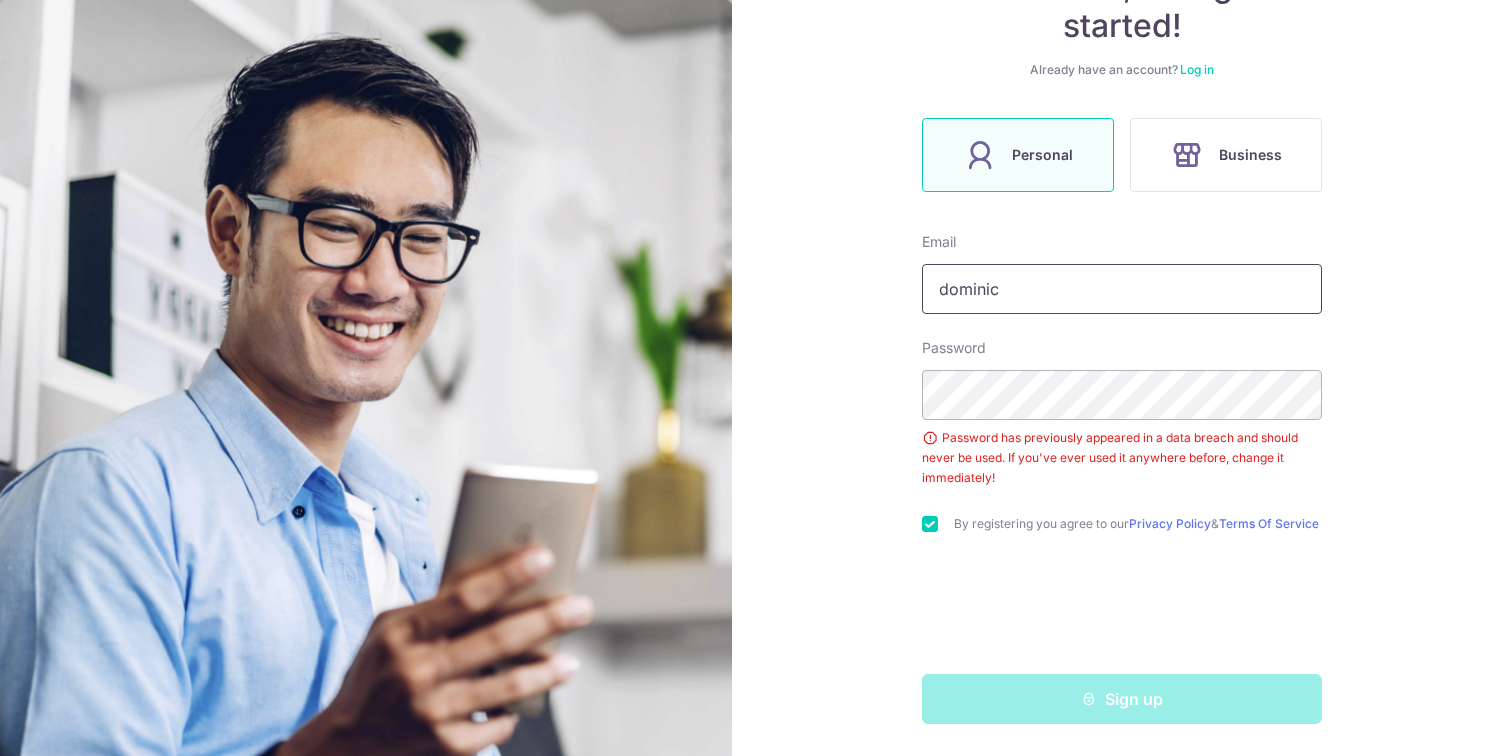 type on "[EMAIL]" 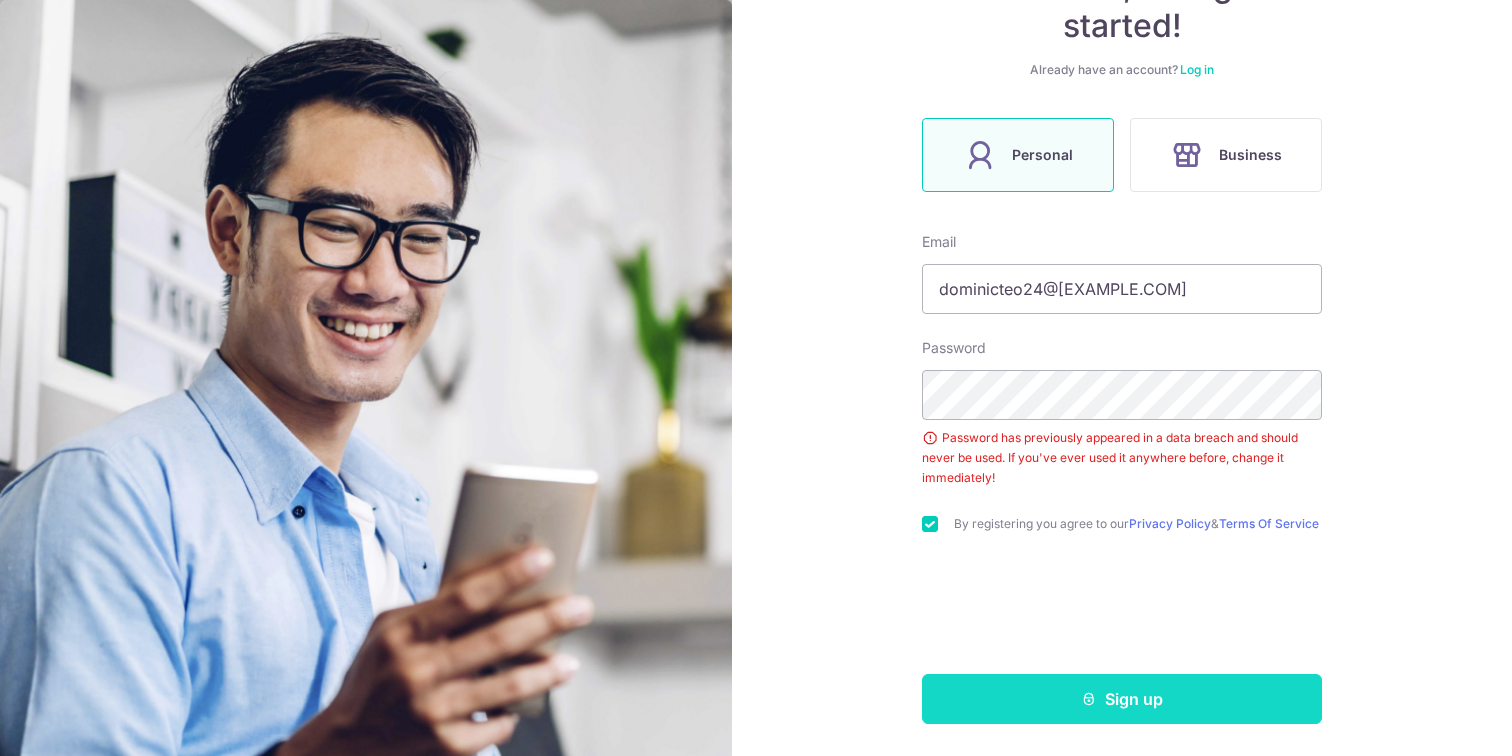 click on "Sign up" at bounding box center (1122, 699) 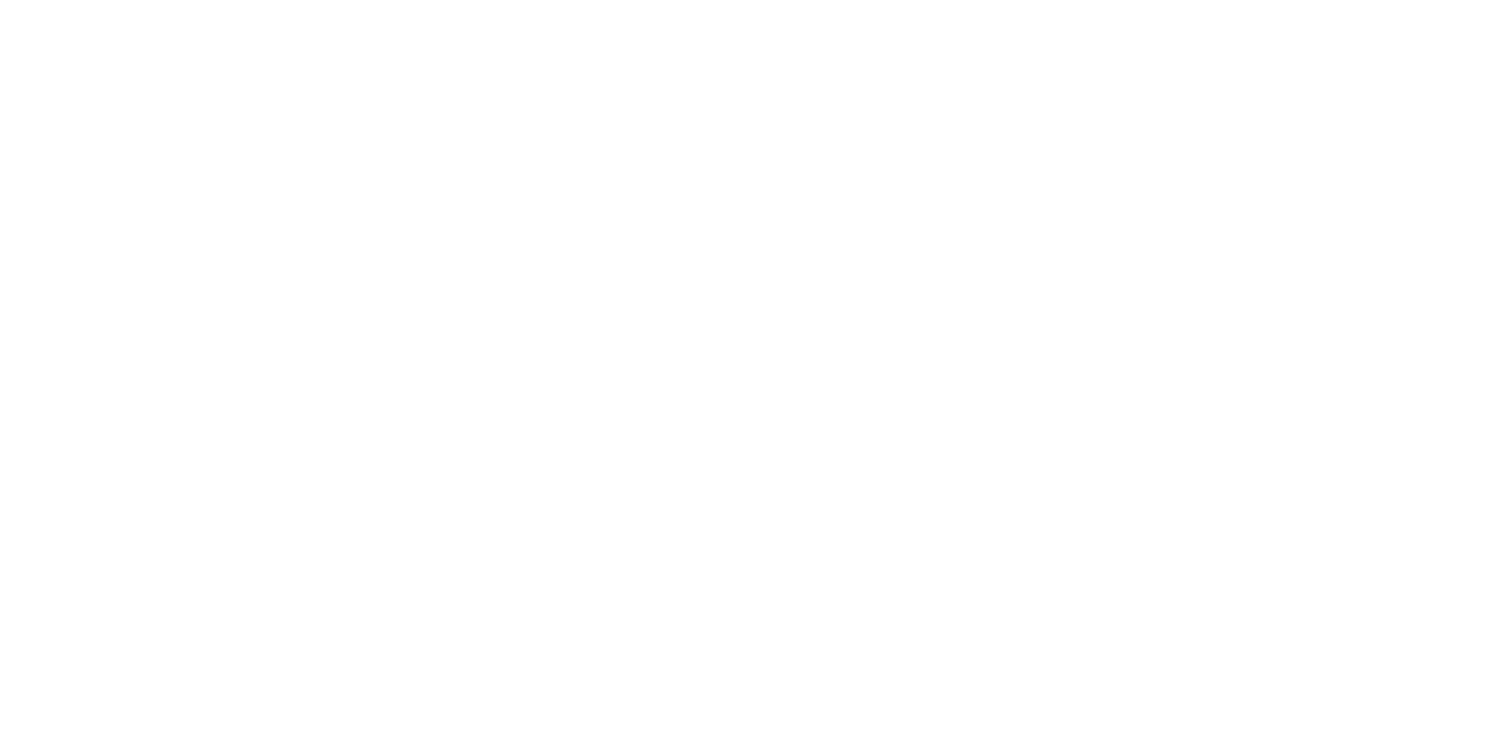 scroll, scrollTop: 0, scrollLeft: 0, axis: both 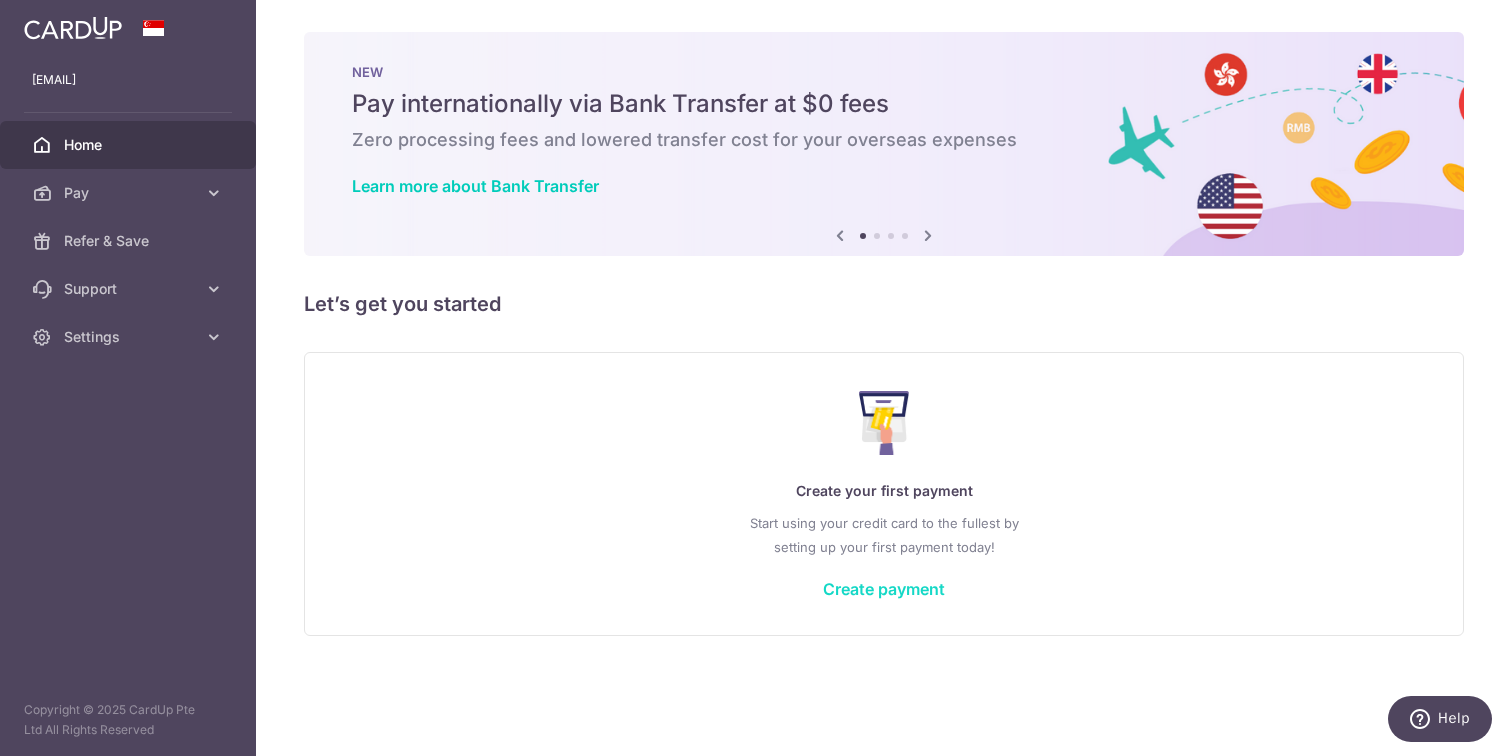 click on "Create payment" at bounding box center (884, 589) 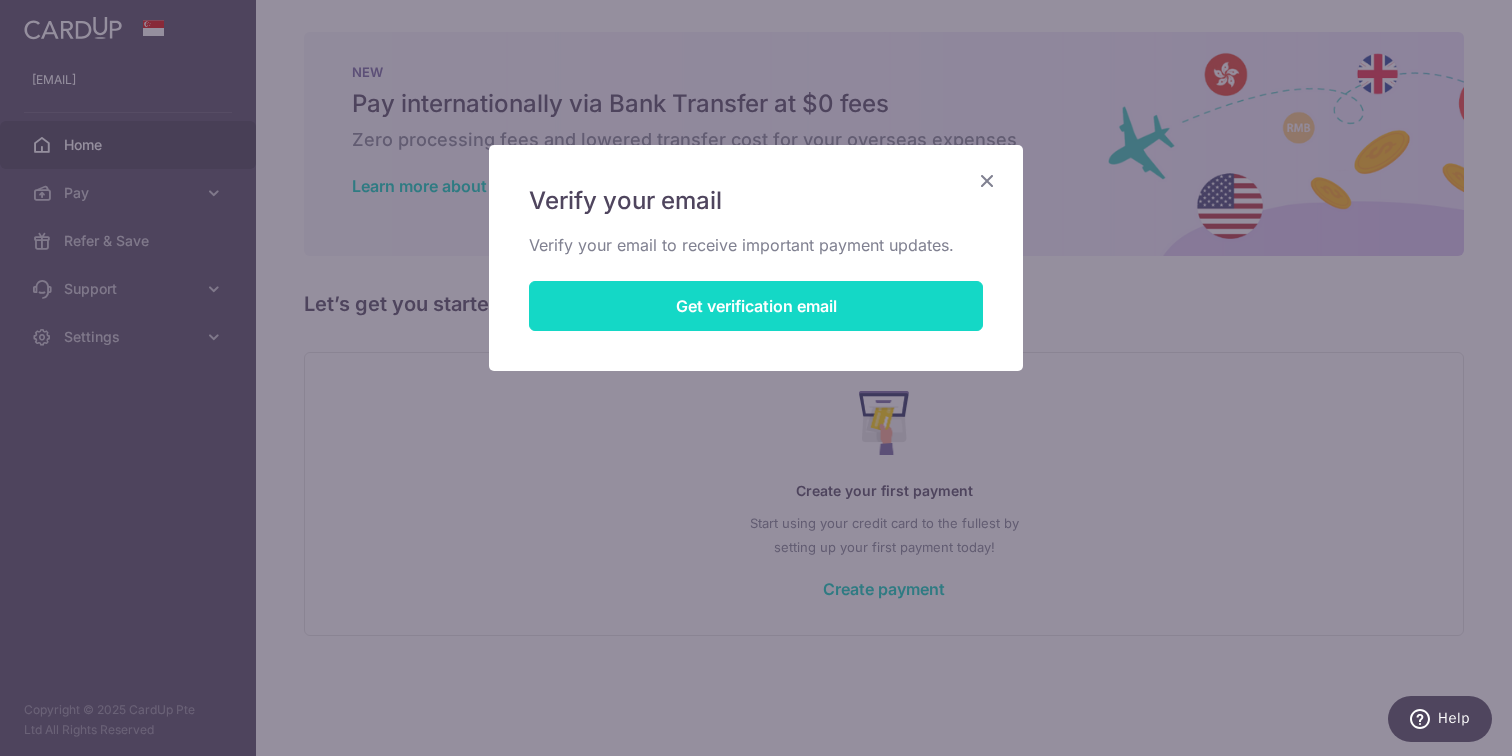 click on "Get verification email" at bounding box center (756, 306) 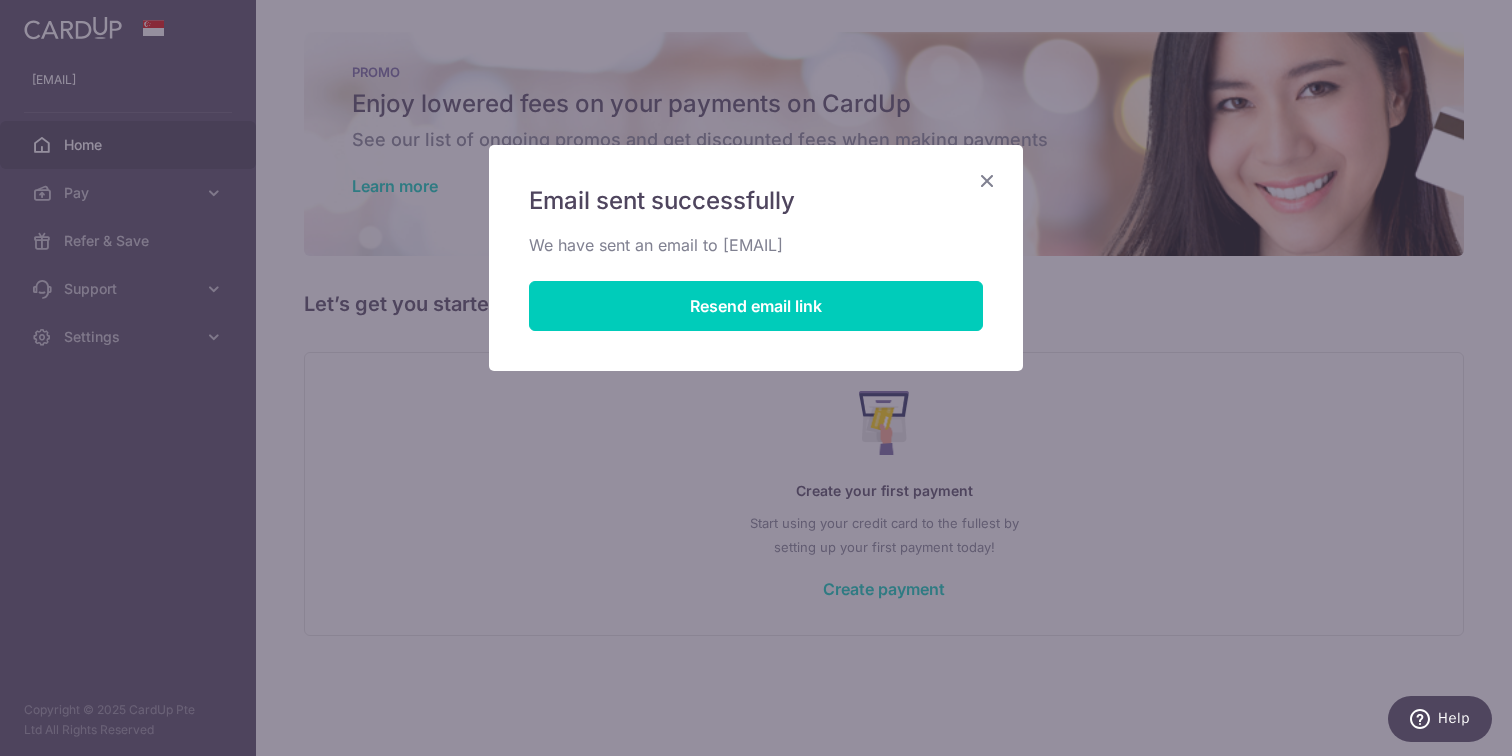 click at bounding box center (987, 180) 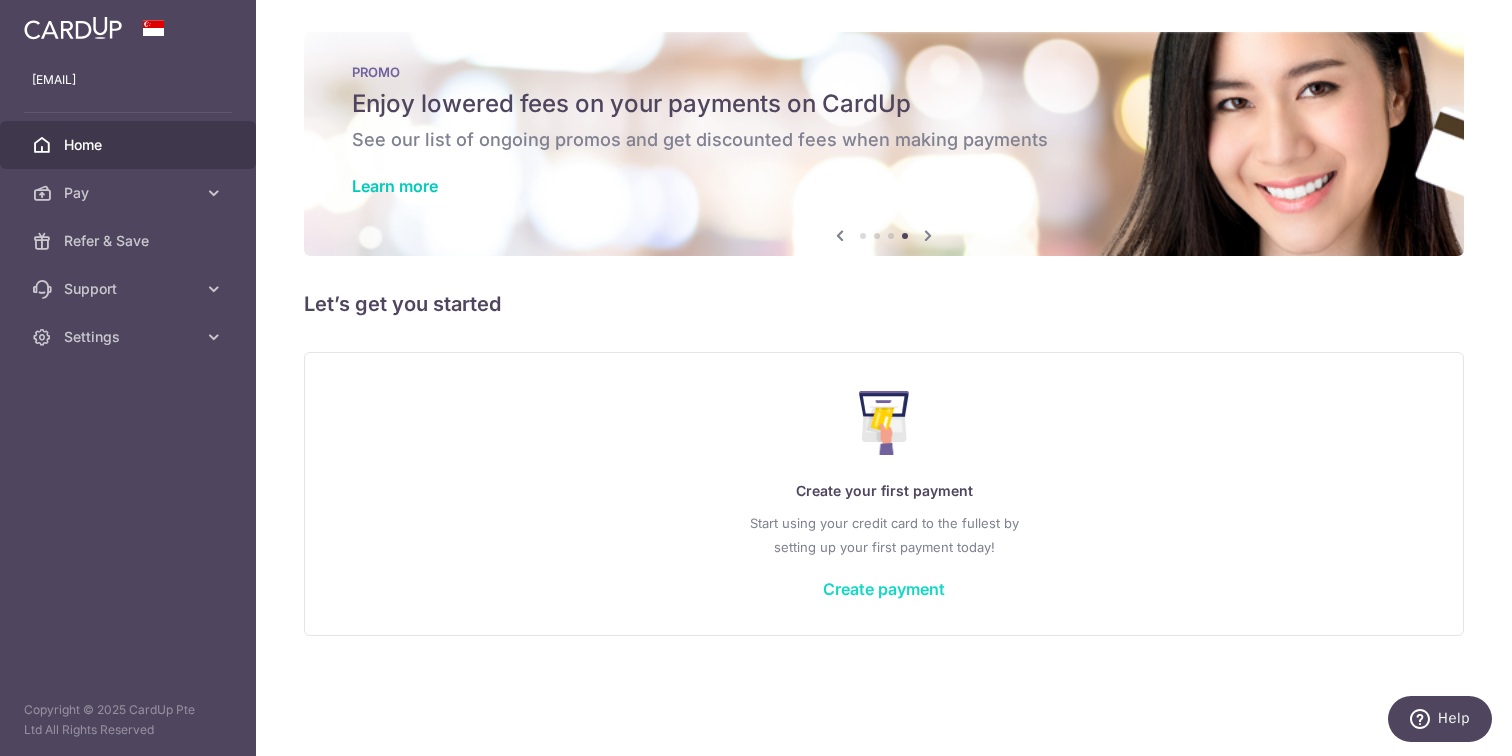 click on "Create payment" at bounding box center [884, 589] 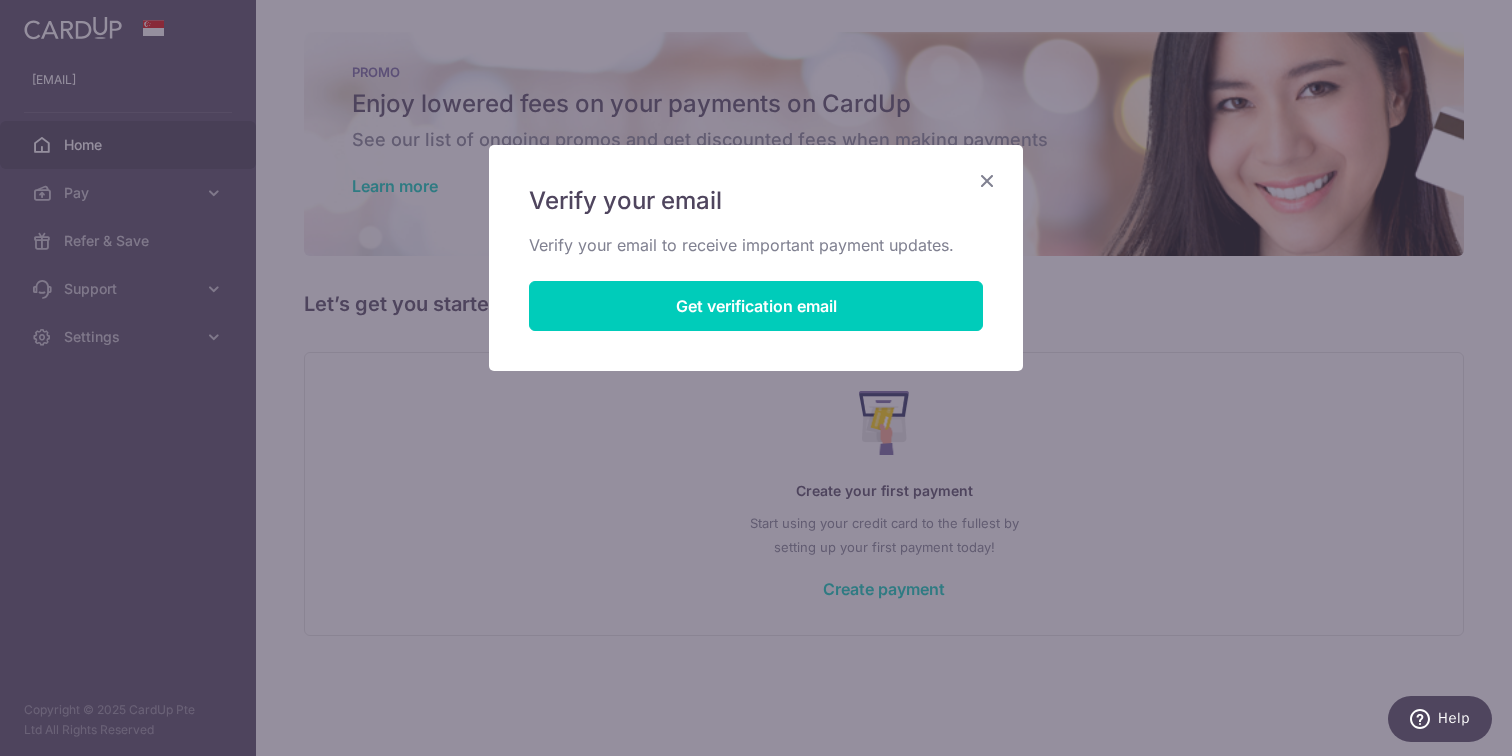 click at bounding box center [987, 180] 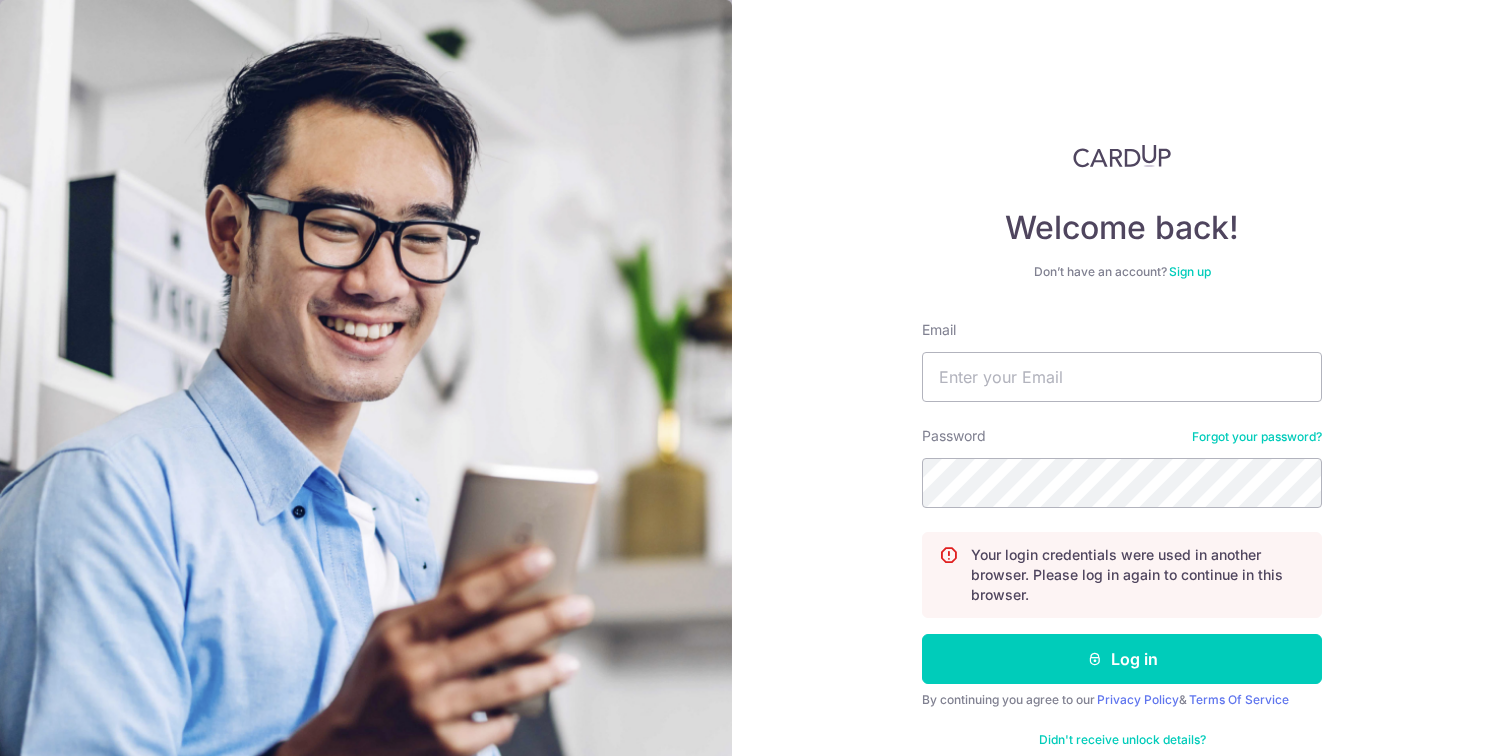 scroll, scrollTop: 0, scrollLeft: 0, axis: both 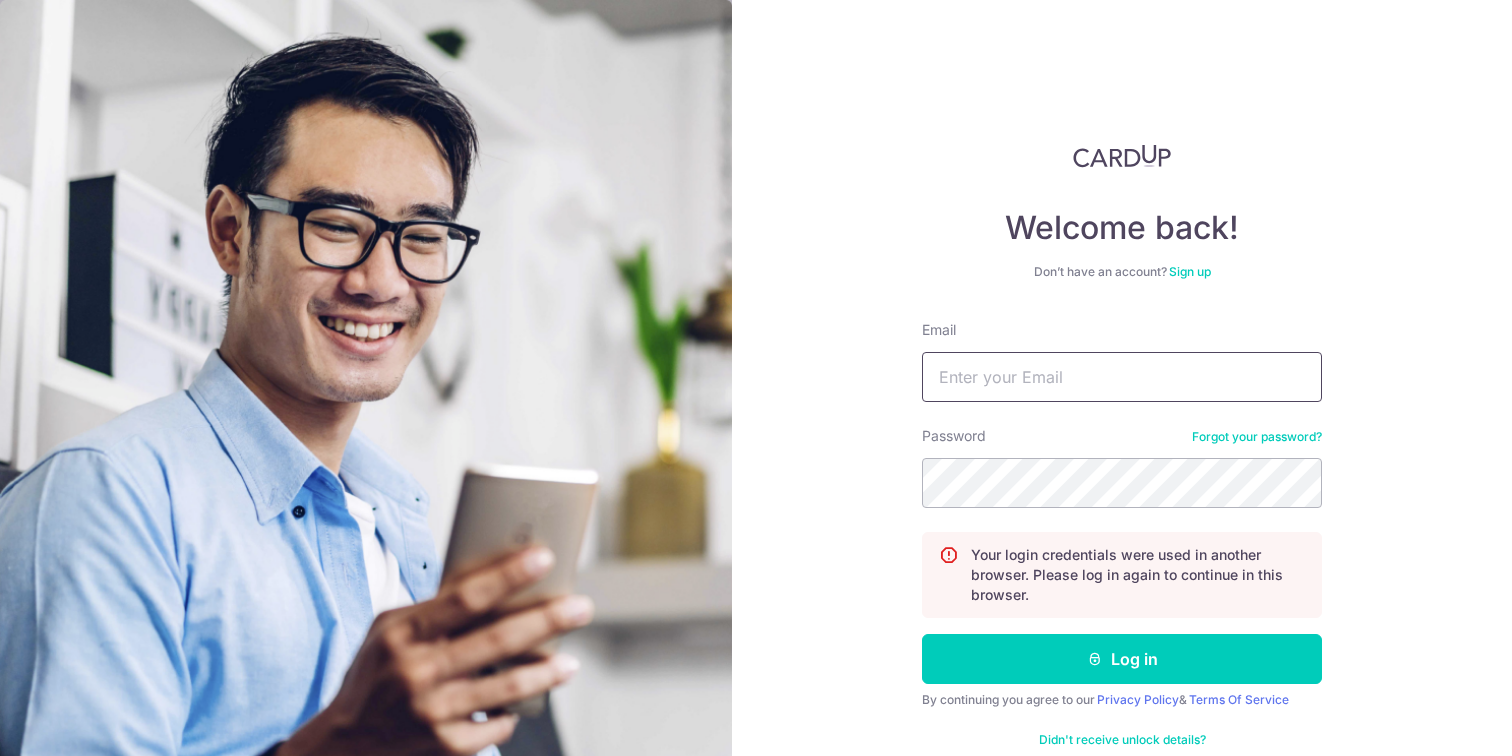 click on "Email" at bounding box center (1122, 377) 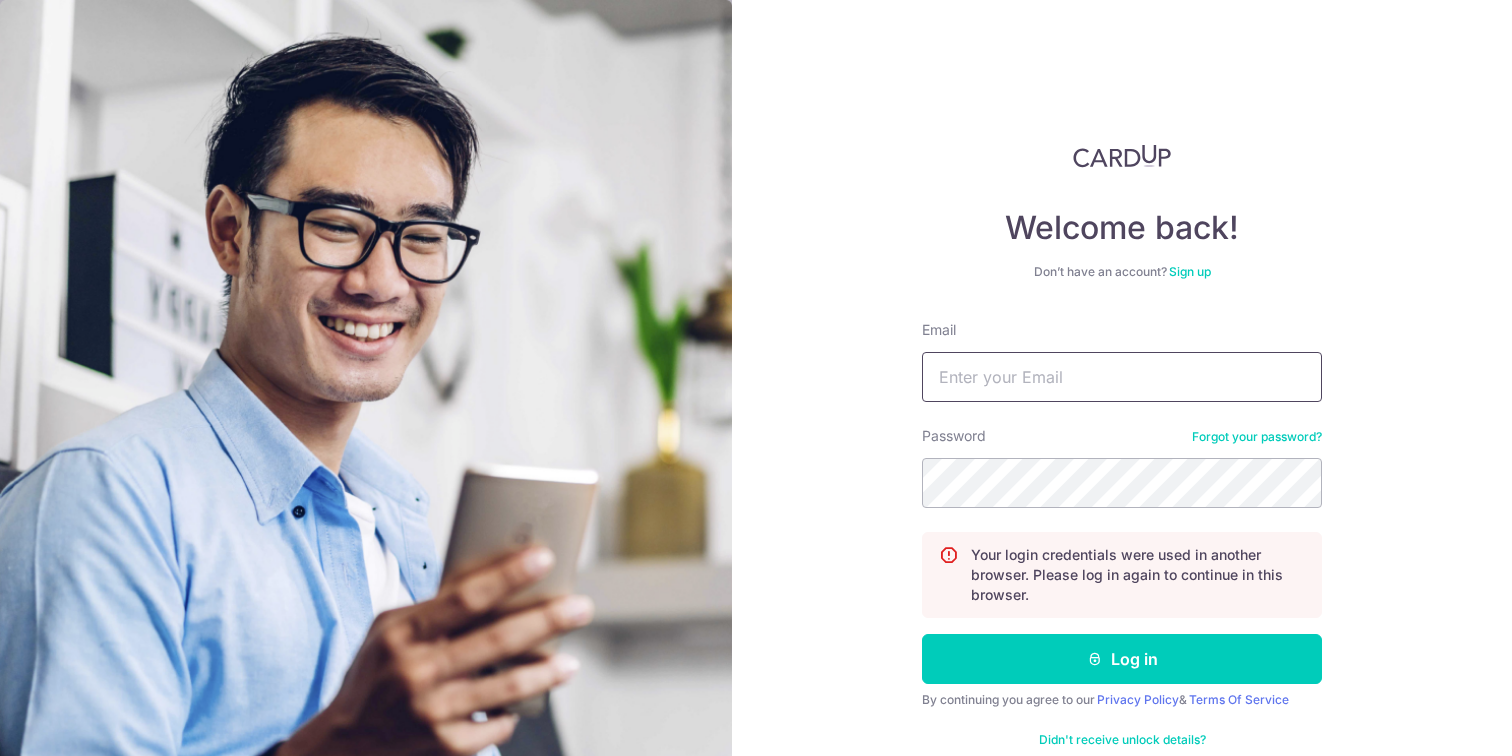 type on "[EMAIL]" 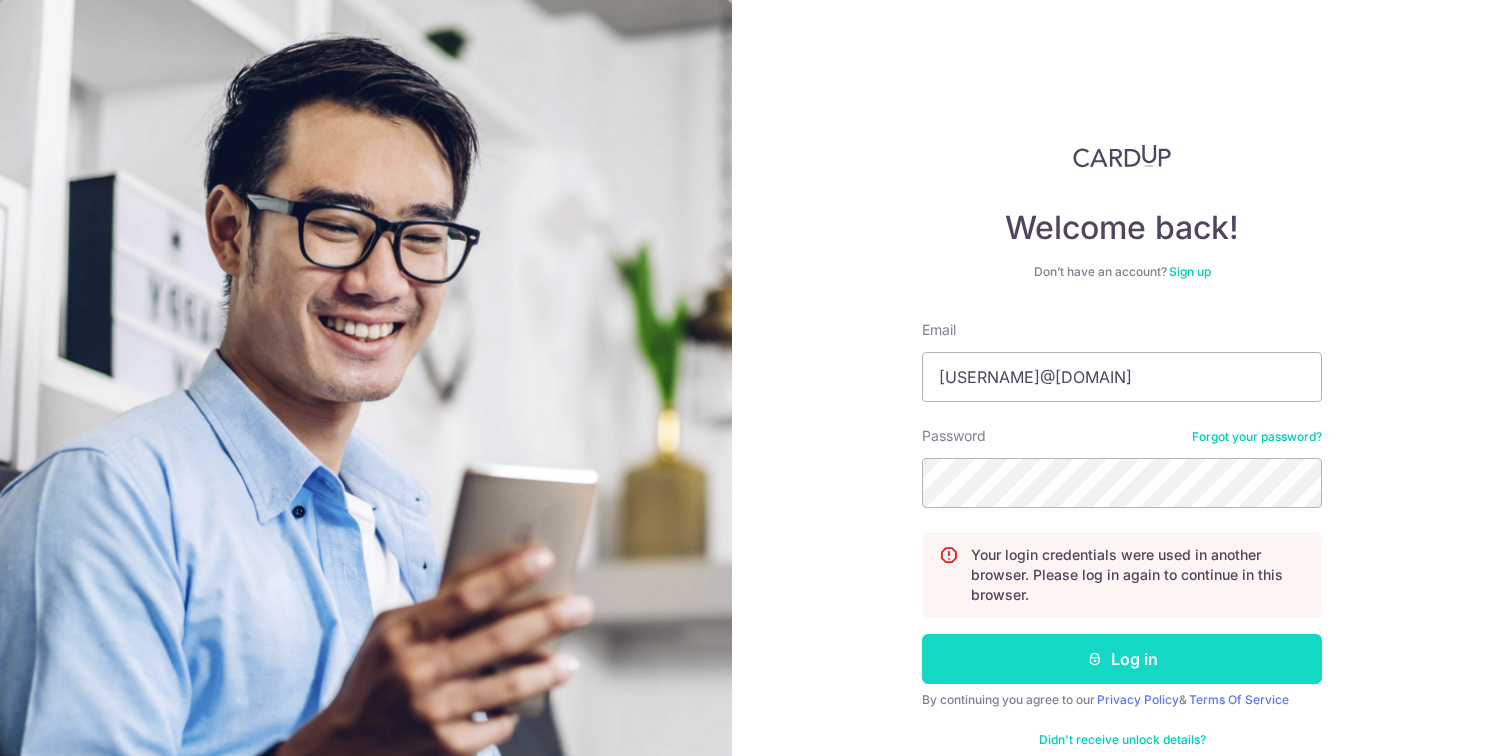 click on "Log in" at bounding box center [1122, 659] 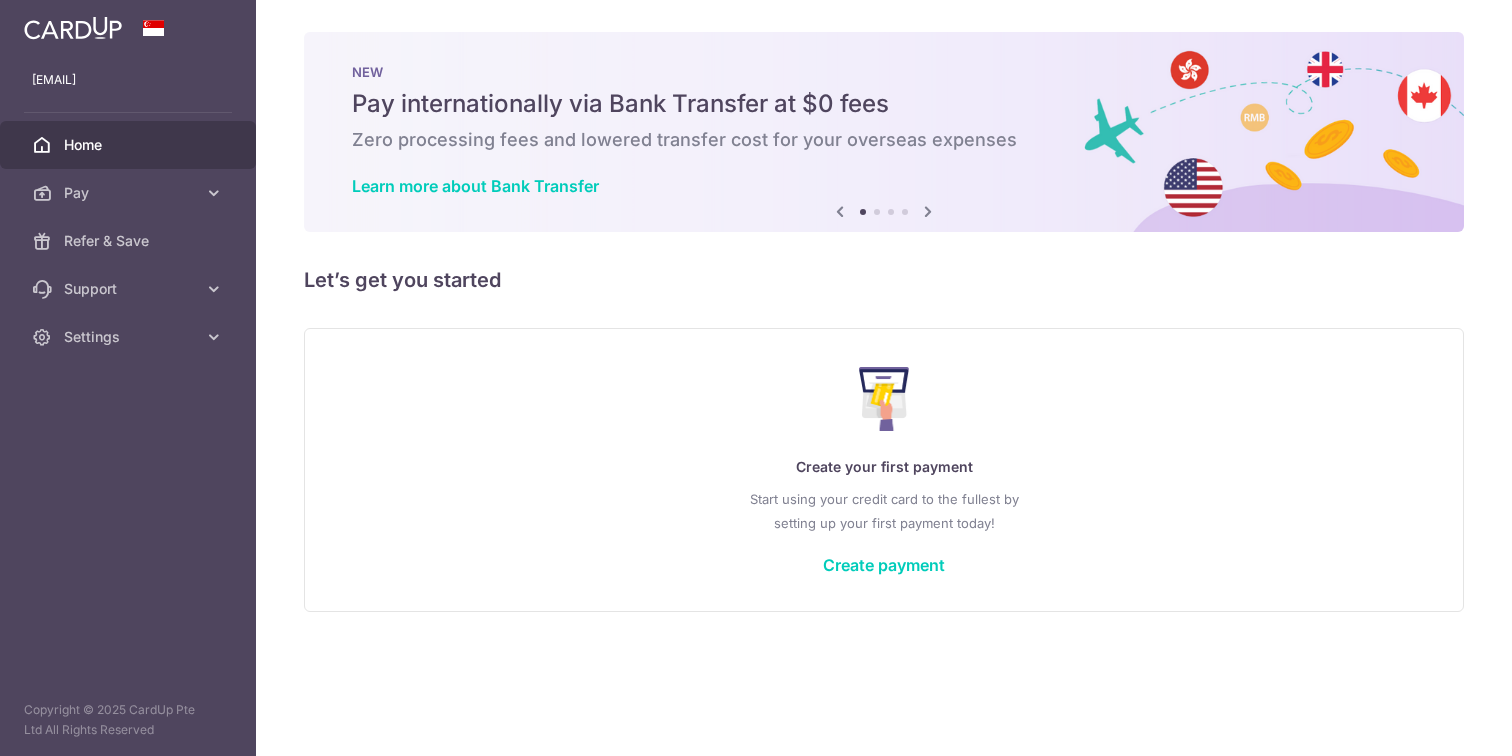 scroll, scrollTop: 0, scrollLeft: 0, axis: both 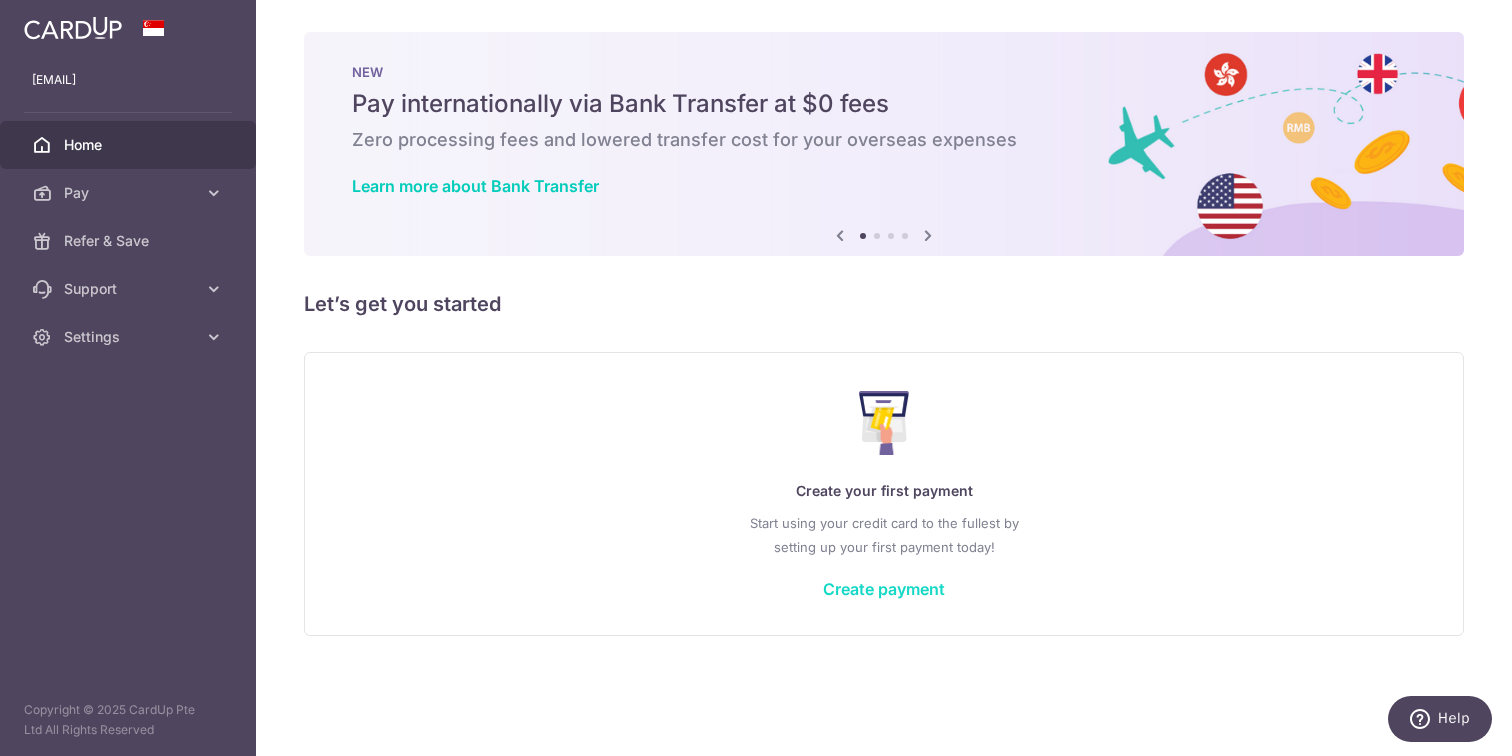 click on "Create payment" at bounding box center [884, 589] 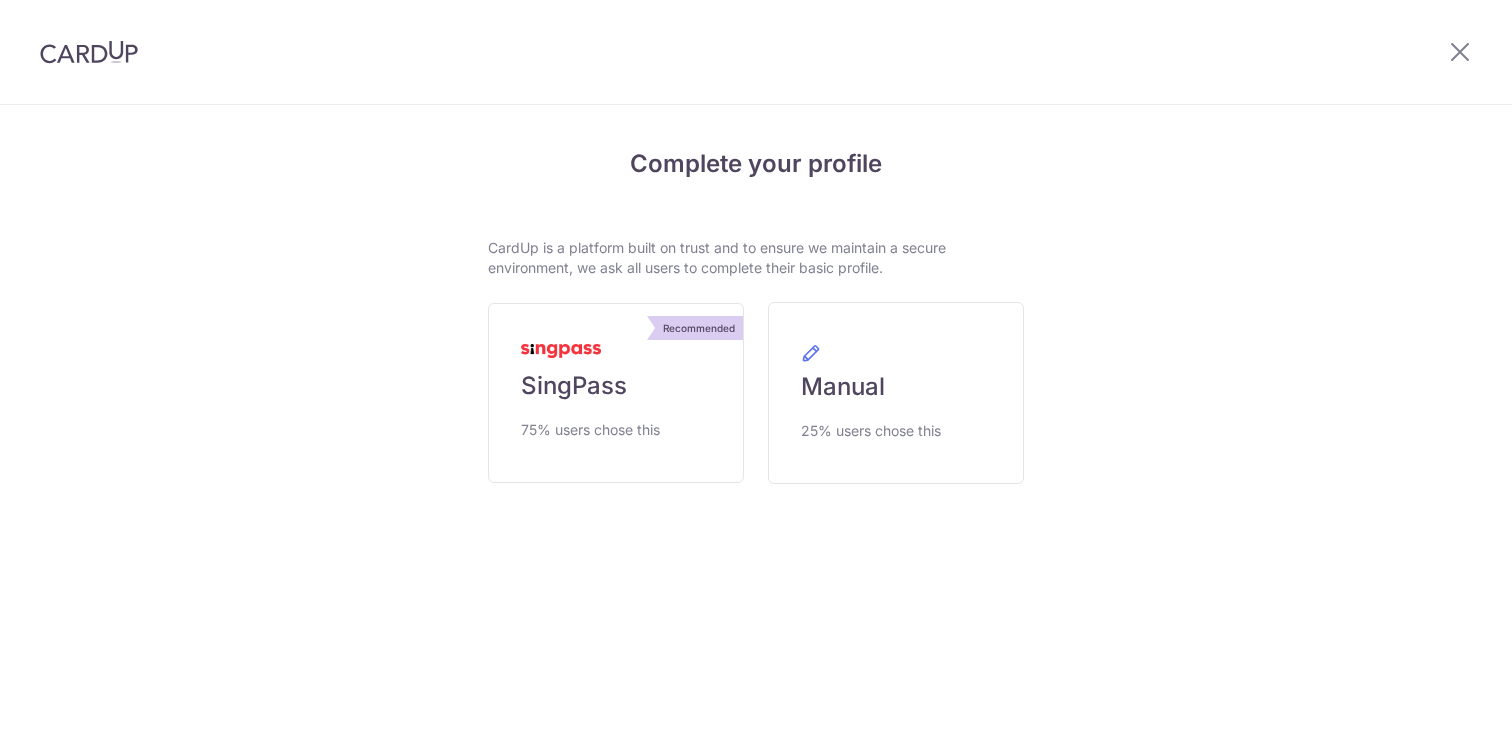 scroll, scrollTop: 0, scrollLeft: 0, axis: both 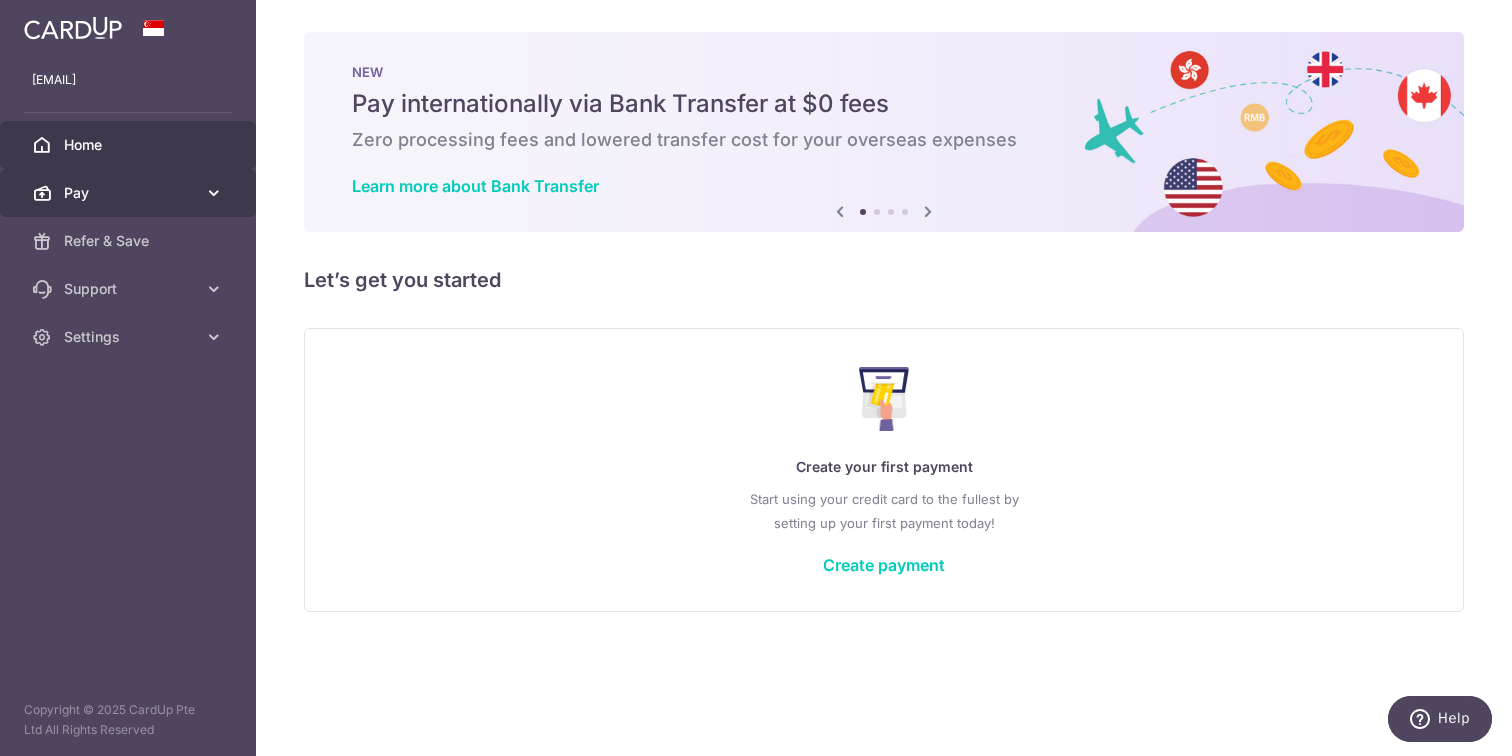 click on "Pay" at bounding box center [130, 193] 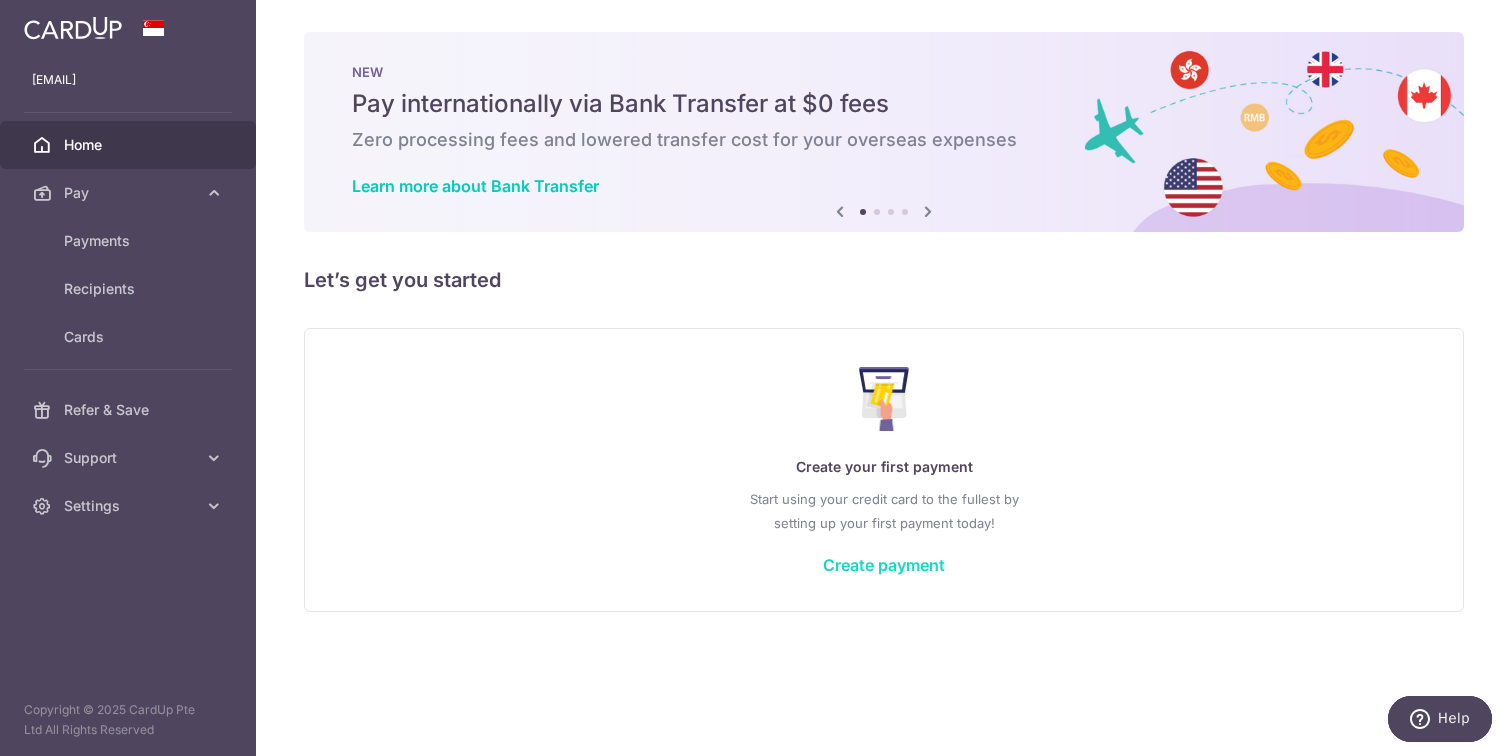 click on "Create payment" at bounding box center [884, 565] 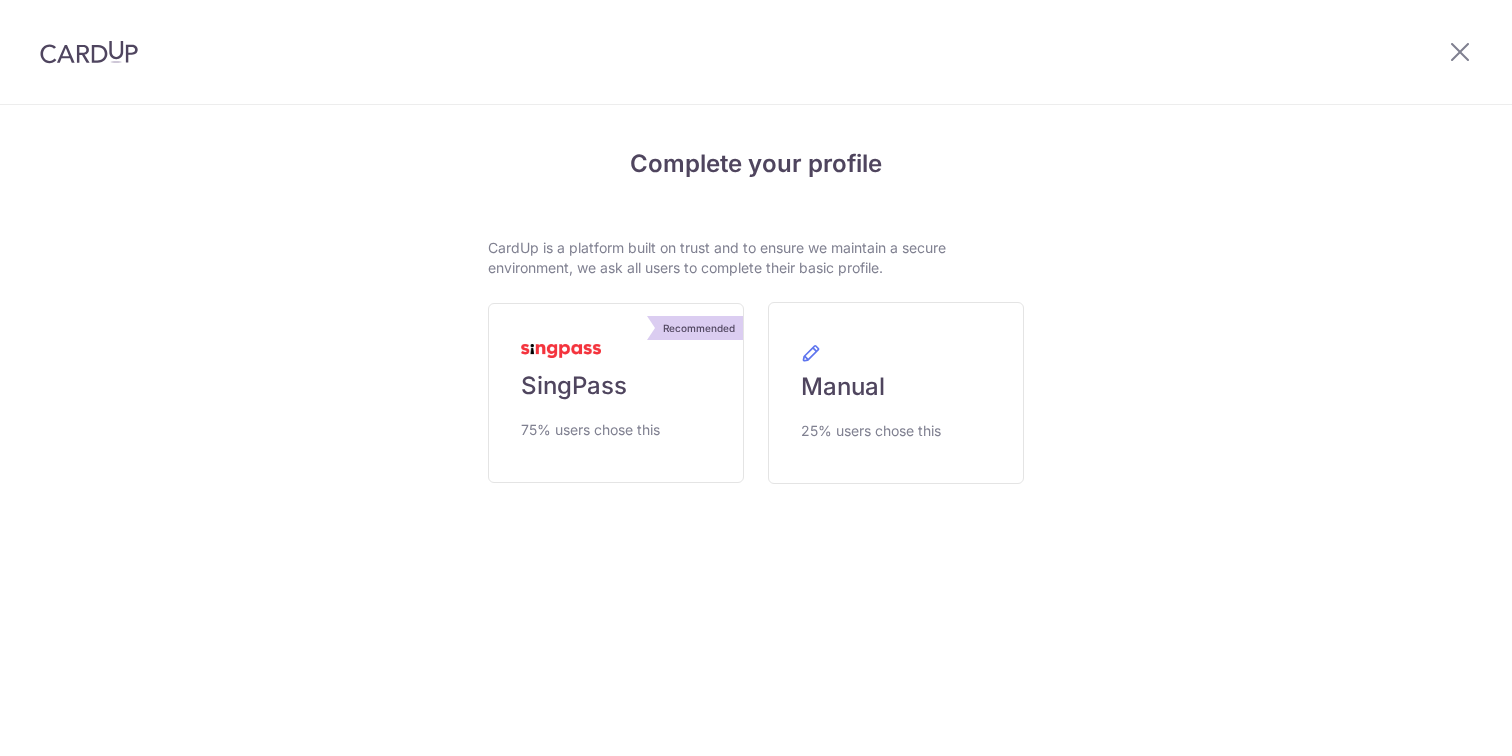 scroll, scrollTop: 0, scrollLeft: 0, axis: both 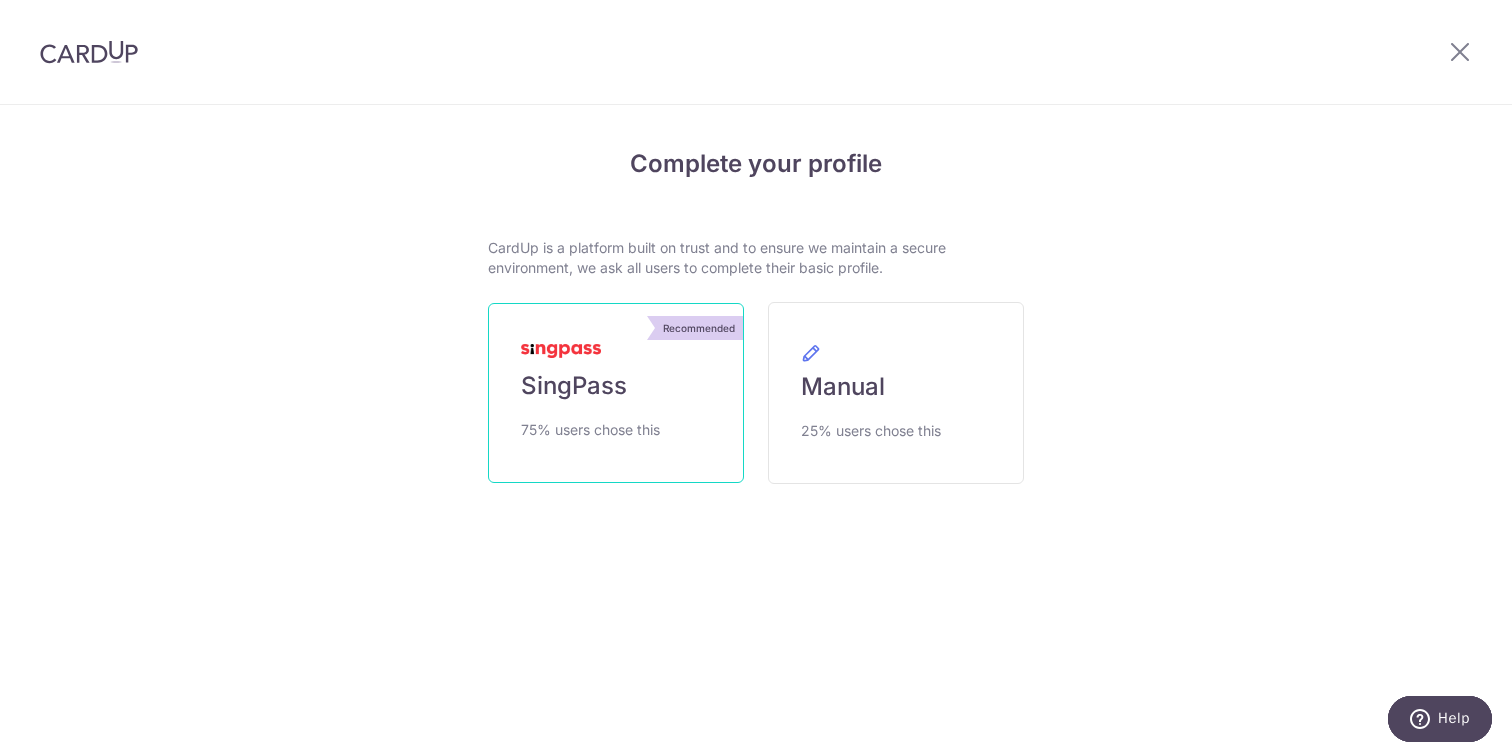 click at bounding box center (561, 351) 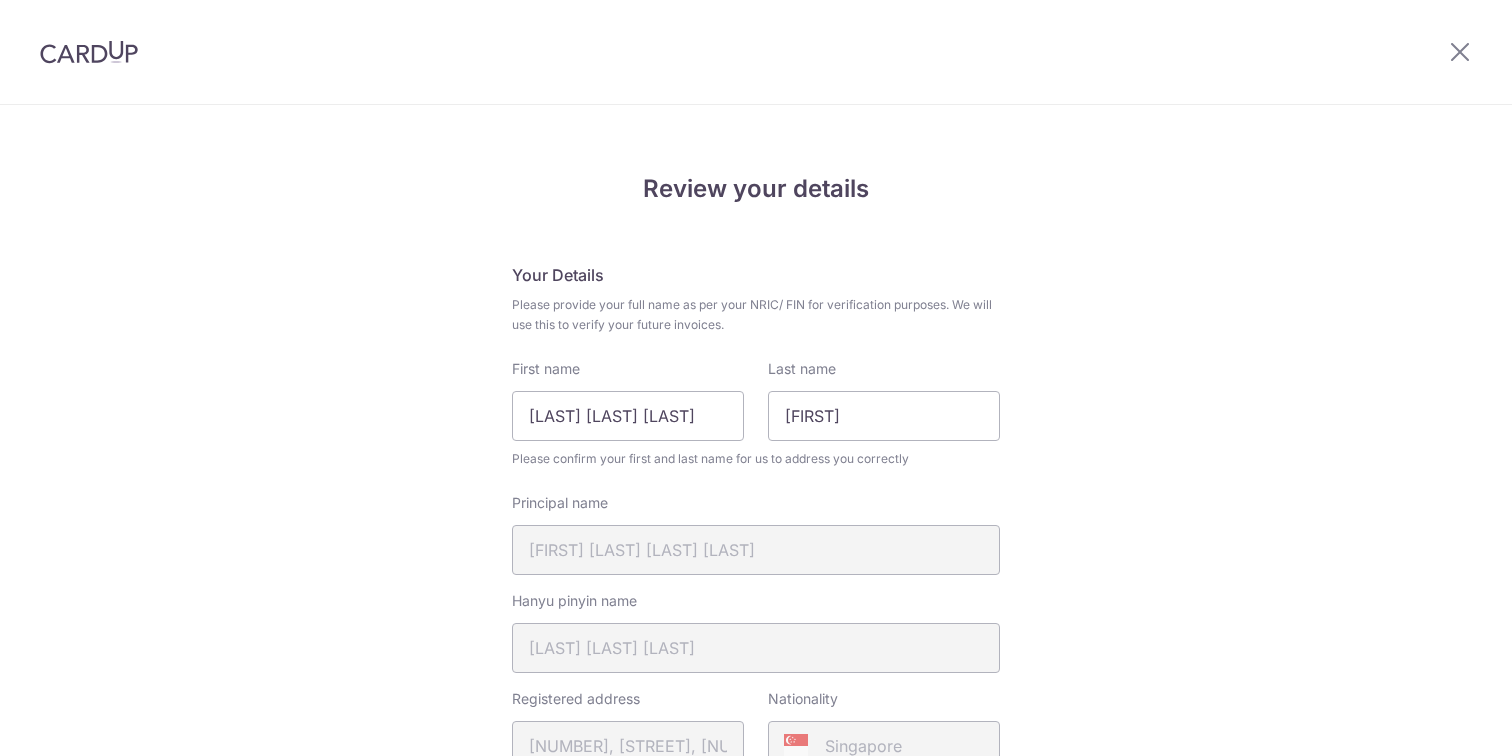 scroll, scrollTop: 0, scrollLeft: 0, axis: both 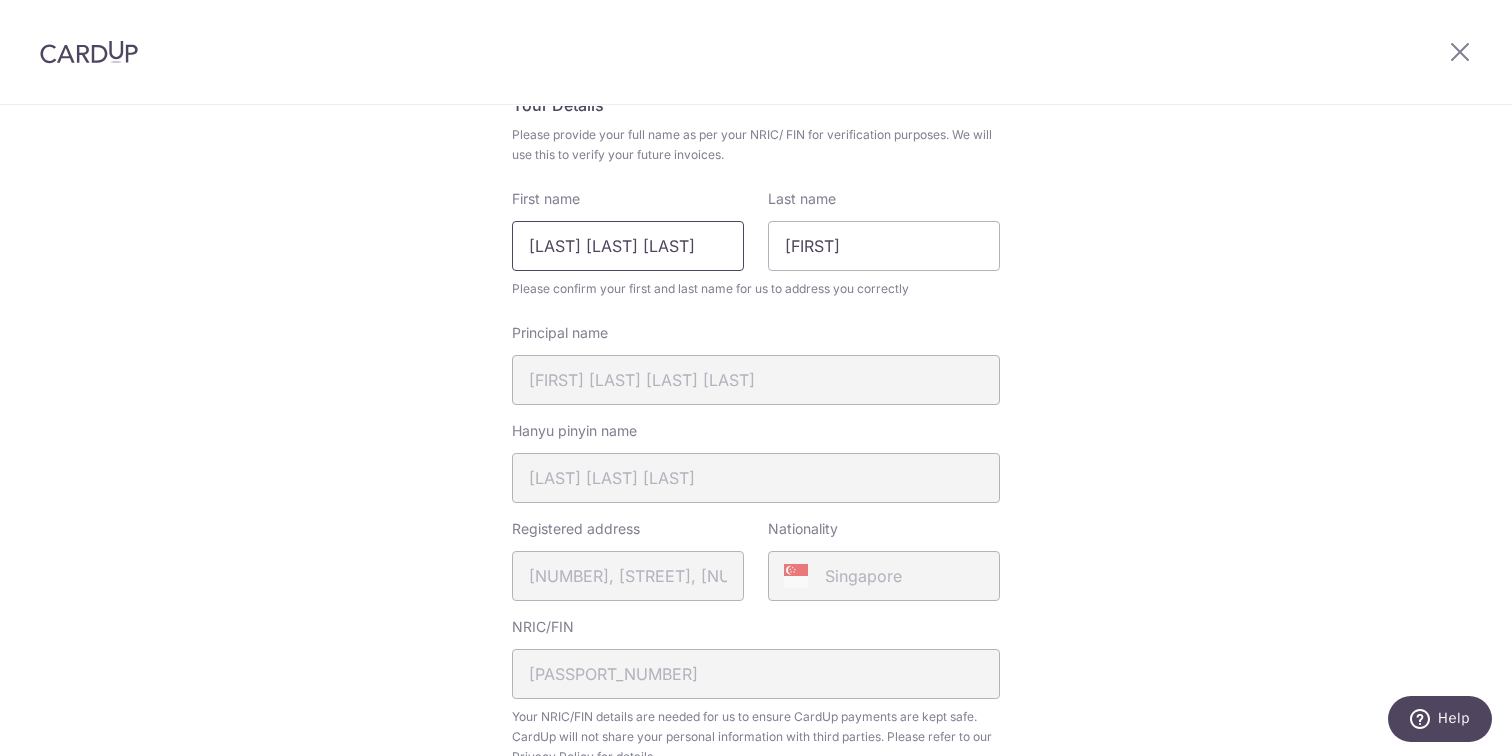 drag, startPoint x: 655, startPoint y: 243, endPoint x: 327, endPoint y: 205, distance: 330.19388 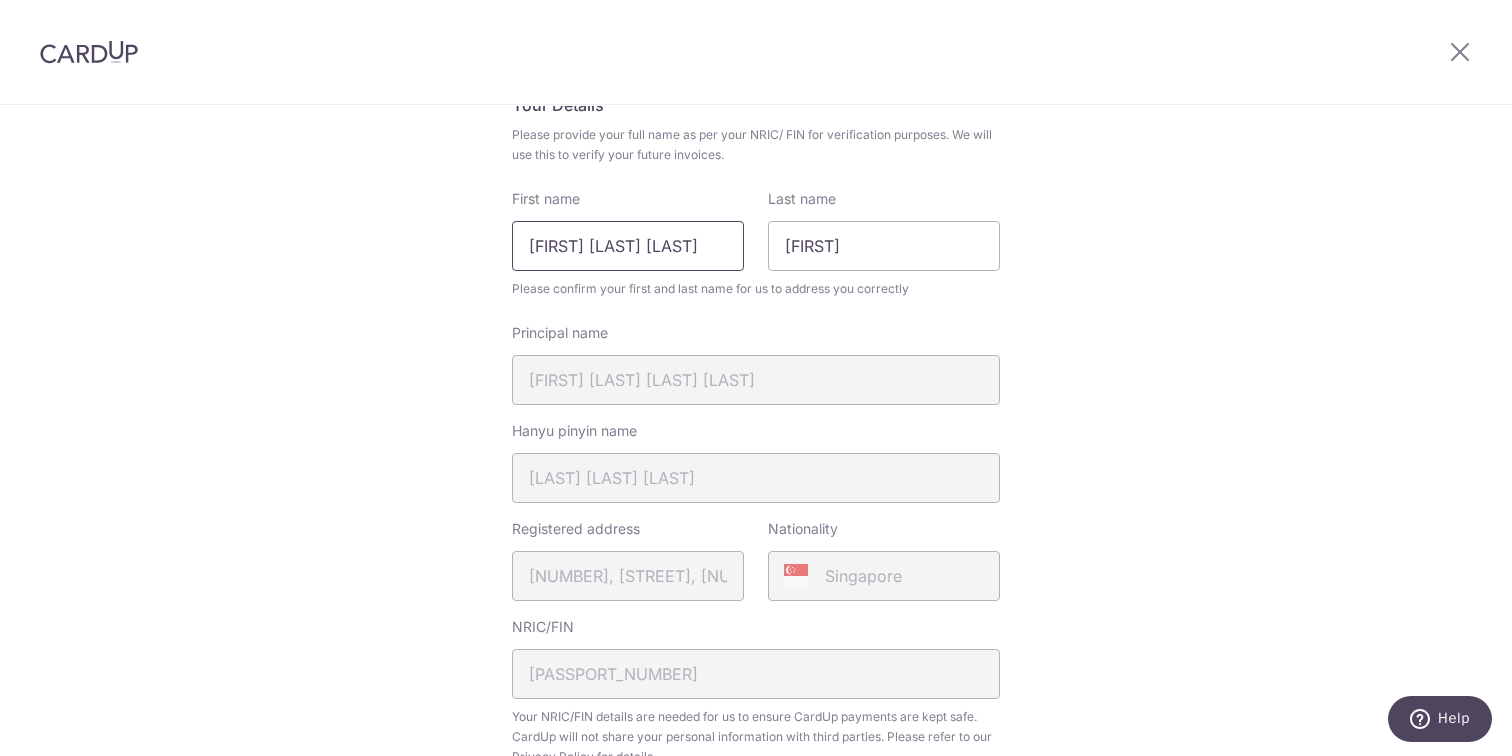 type on "[FIRST] [MIDDLE] [LAST]" 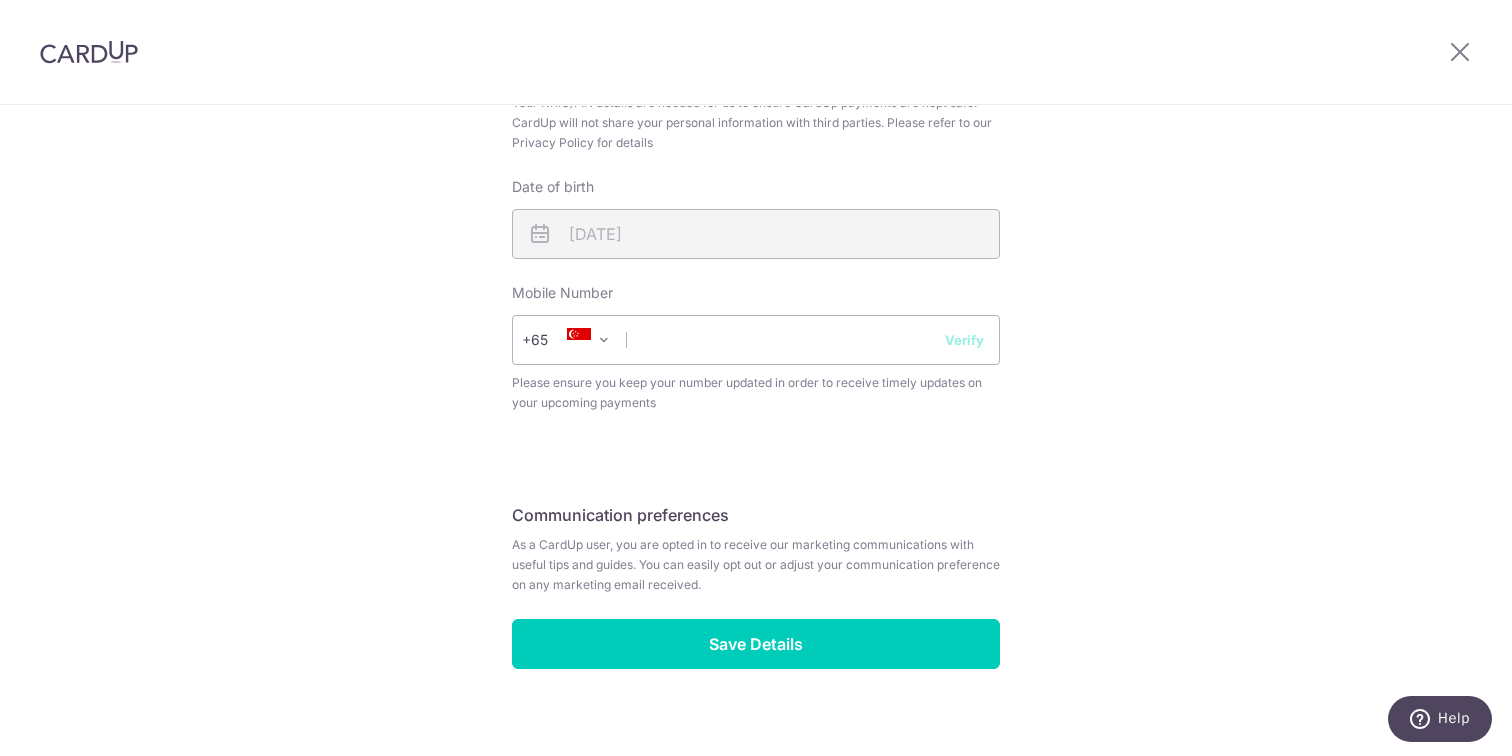 scroll, scrollTop: 807, scrollLeft: 0, axis: vertical 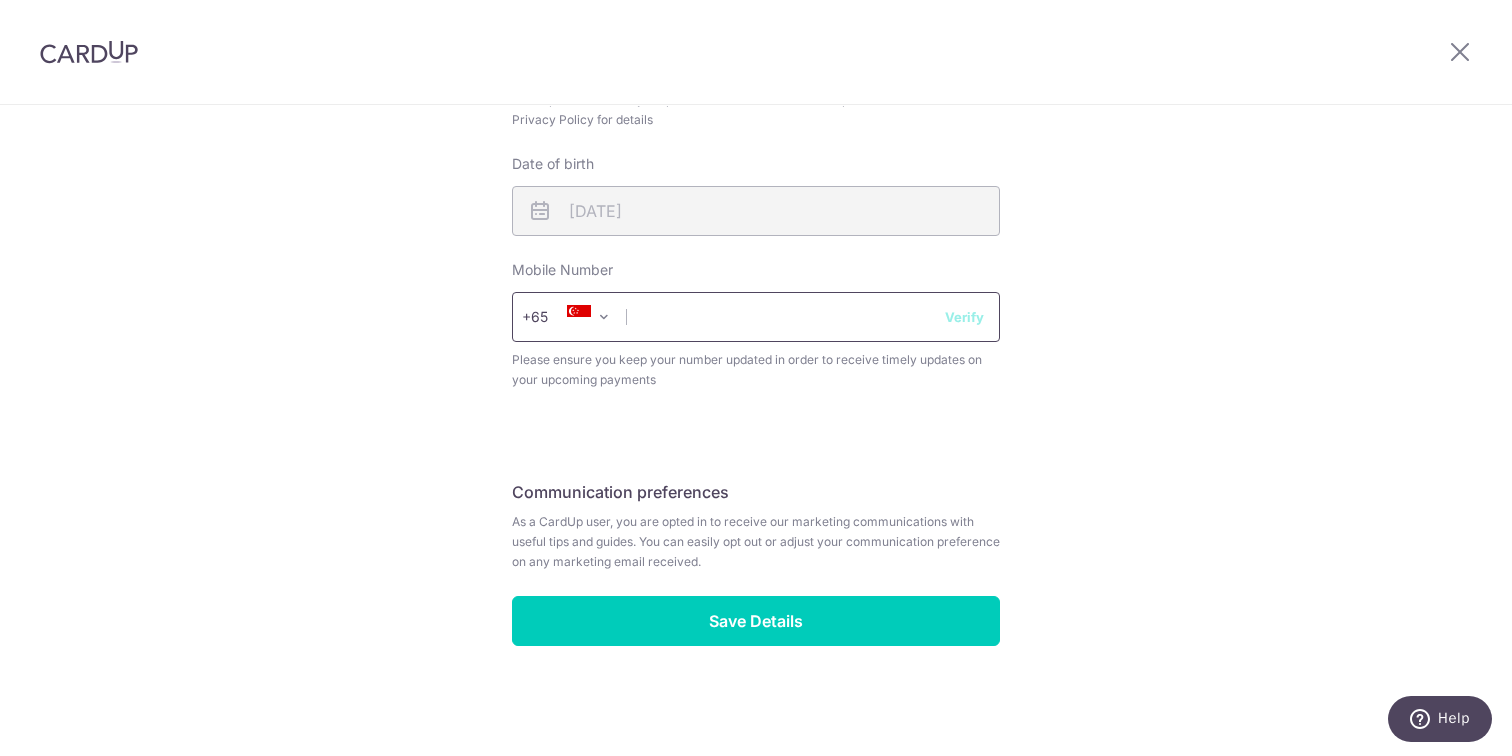 type on "[LAST]" 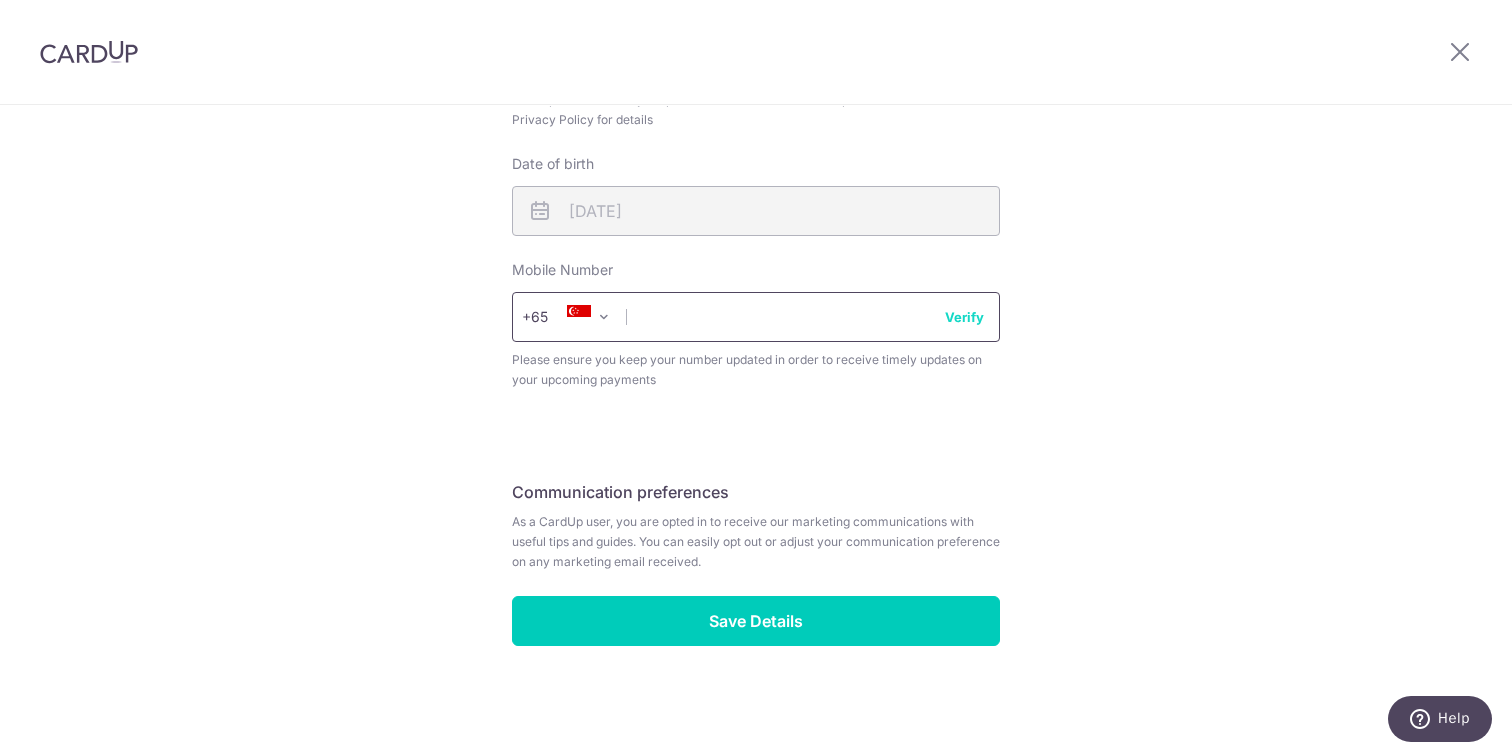 click at bounding box center (756, 317) 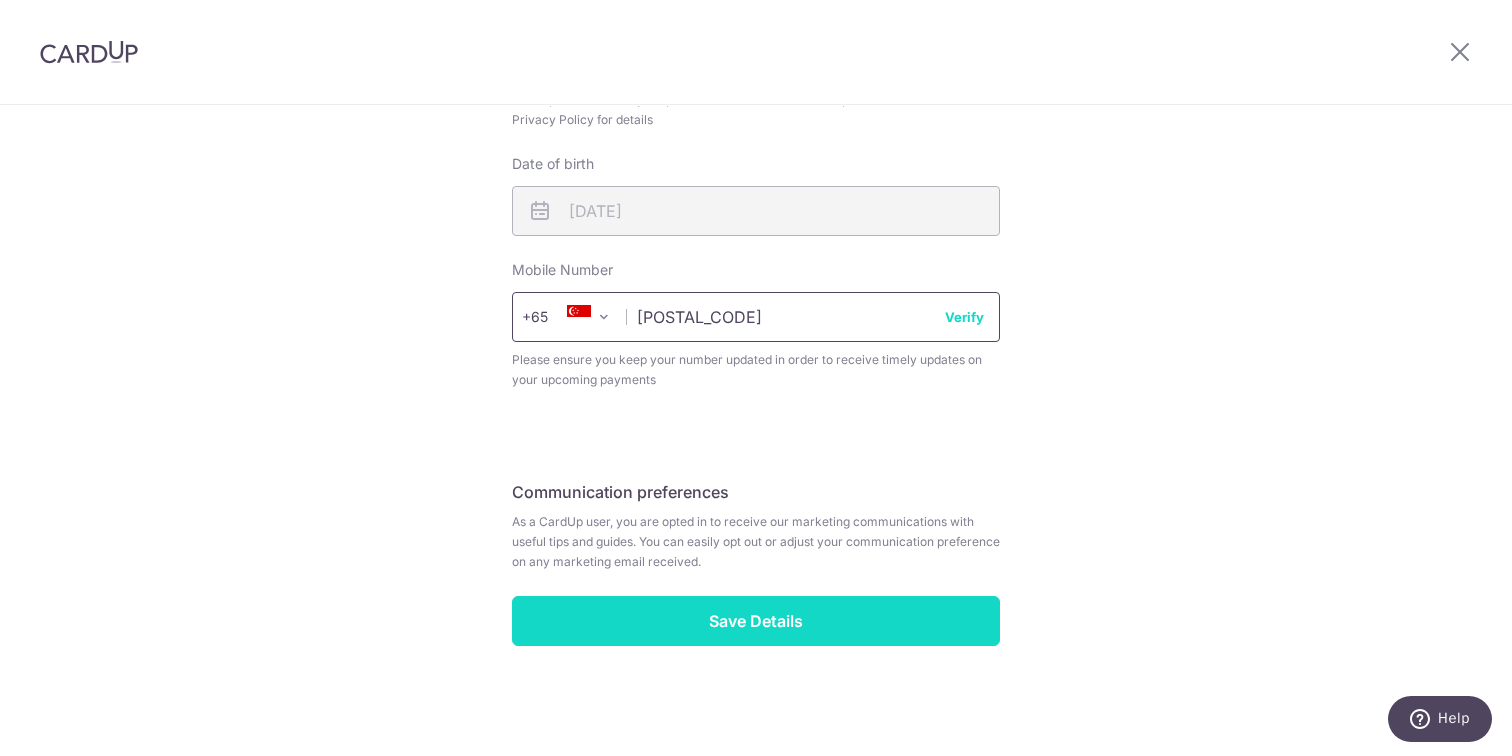 type on "98390695" 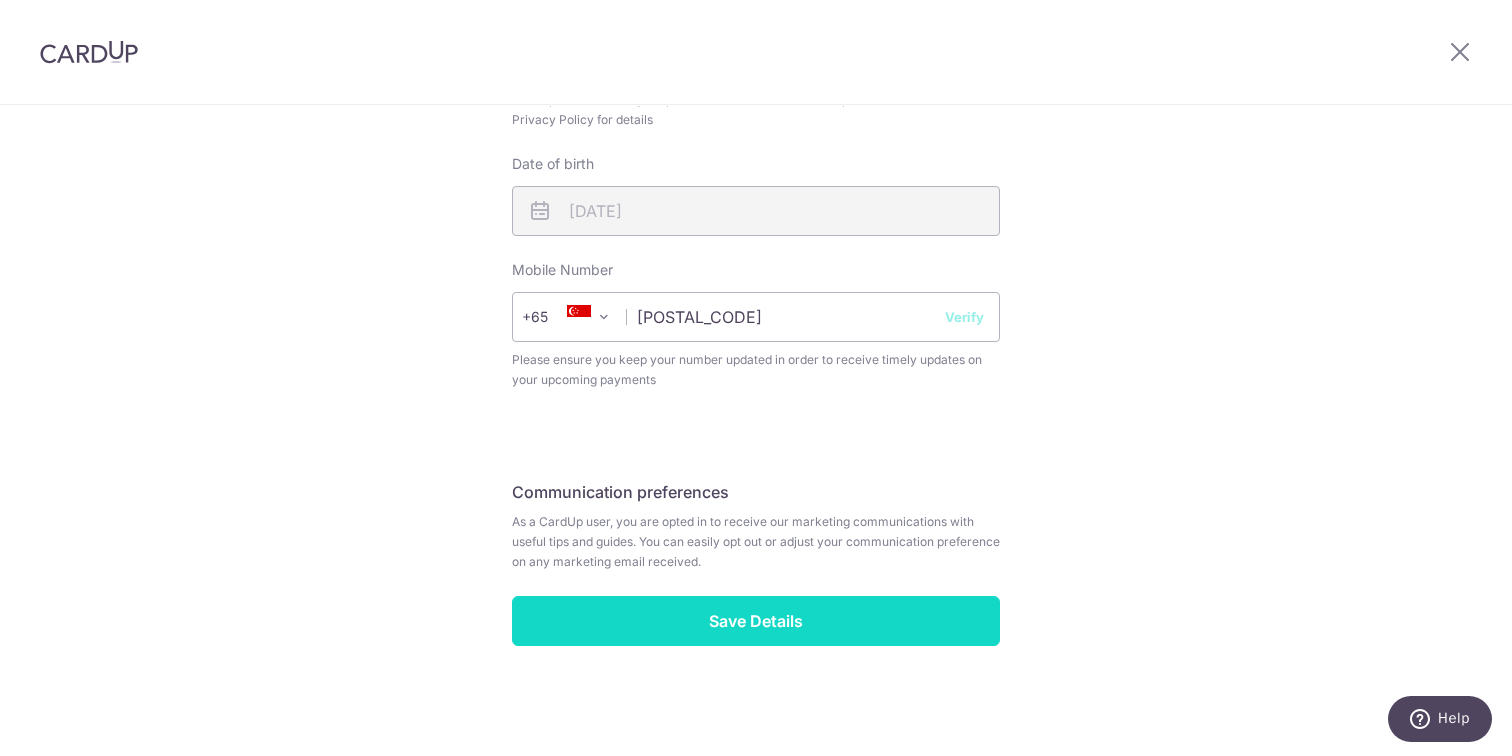 click on "Save Details" at bounding box center [756, 621] 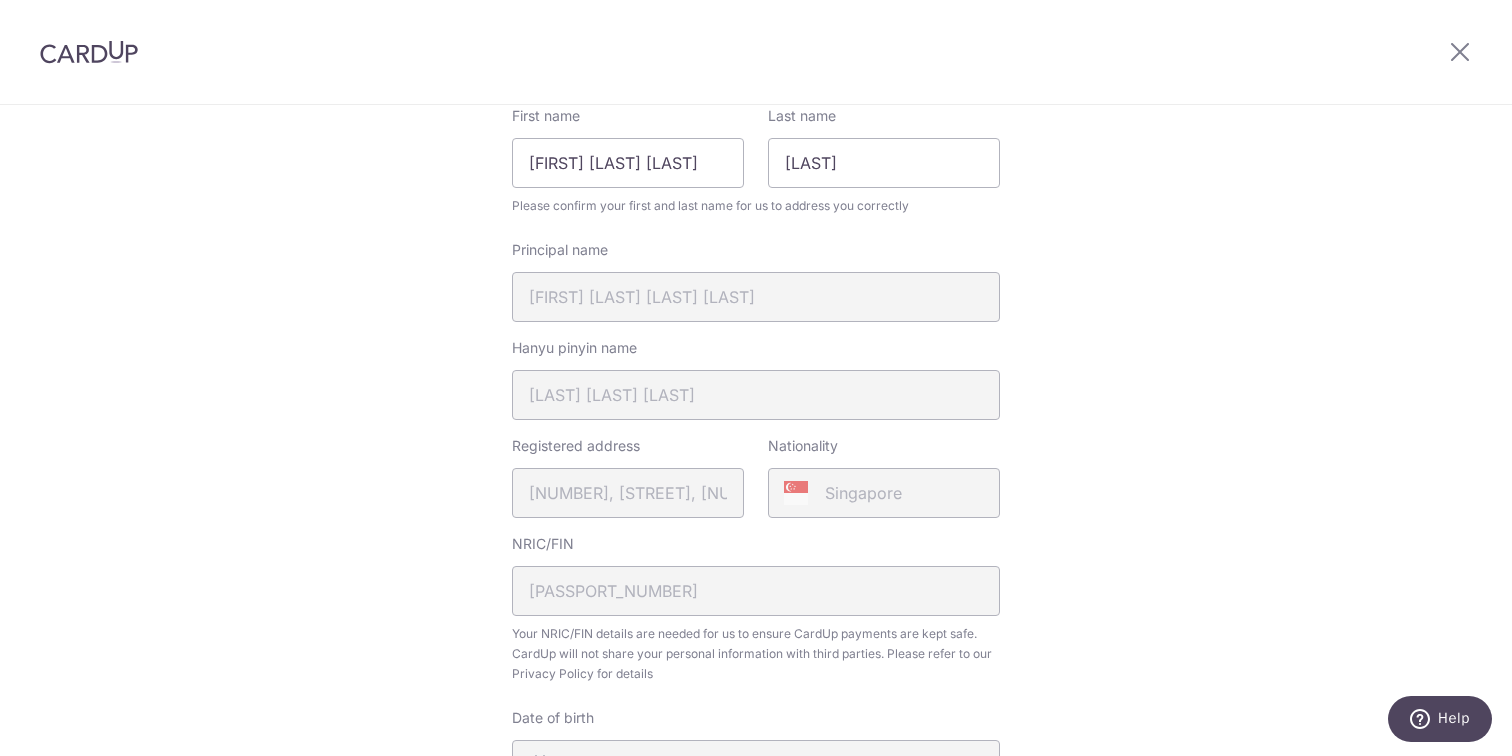 scroll, scrollTop: 228, scrollLeft: 0, axis: vertical 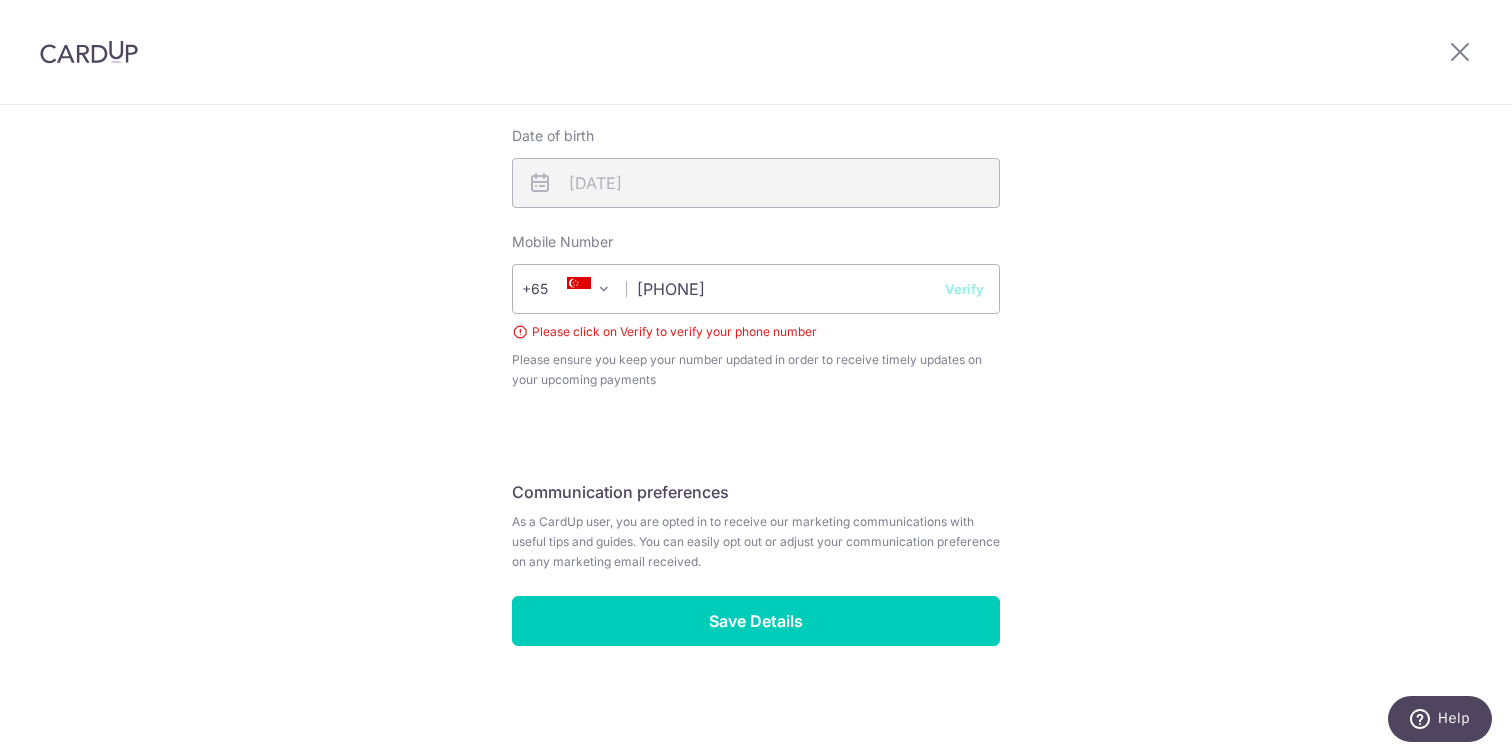 click on "Verify" at bounding box center (964, 289) 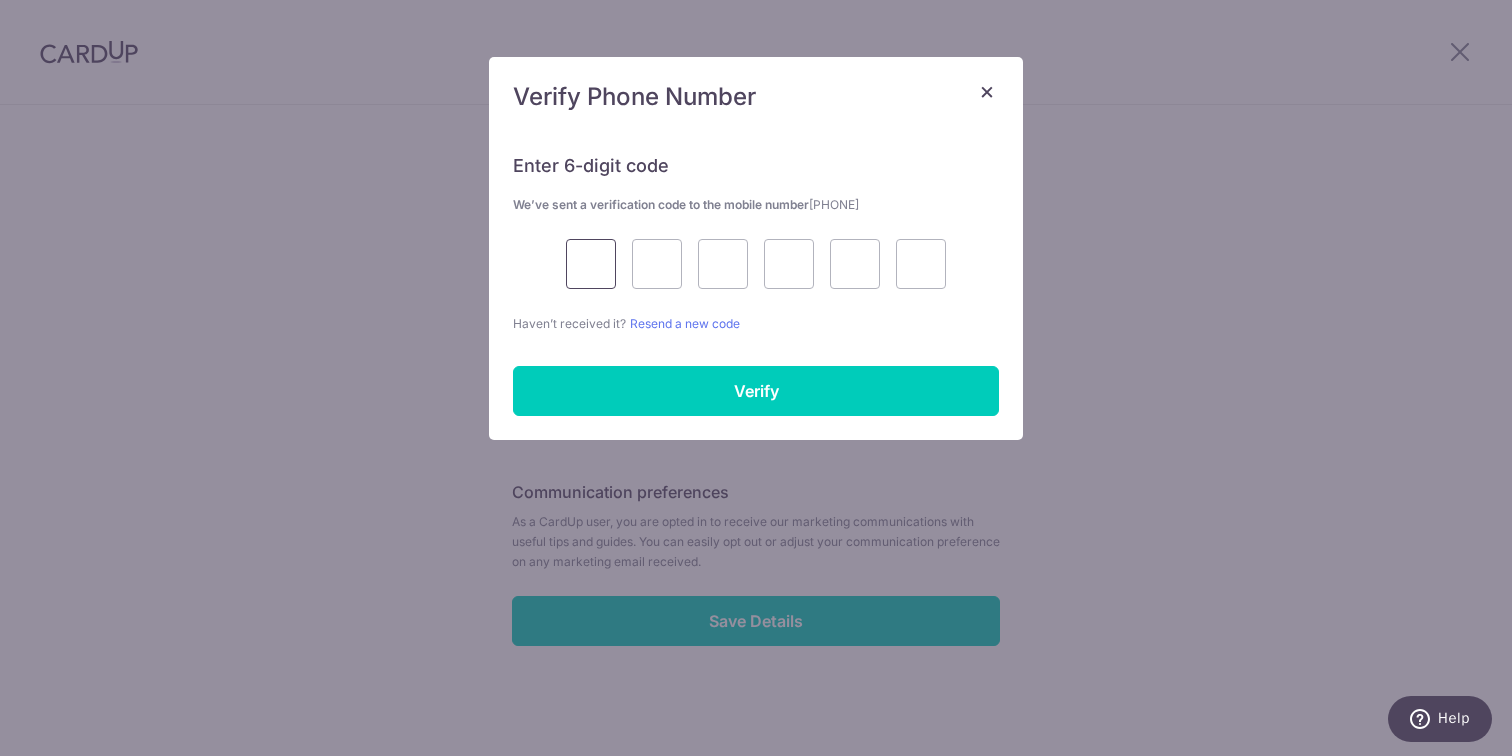 click at bounding box center [591, 264] 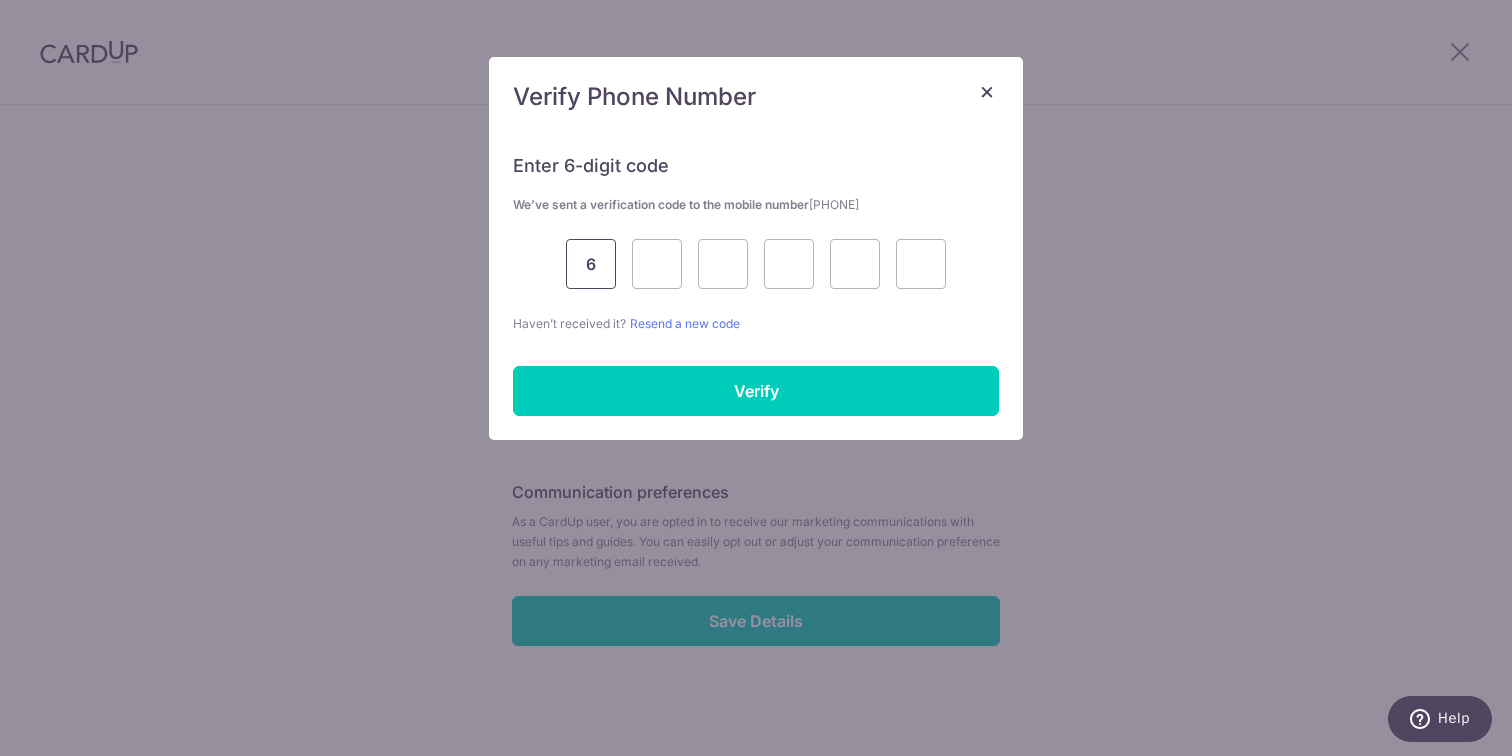 type on "6" 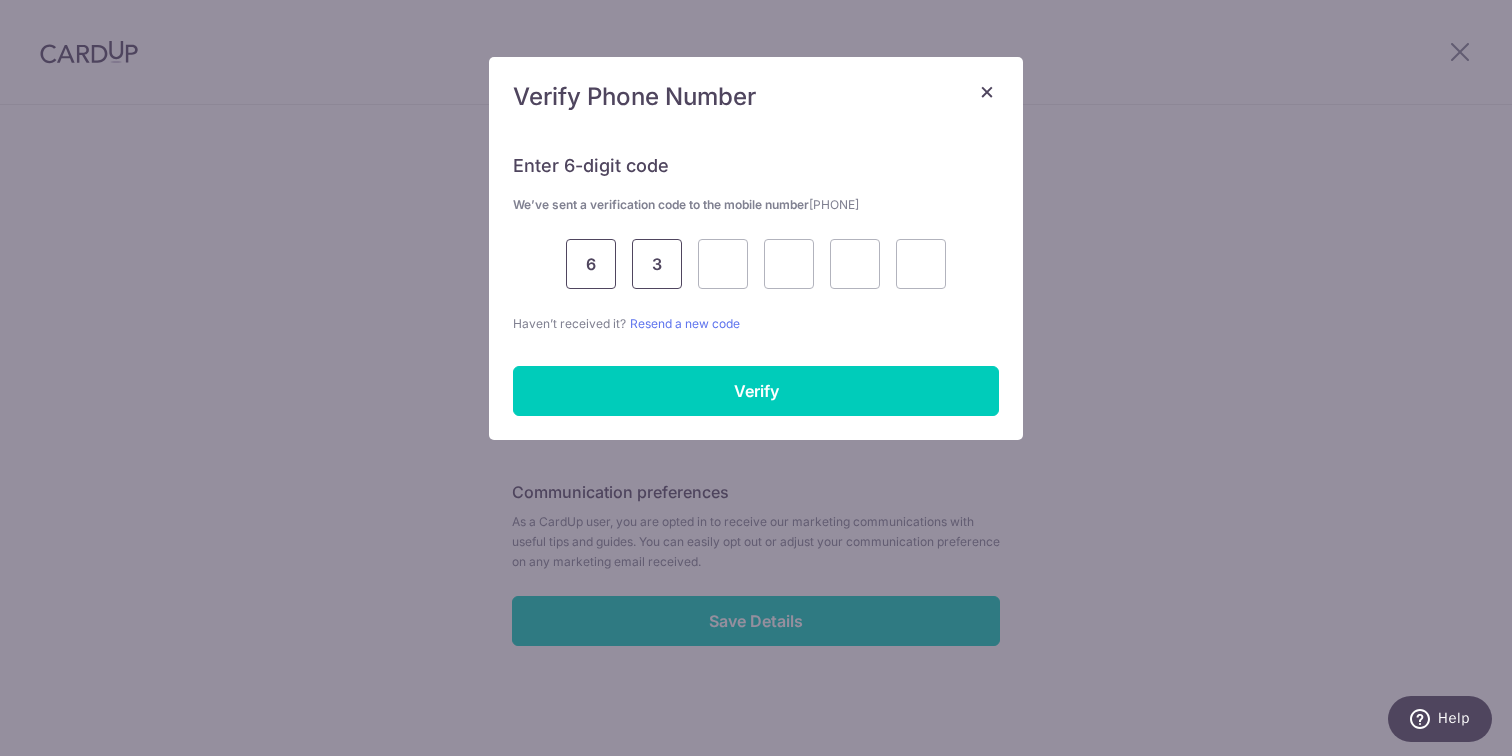type on "3" 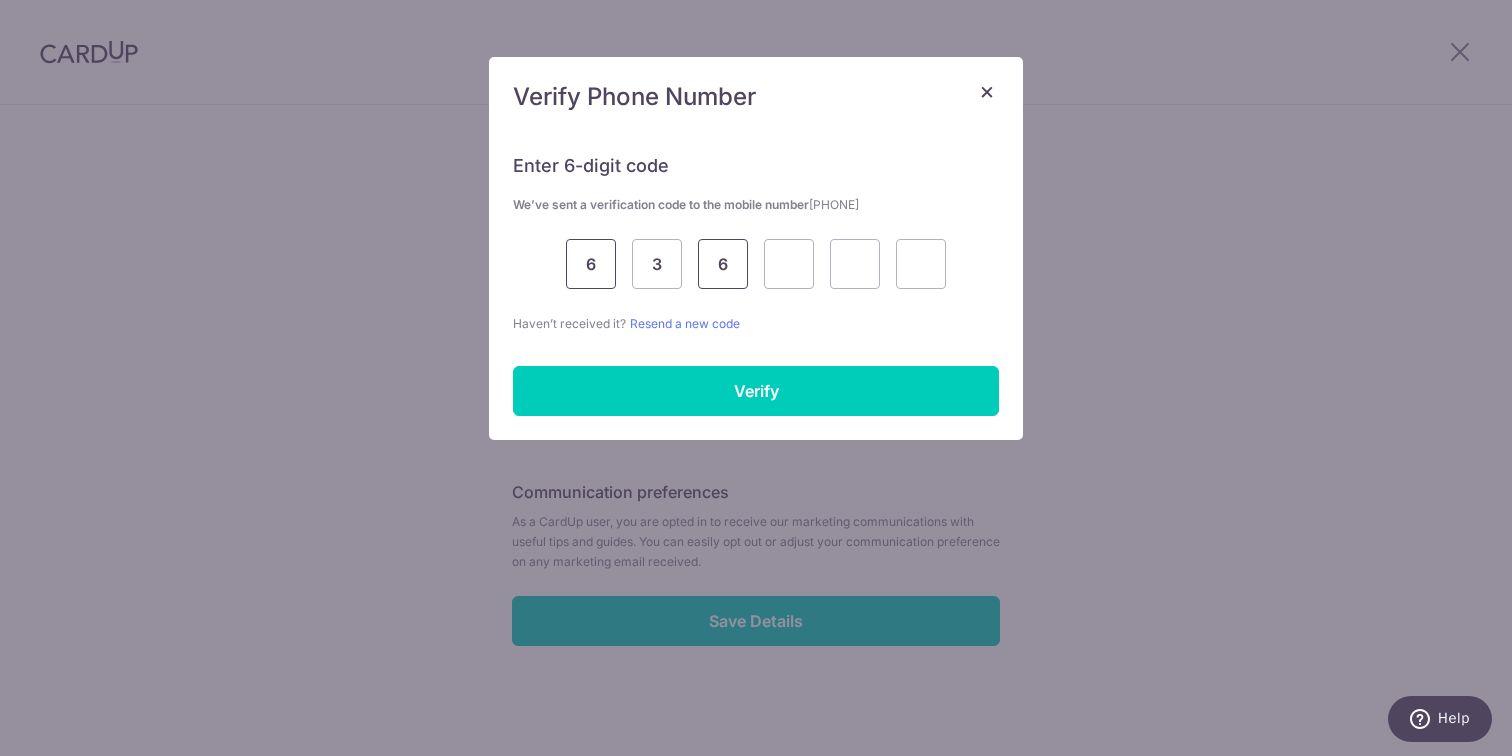 type on "6" 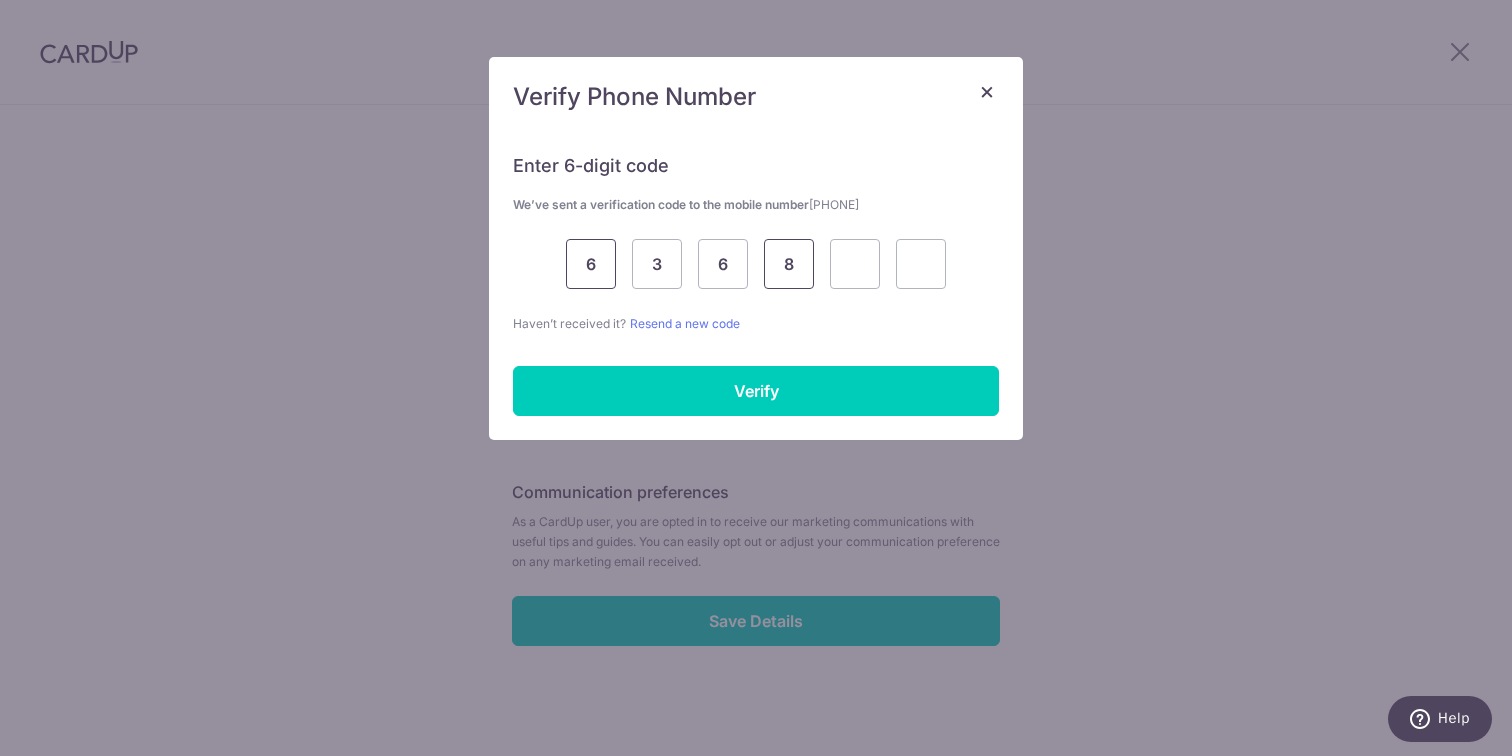 type on "8" 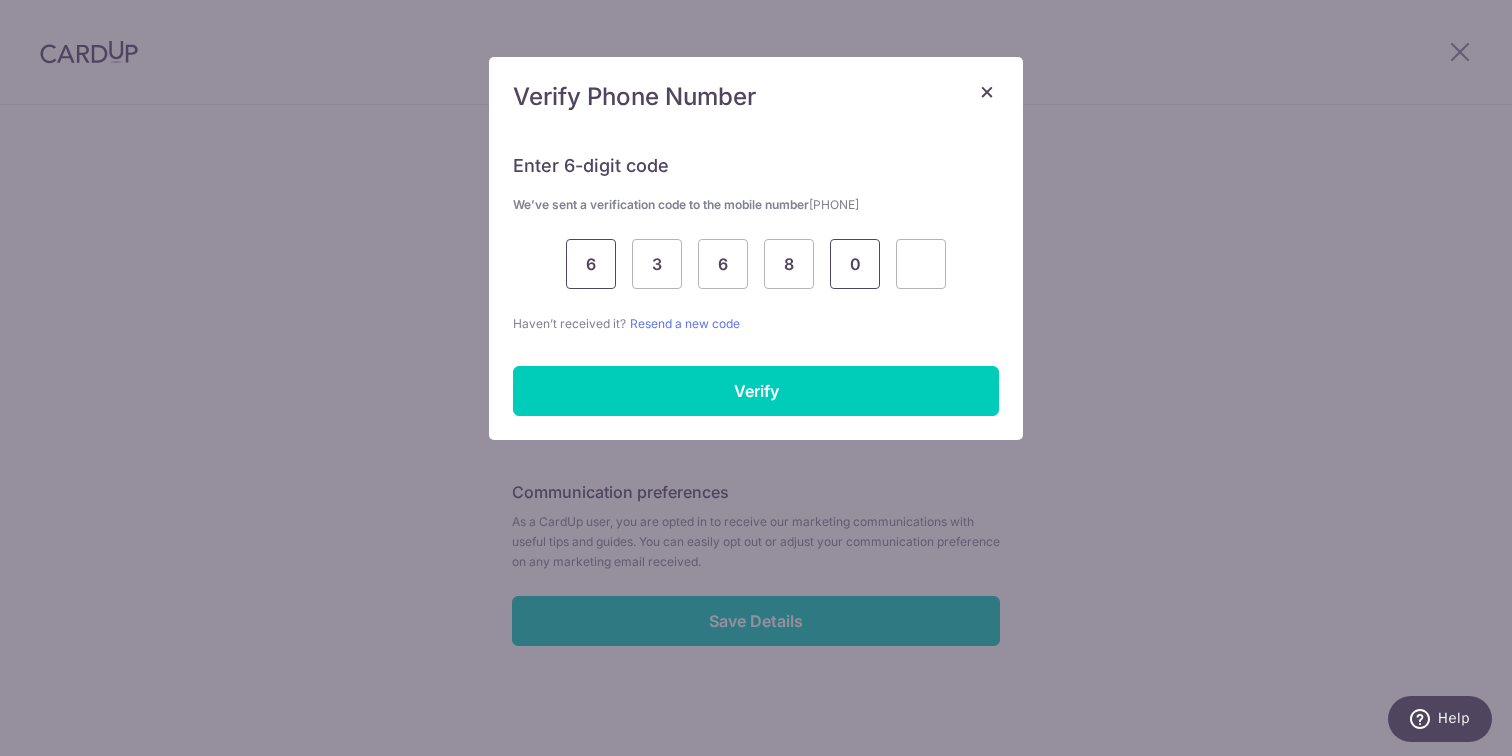 type on "0" 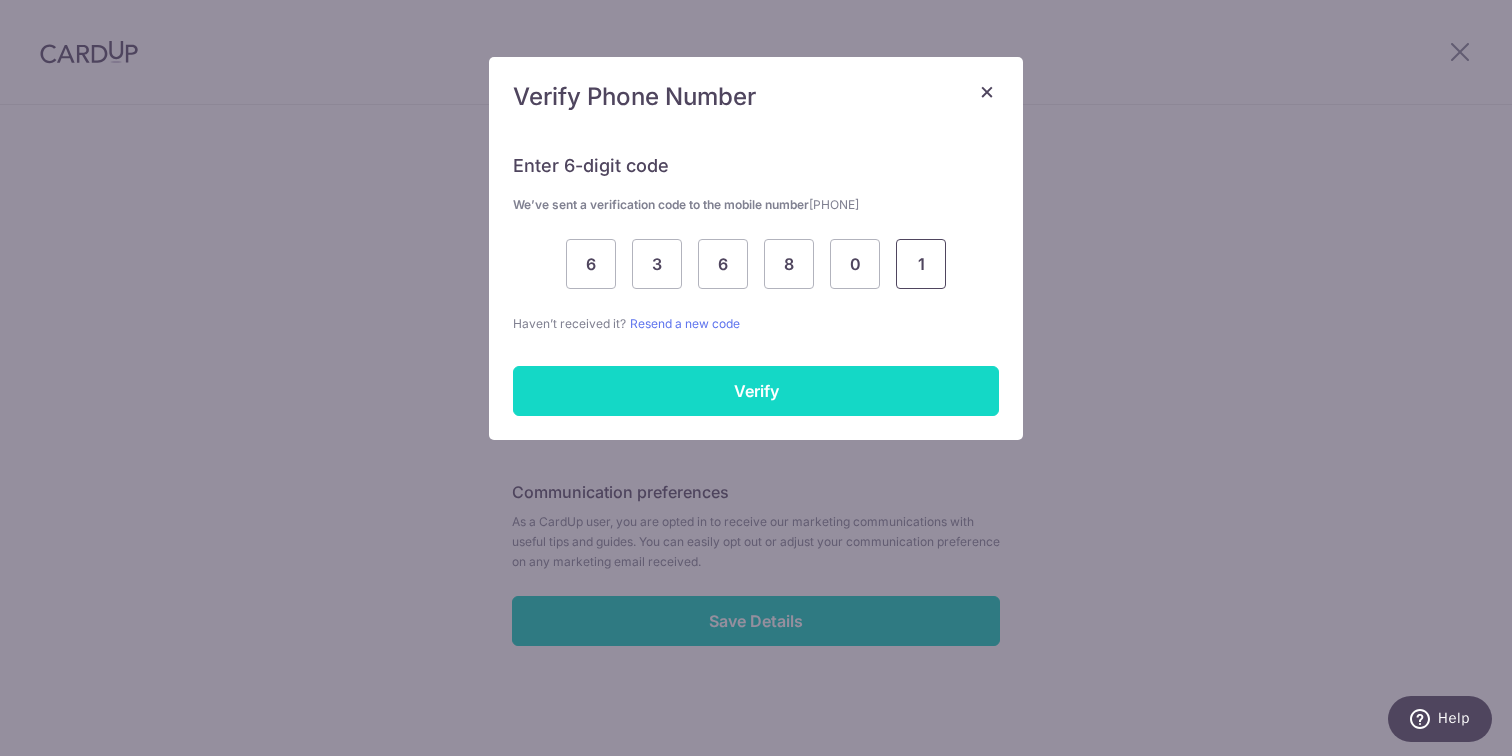 type on "1" 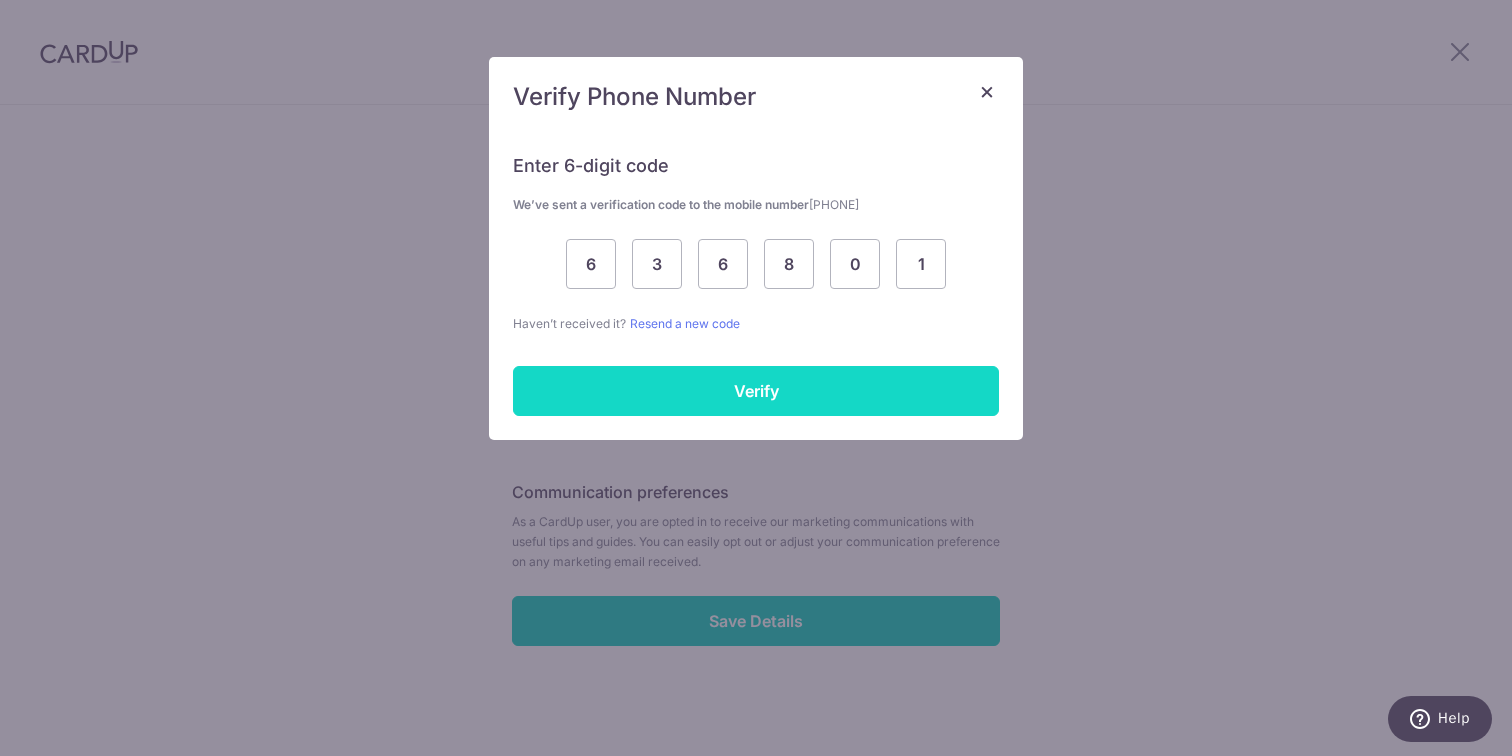 click on "Verify" at bounding box center [756, 391] 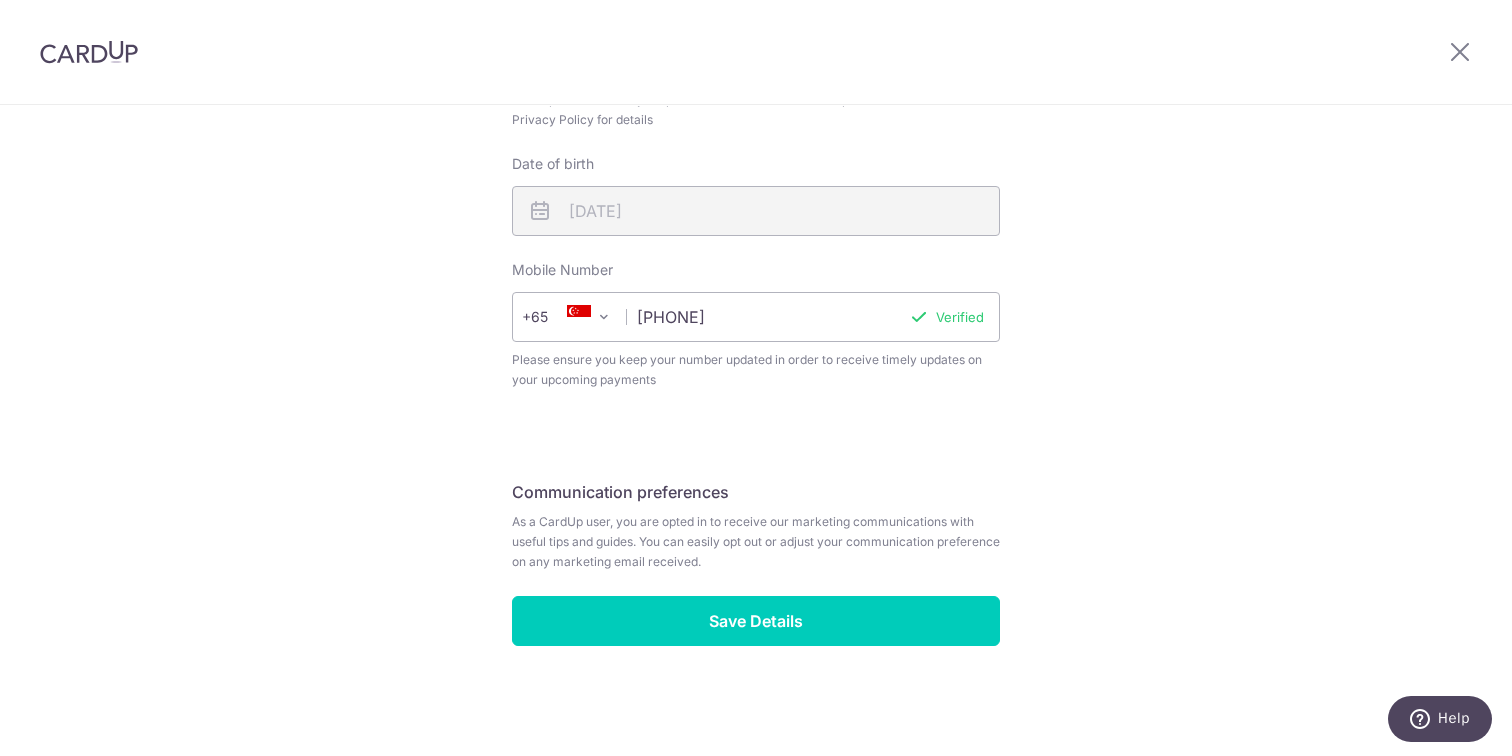 scroll, scrollTop: 807, scrollLeft: 0, axis: vertical 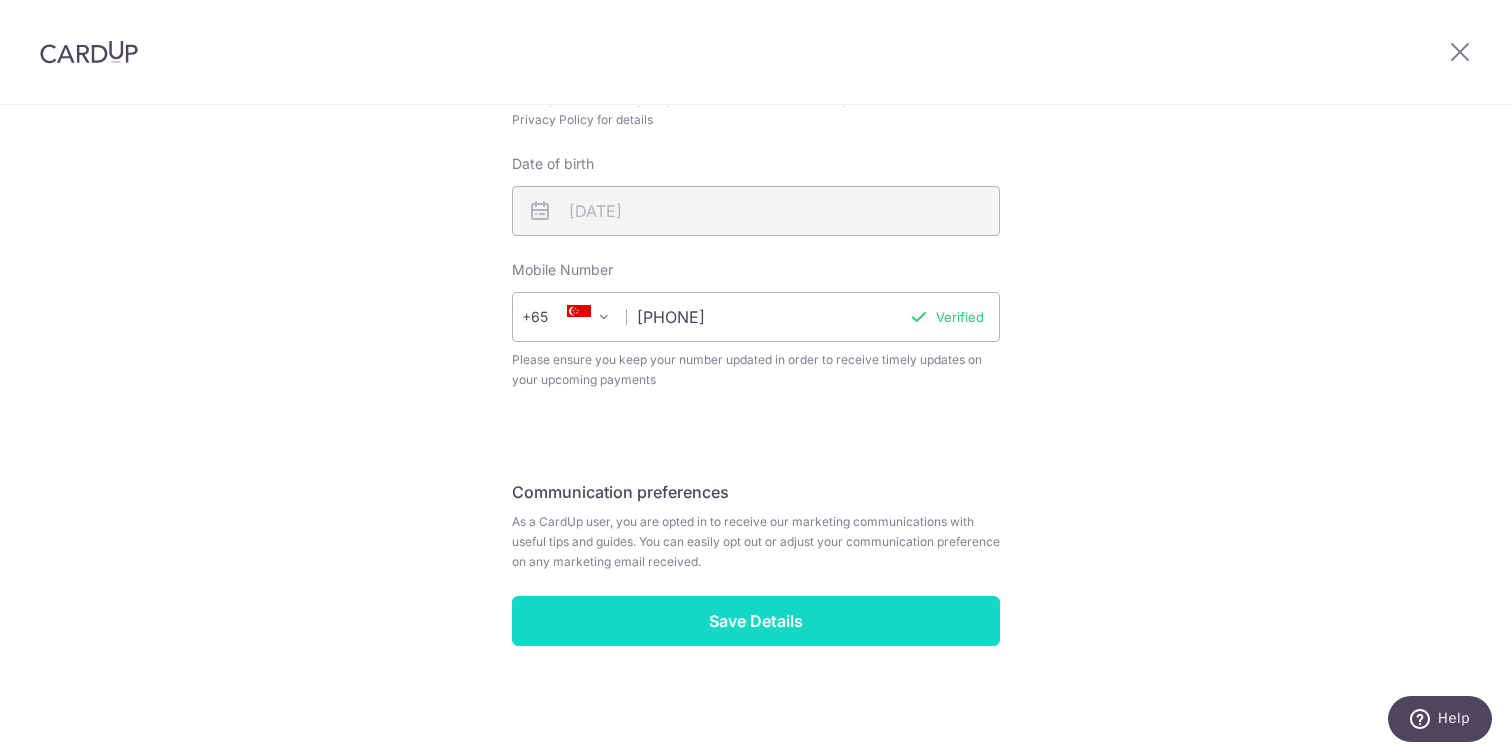 click on "Save Details" at bounding box center (756, 621) 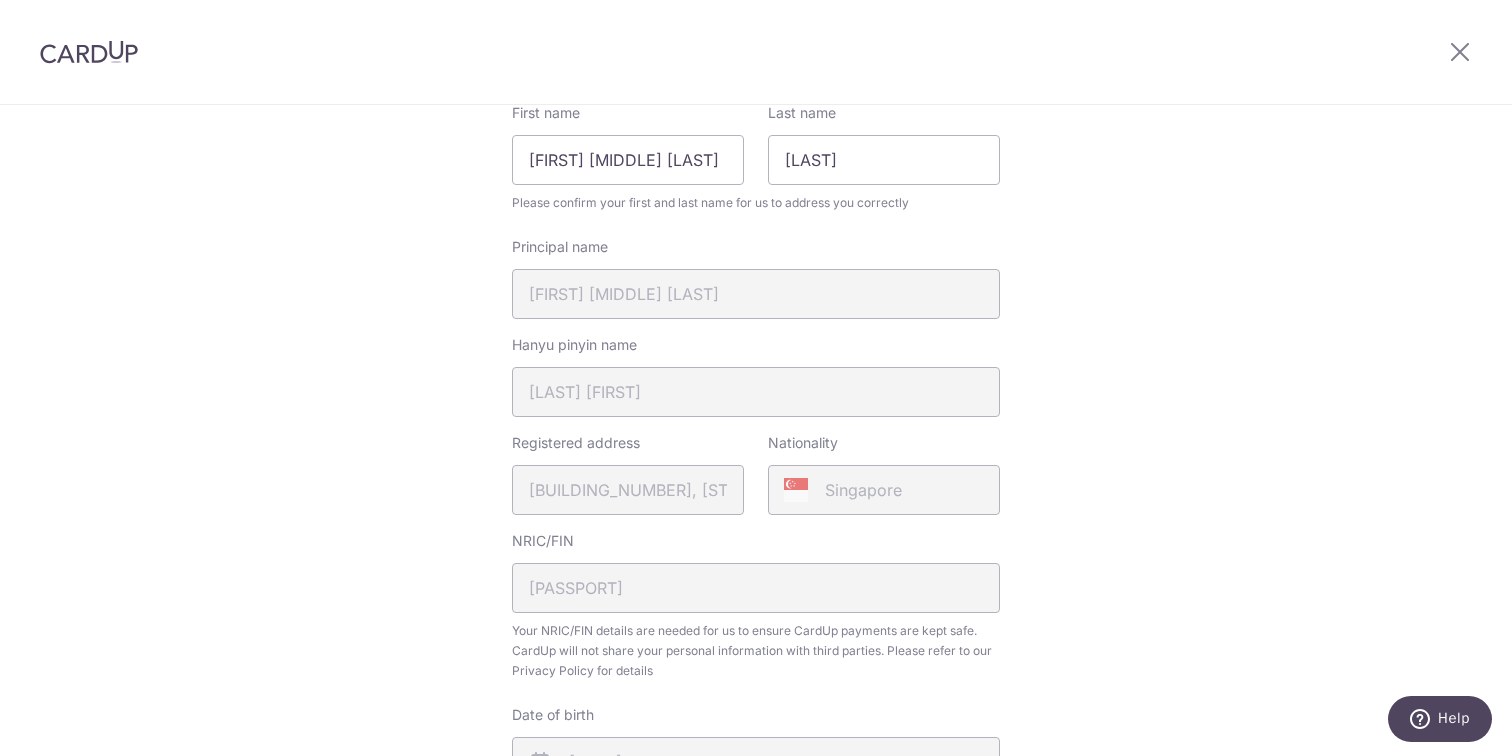 scroll, scrollTop: 0, scrollLeft: 0, axis: both 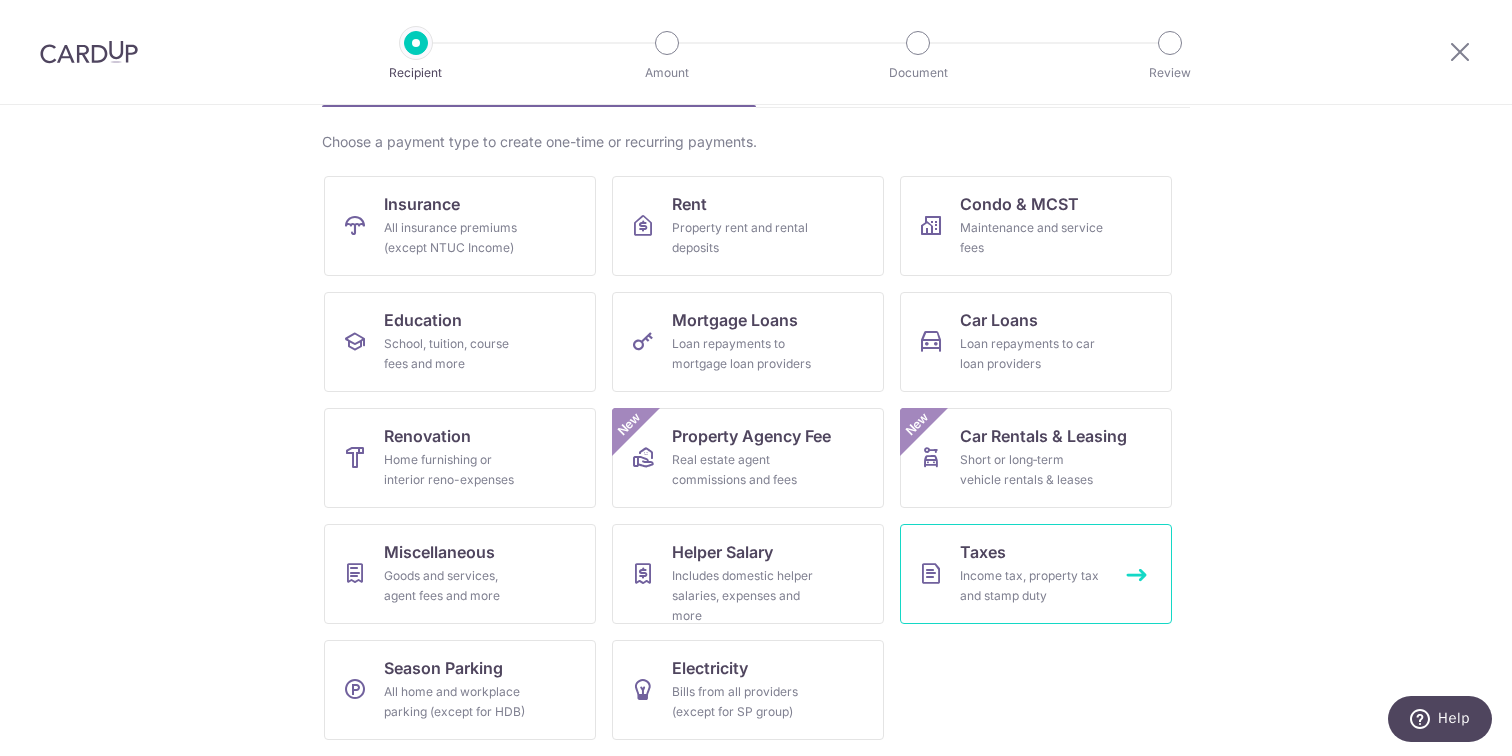 click on "Taxes Income tax, property tax and stamp duty" at bounding box center [1036, 574] 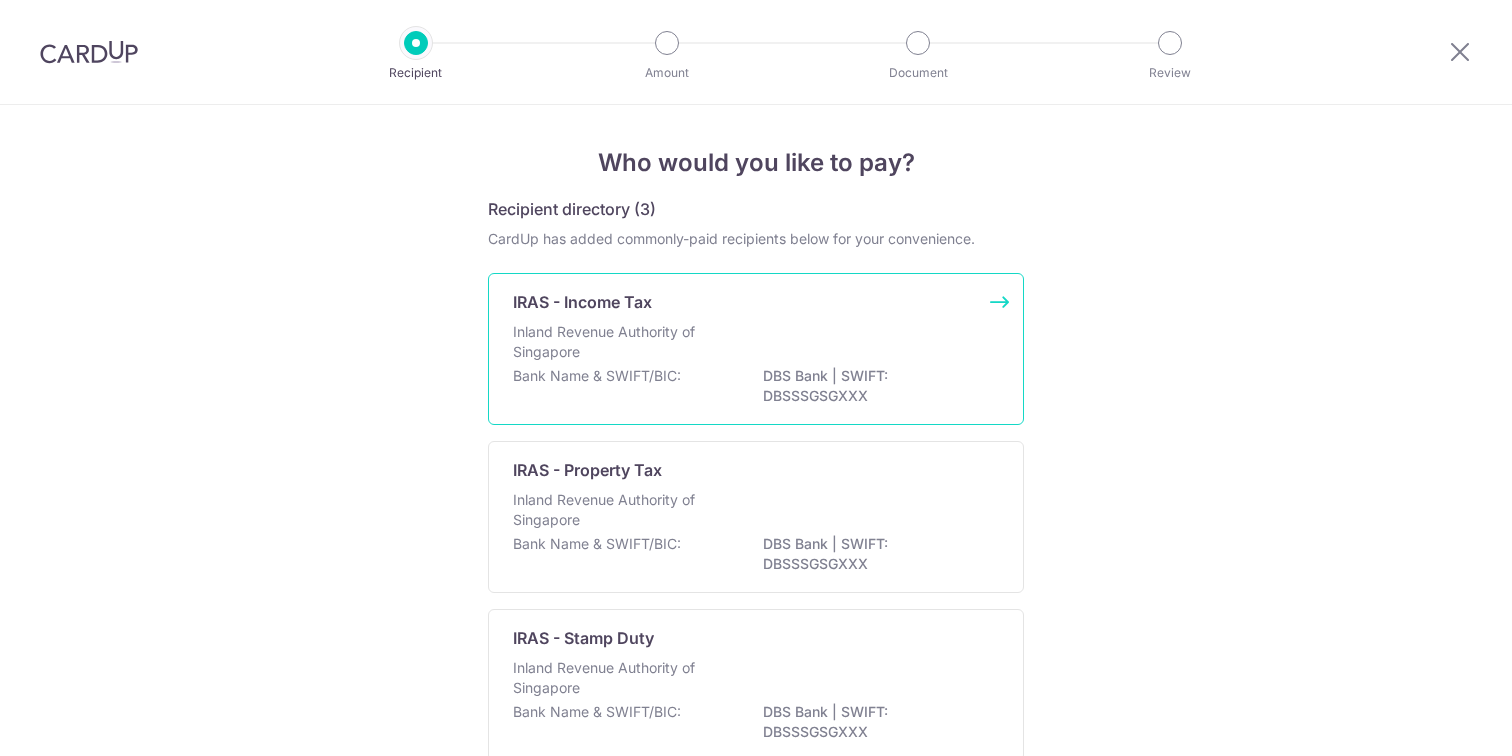 scroll, scrollTop: 0, scrollLeft: 0, axis: both 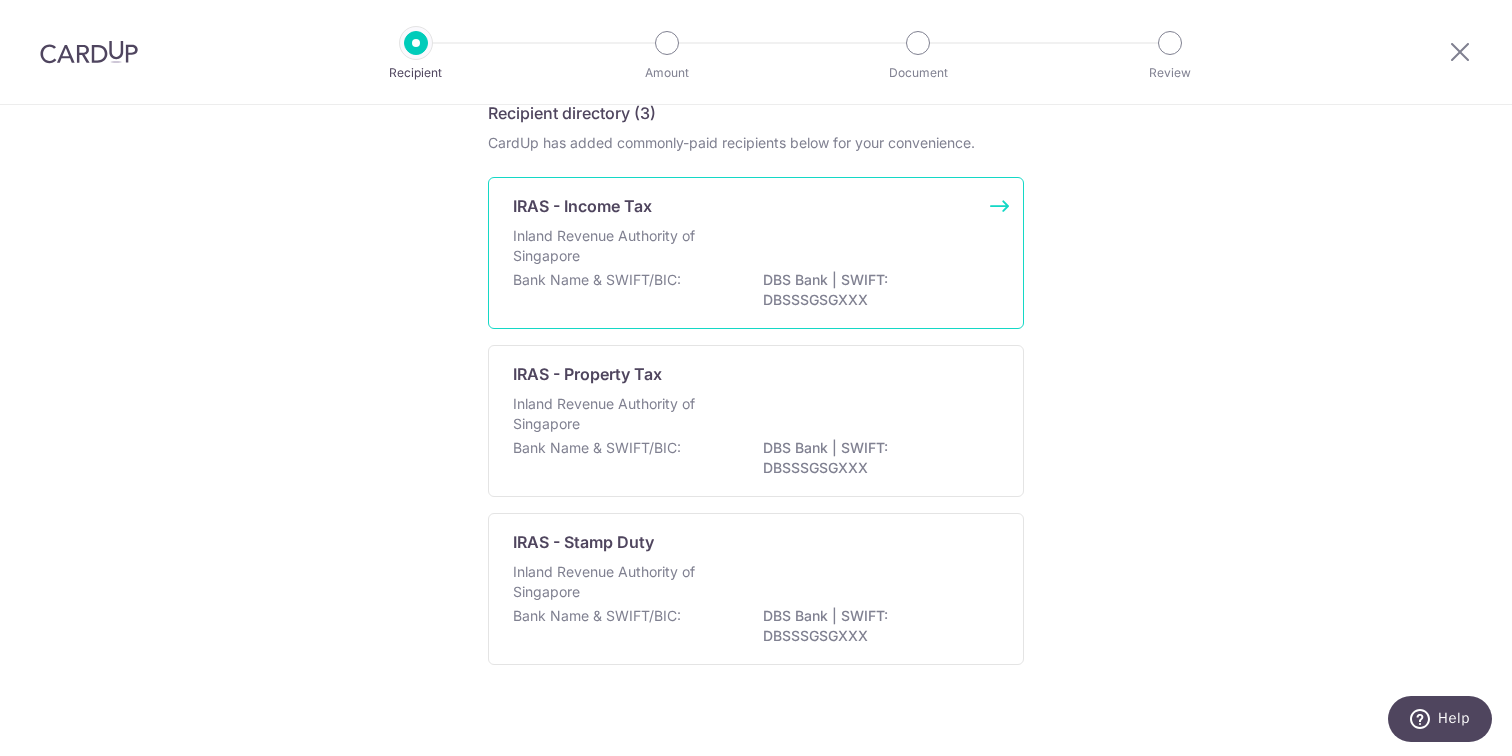 click on "DBS Bank | SWIFT: DBSSSGSGXXX" at bounding box center (875, 290) 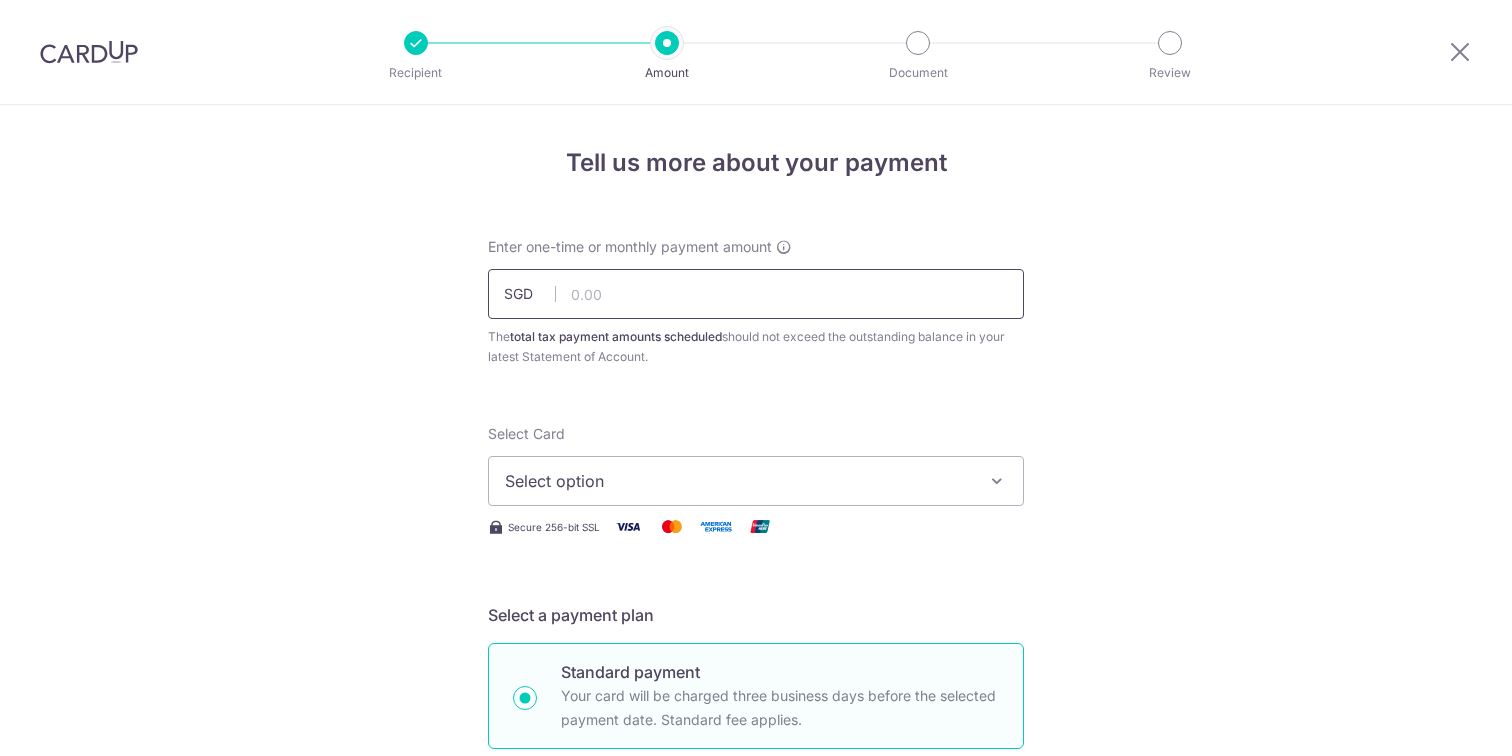 scroll, scrollTop: 0, scrollLeft: 0, axis: both 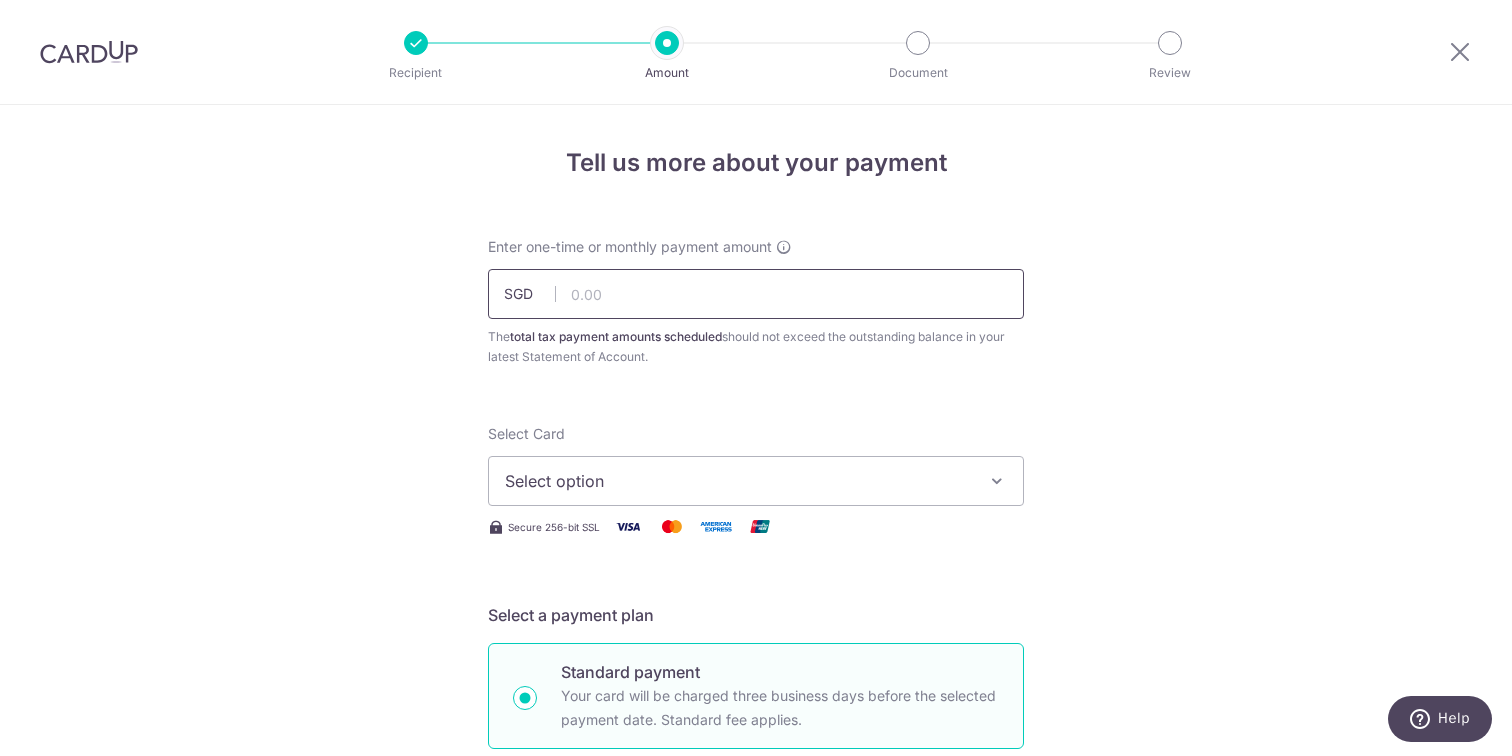 click at bounding box center [756, 294] 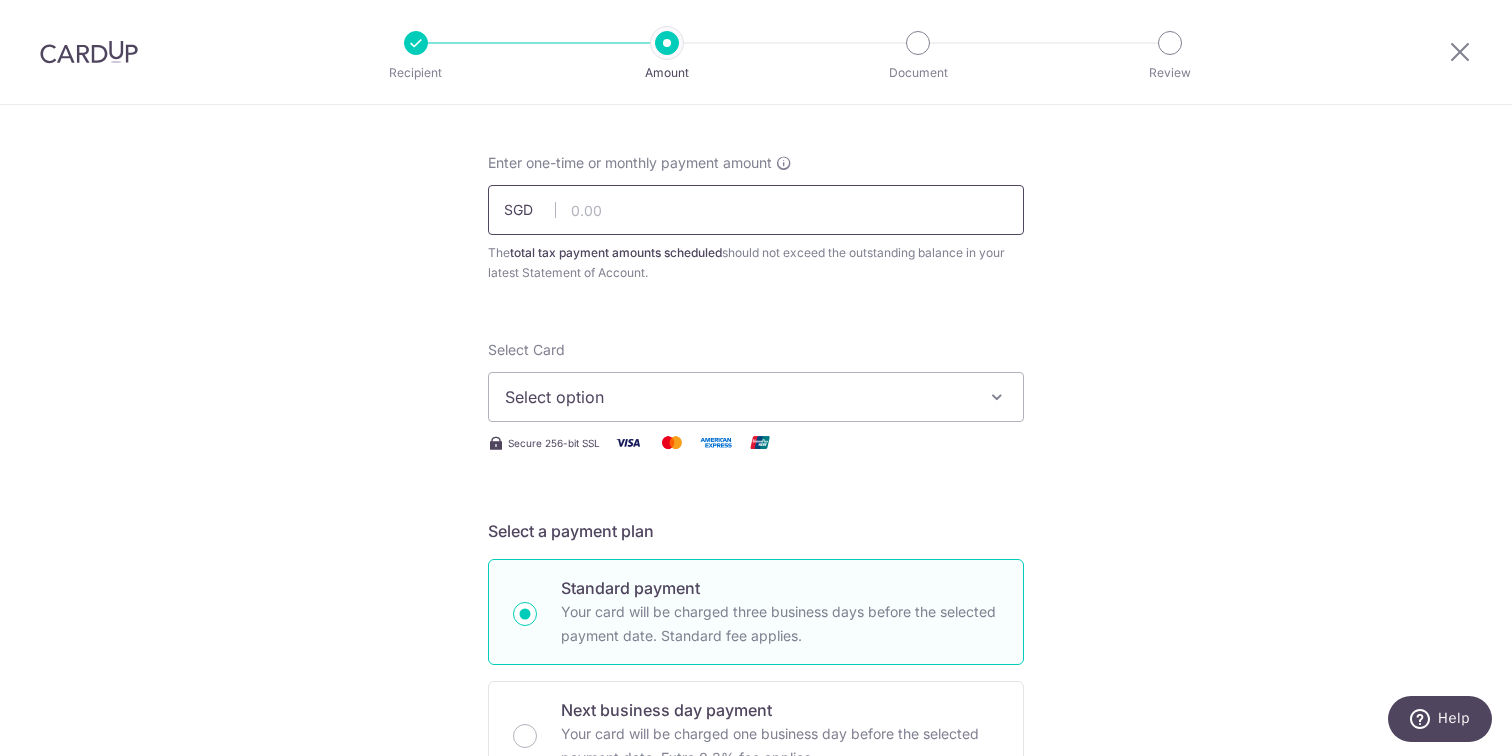scroll, scrollTop: 119, scrollLeft: 0, axis: vertical 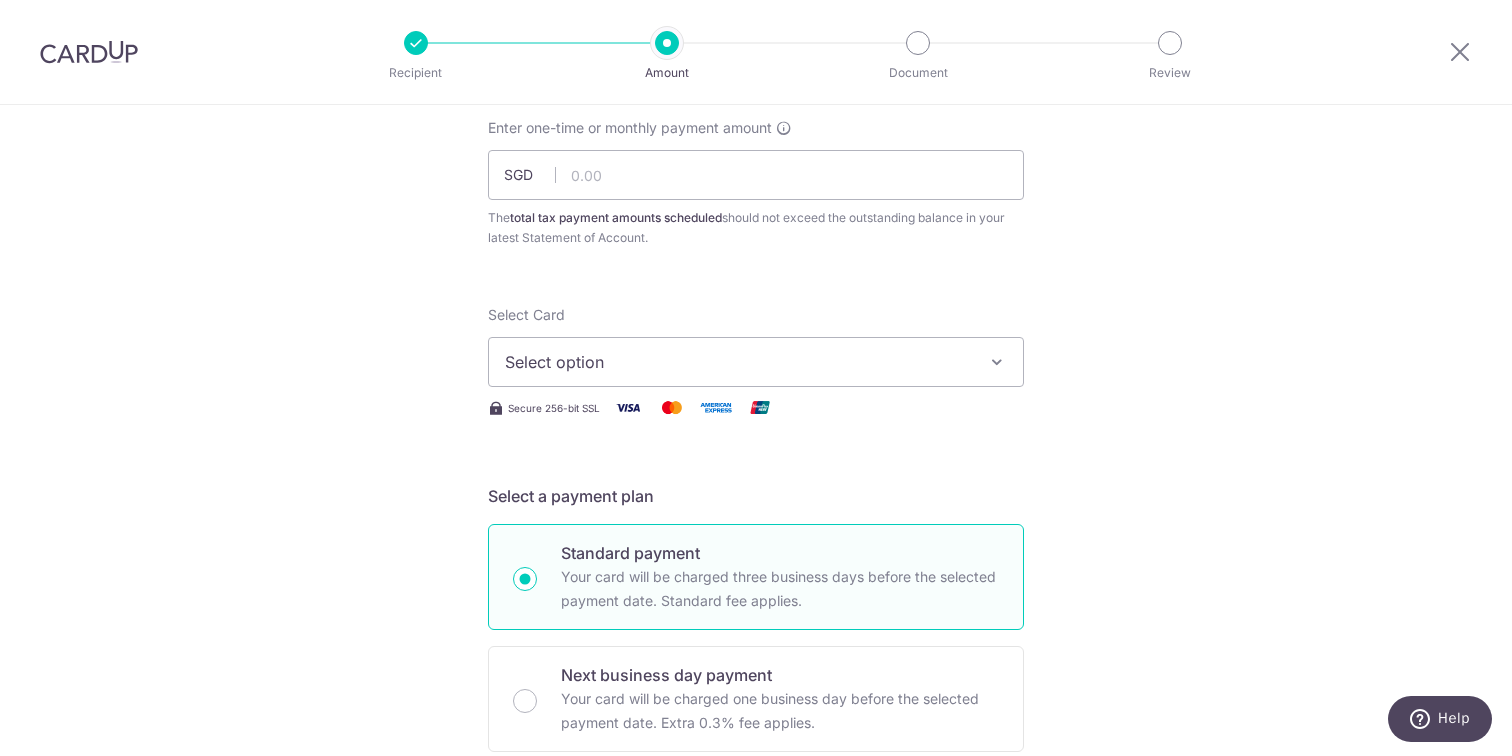 click on "Select option" at bounding box center (738, 362) 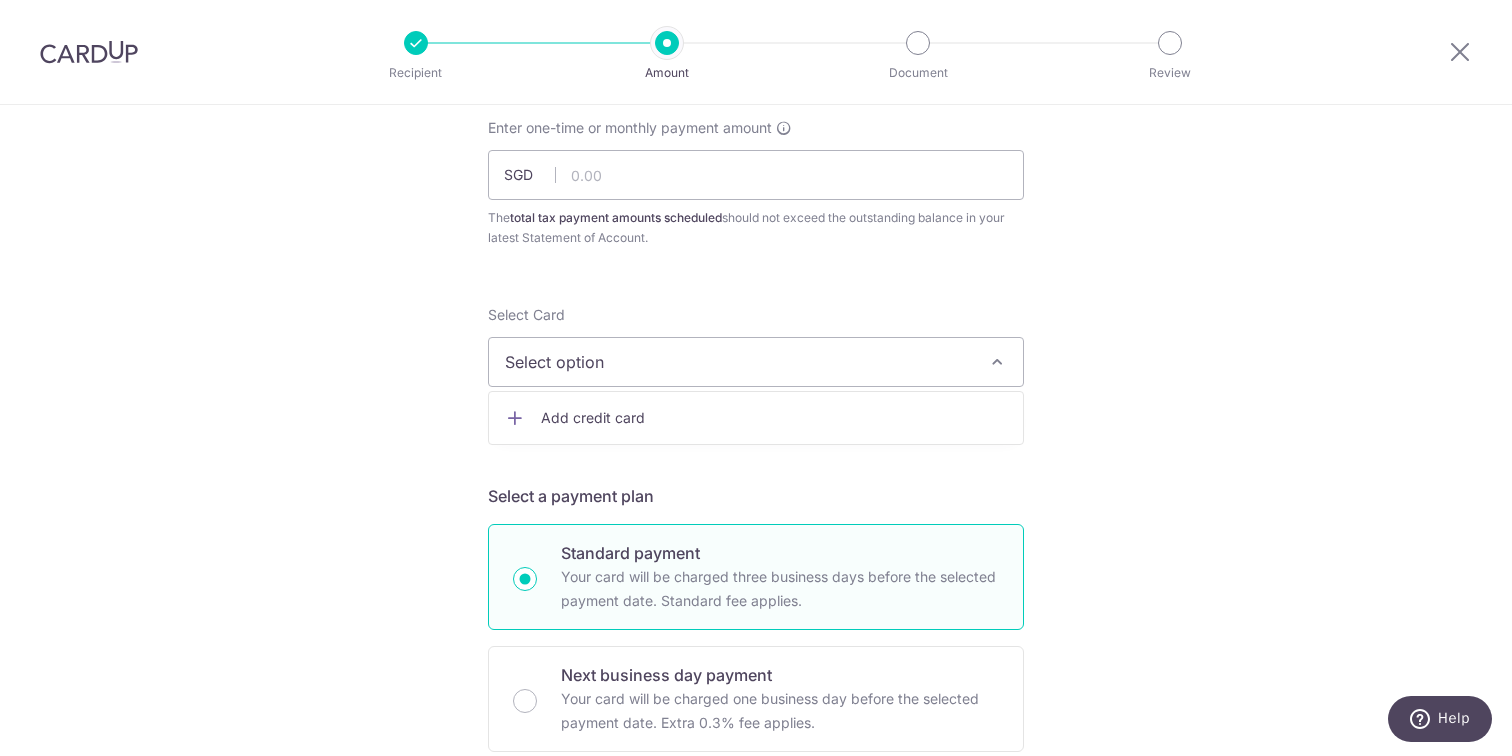 click on "Add credit card" at bounding box center [774, 418] 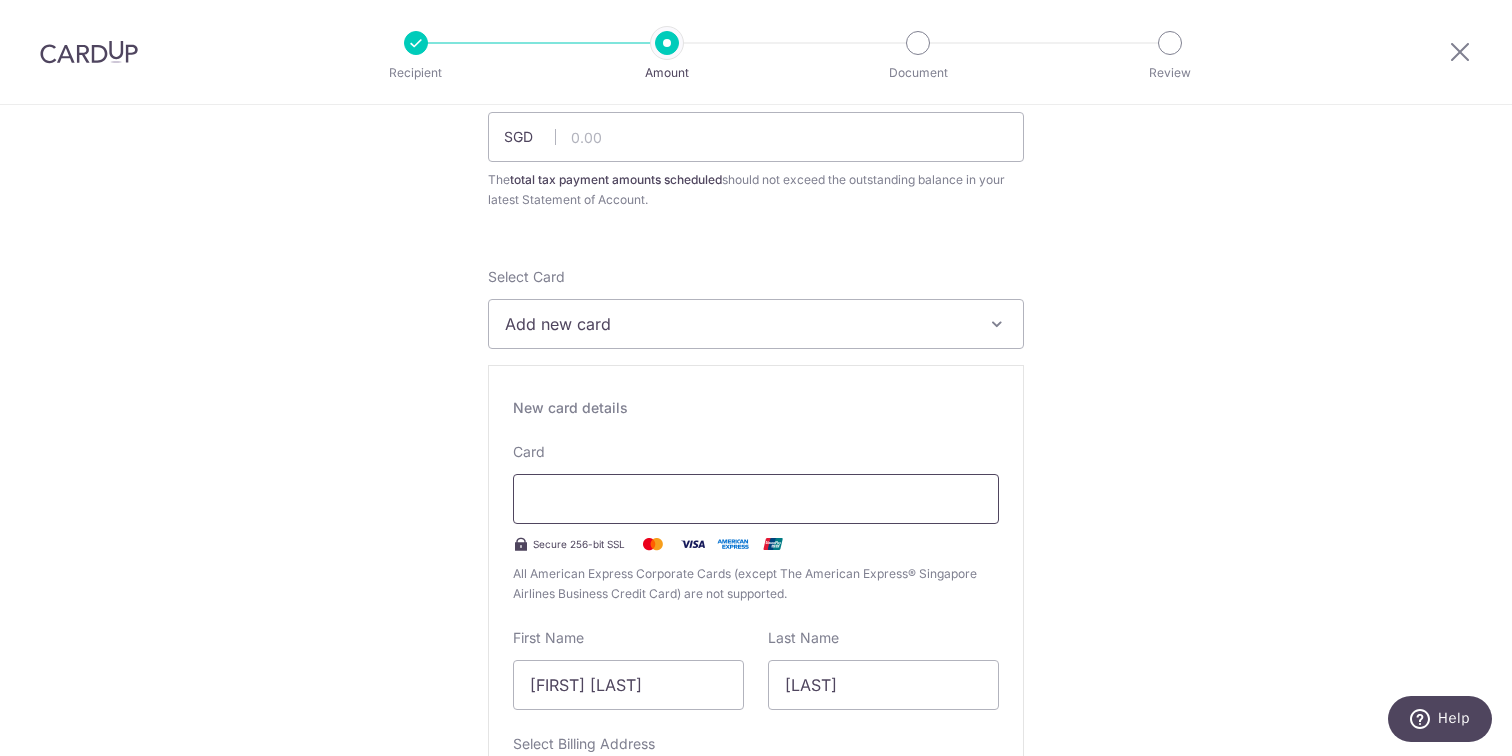 scroll, scrollTop: 152, scrollLeft: 0, axis: vertical 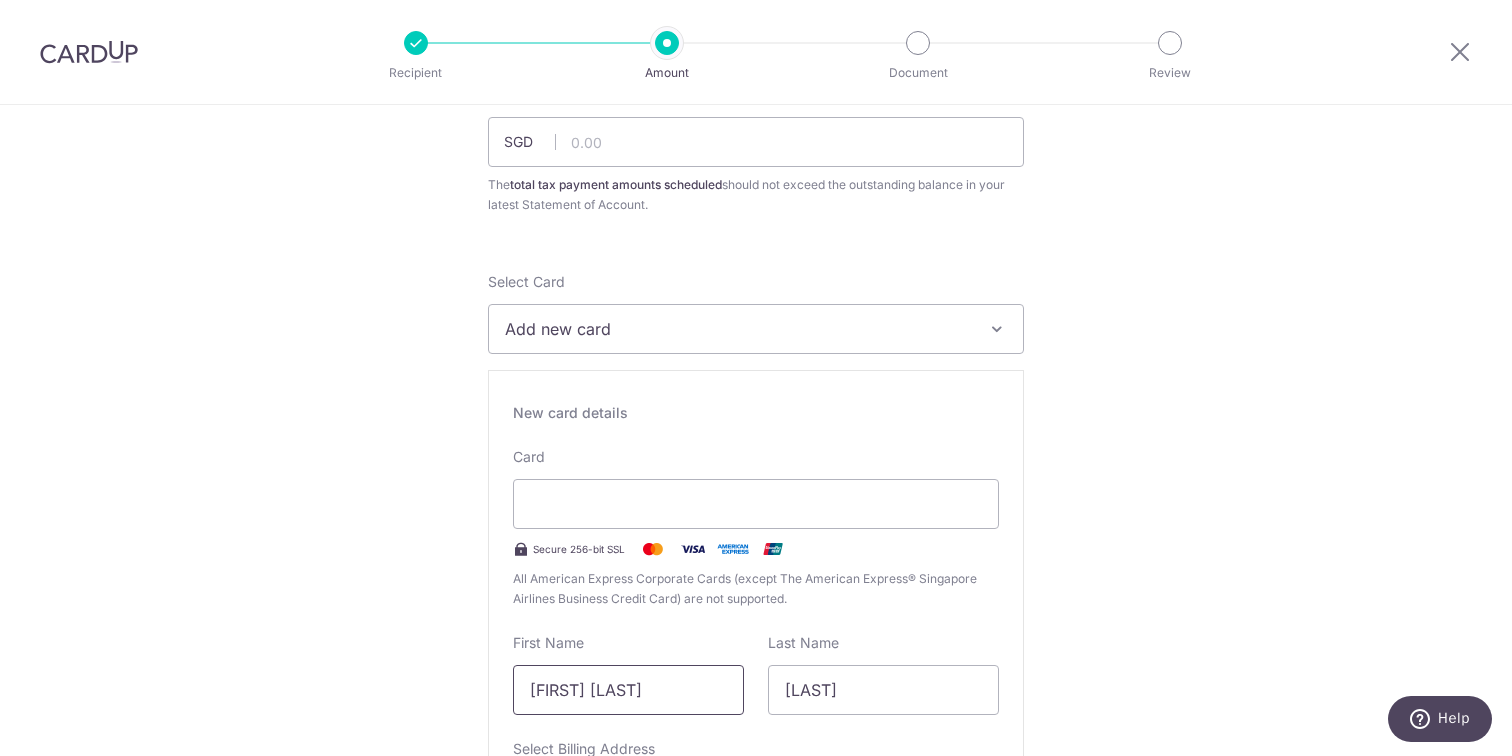 drag, startPoint x: 683, startPoint y: 691, endPoint x: 426, endPoint y: 640, distance: 262.01144 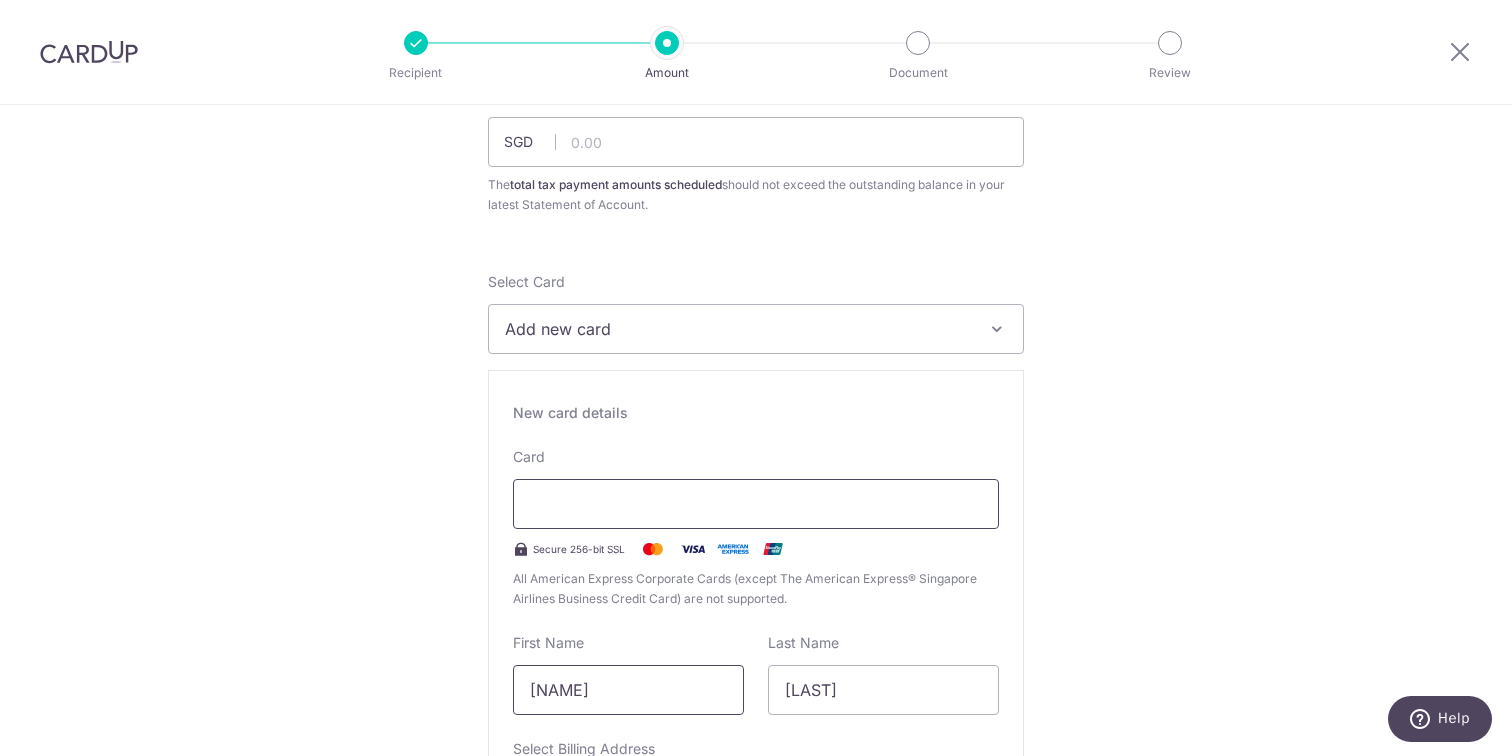 type on "Dominic" 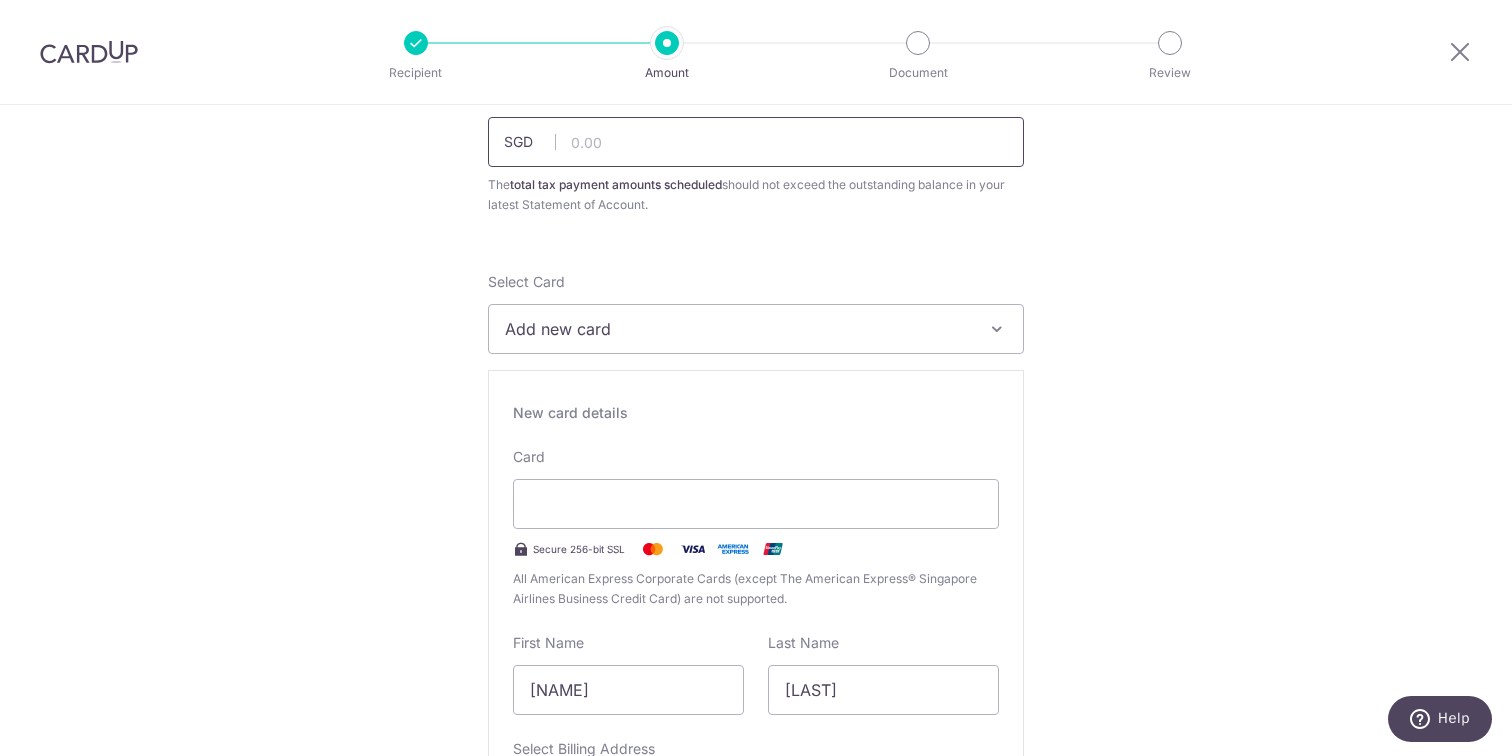 click at bounding box center [756, 142] 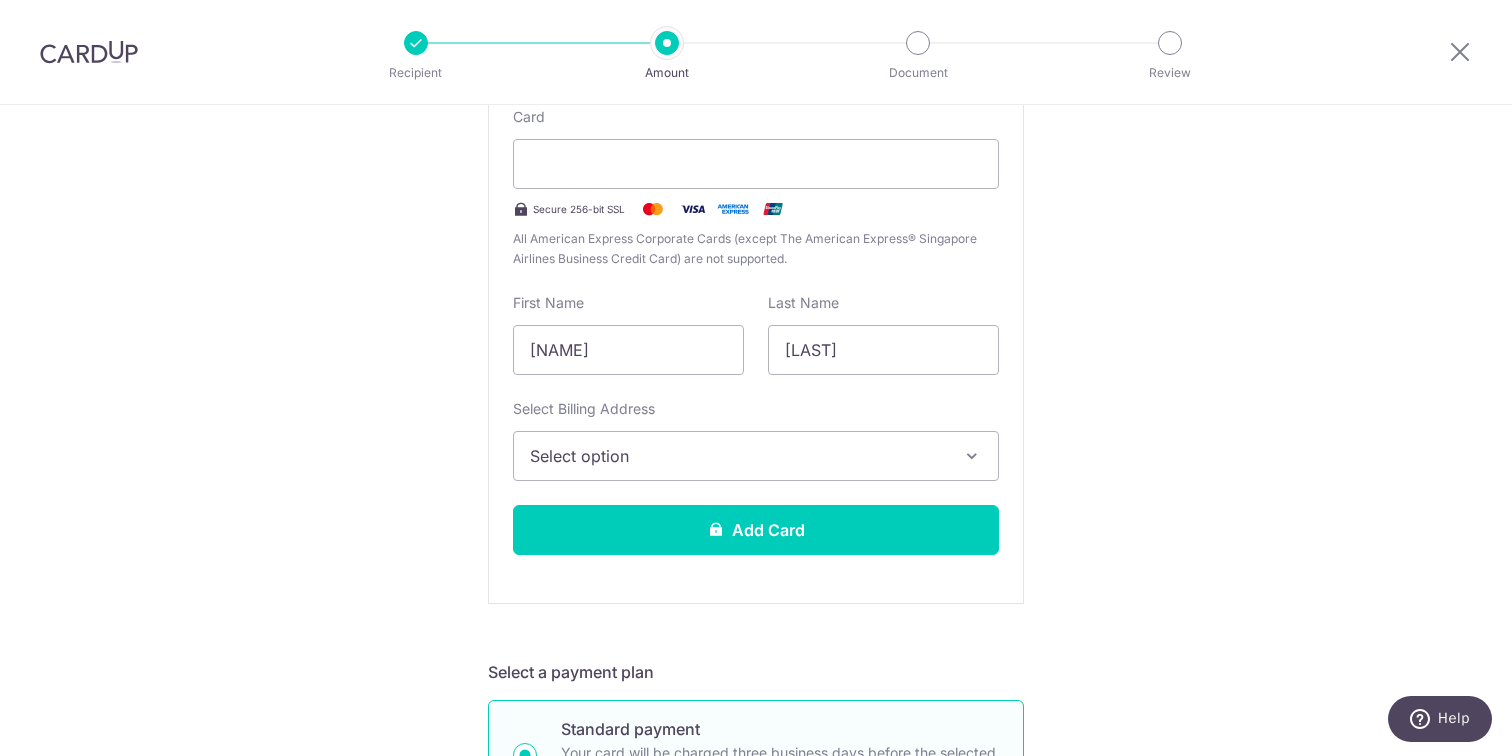 scroll, scrollTop: 561, scrollLeft: 0, axis: vertical 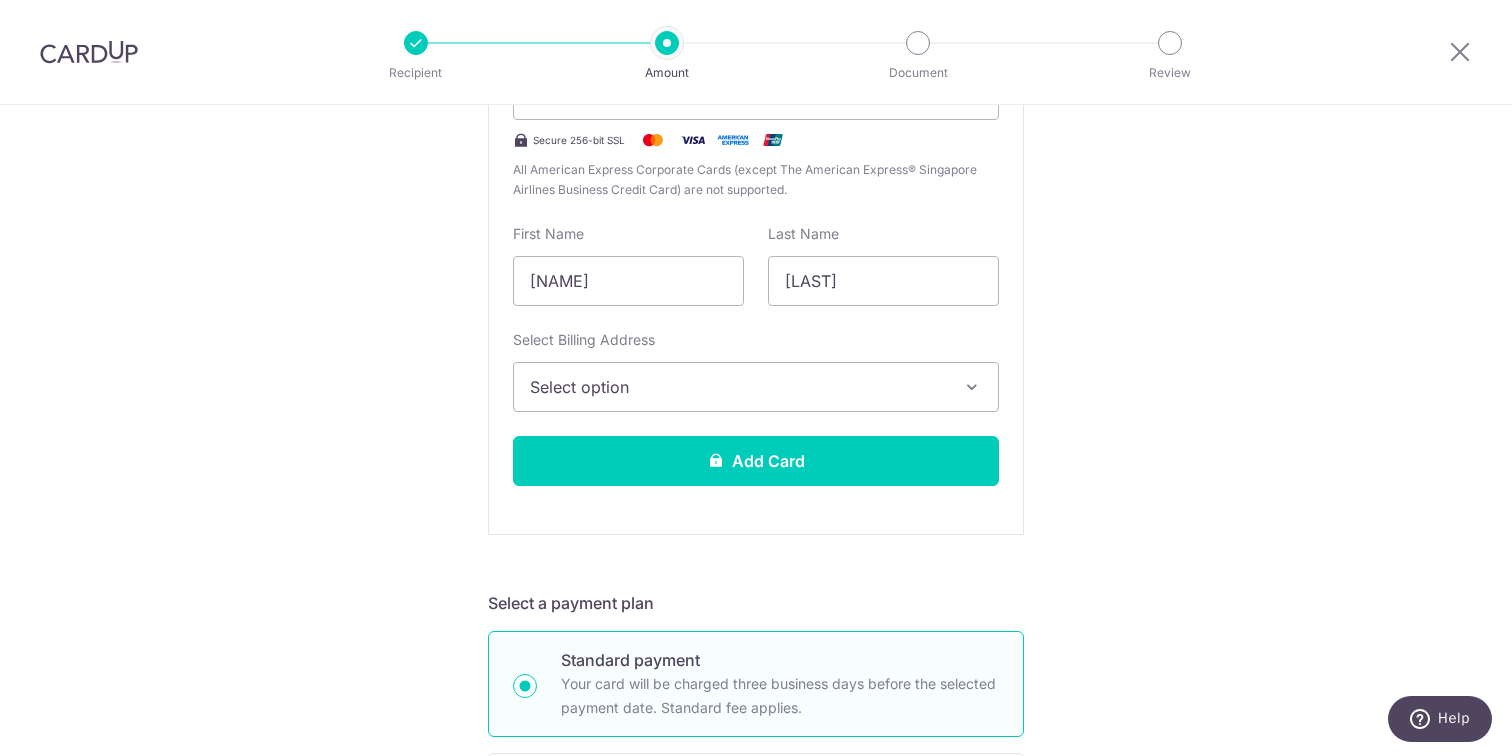 click on "Select option" at bounding box center [738, 387] 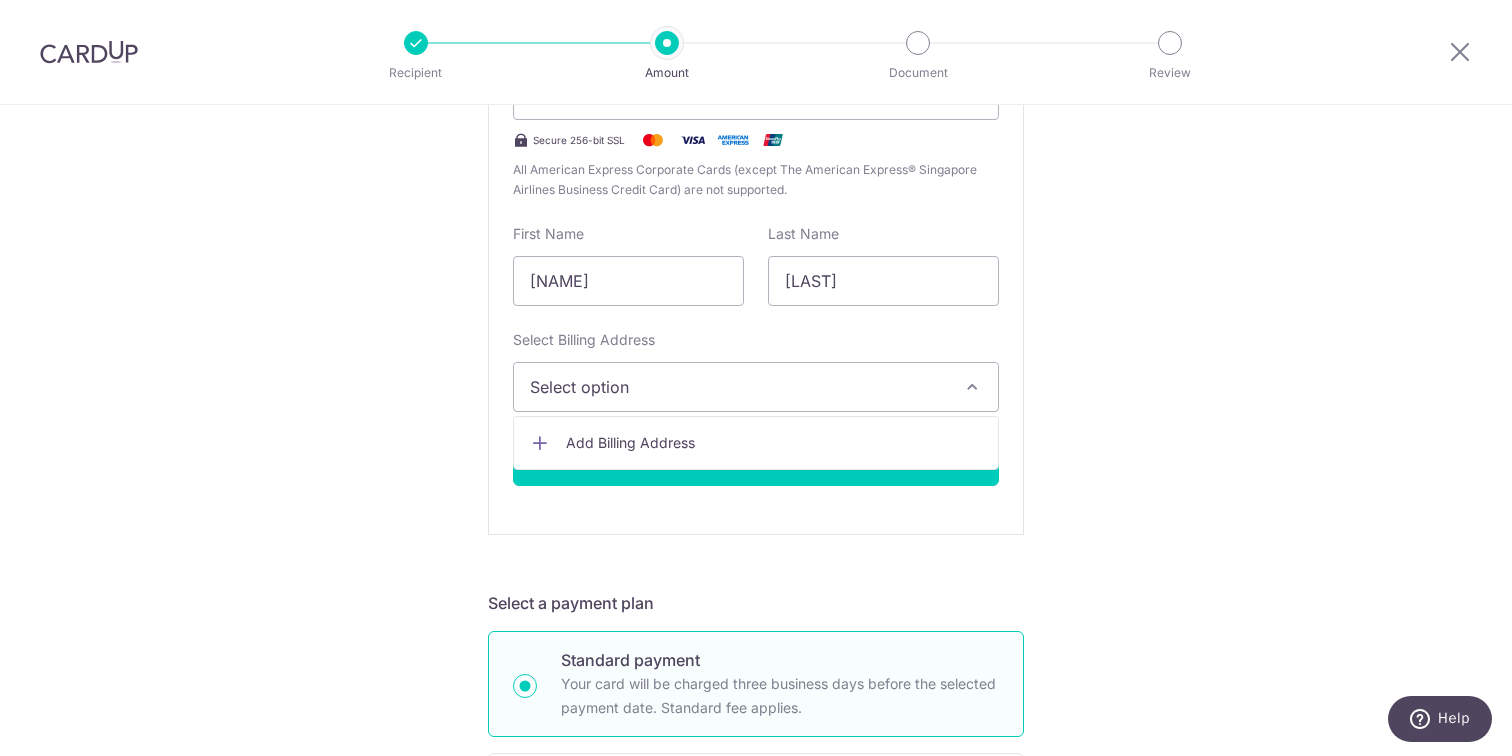 click on "Add Billing Address" at bounding box center (774, 443) 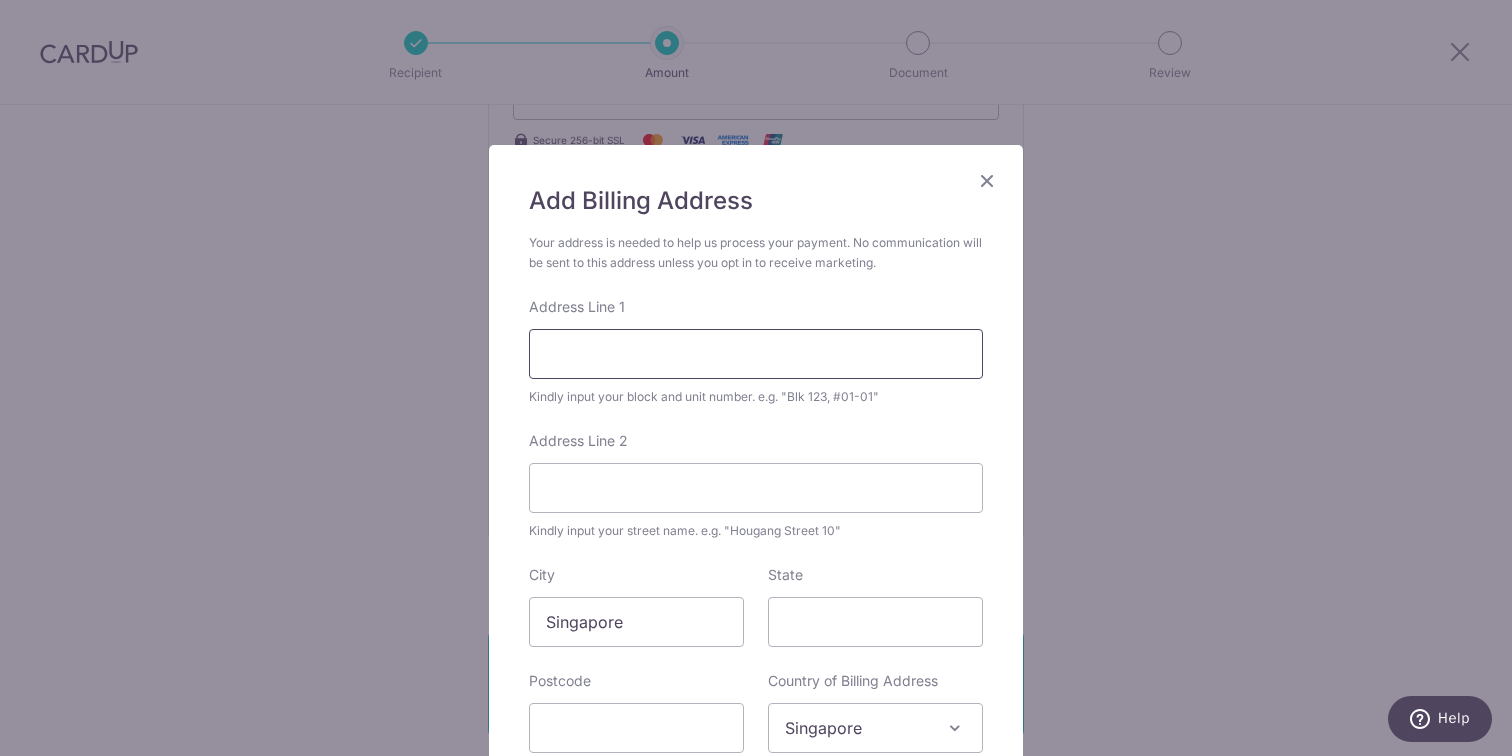 click on "Address Line 1" at bounding box center [756, 354] 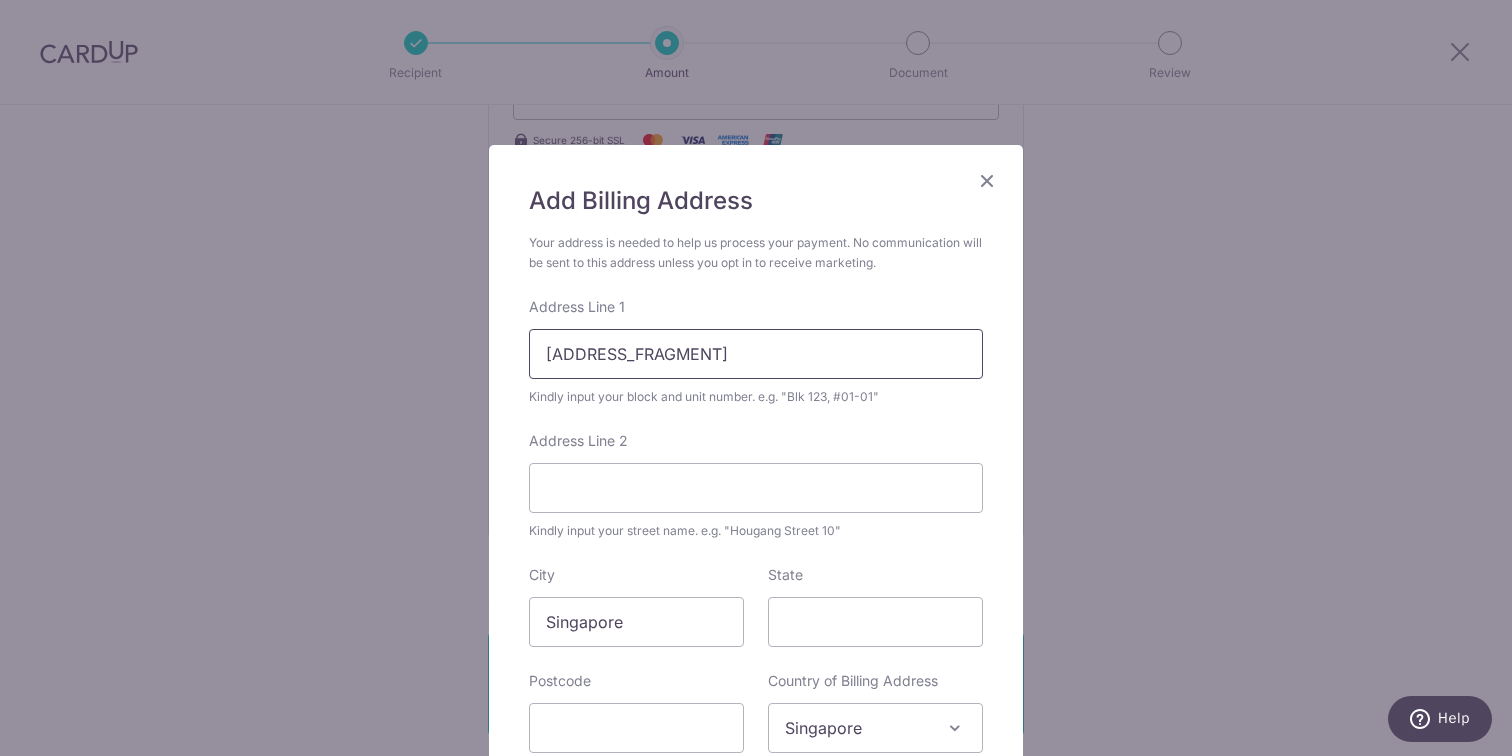click on "633A Tampines North Drive 2" at bounding box center [756, 354] 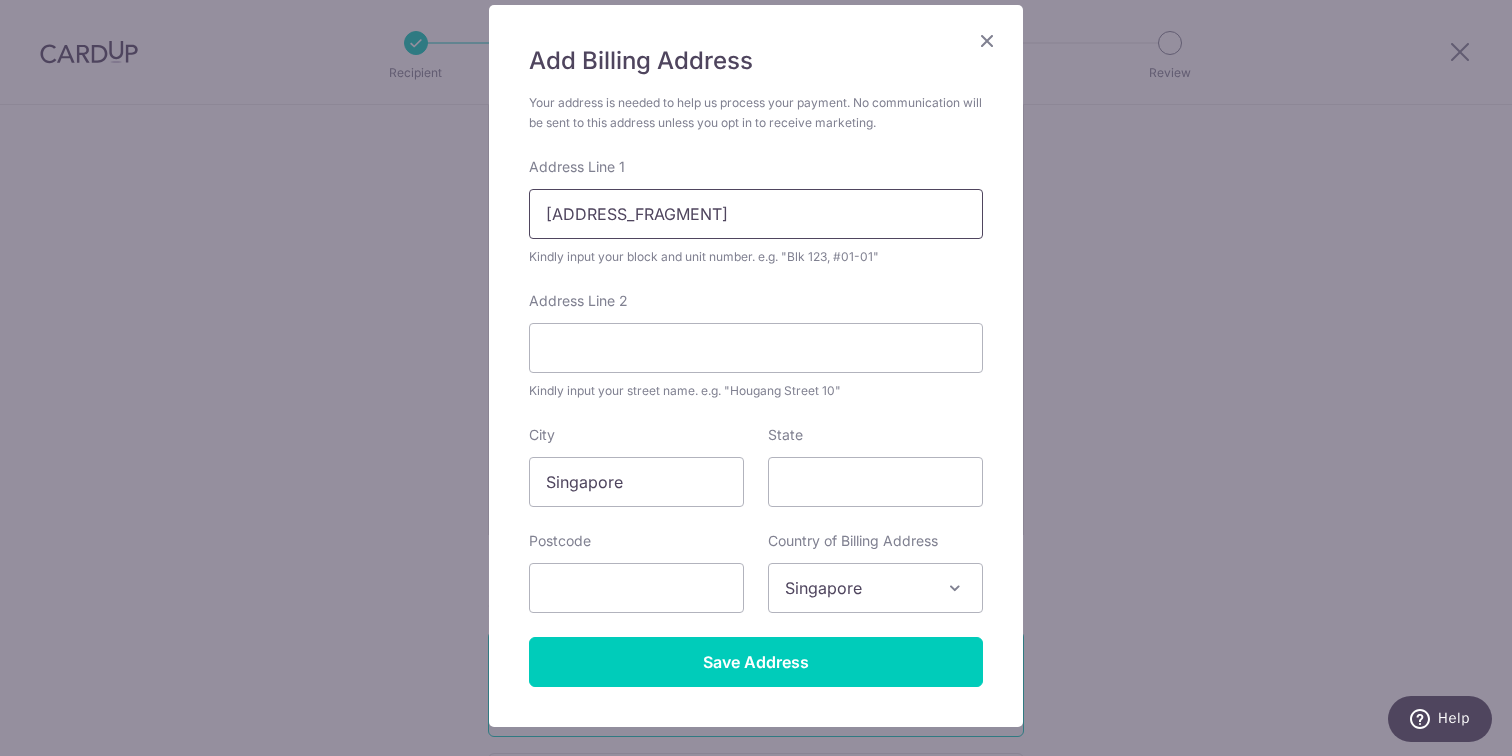 scroll, scrollTop: 167, scrollLeft: 0, axis: vertical 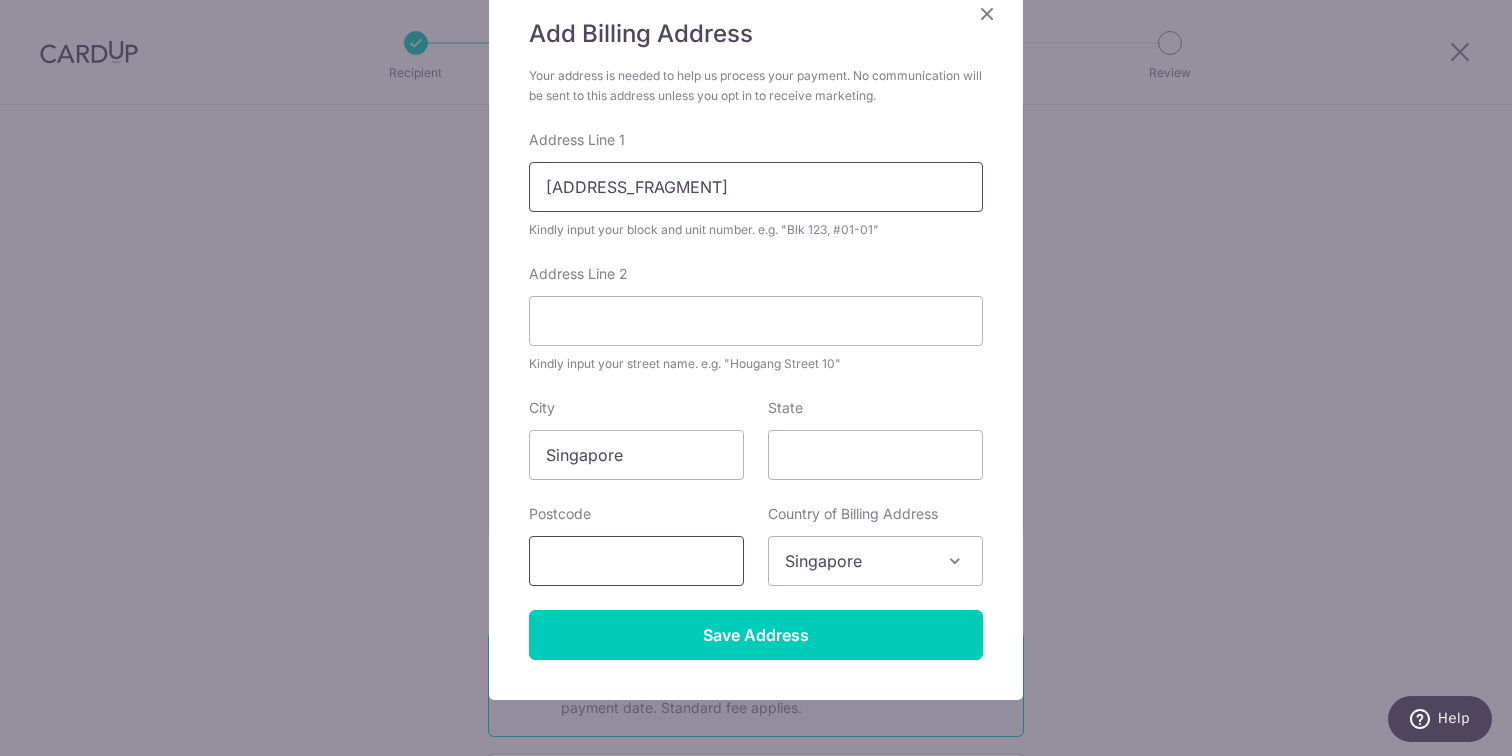 type on "633A Tampines North Drive 2 #14-197" 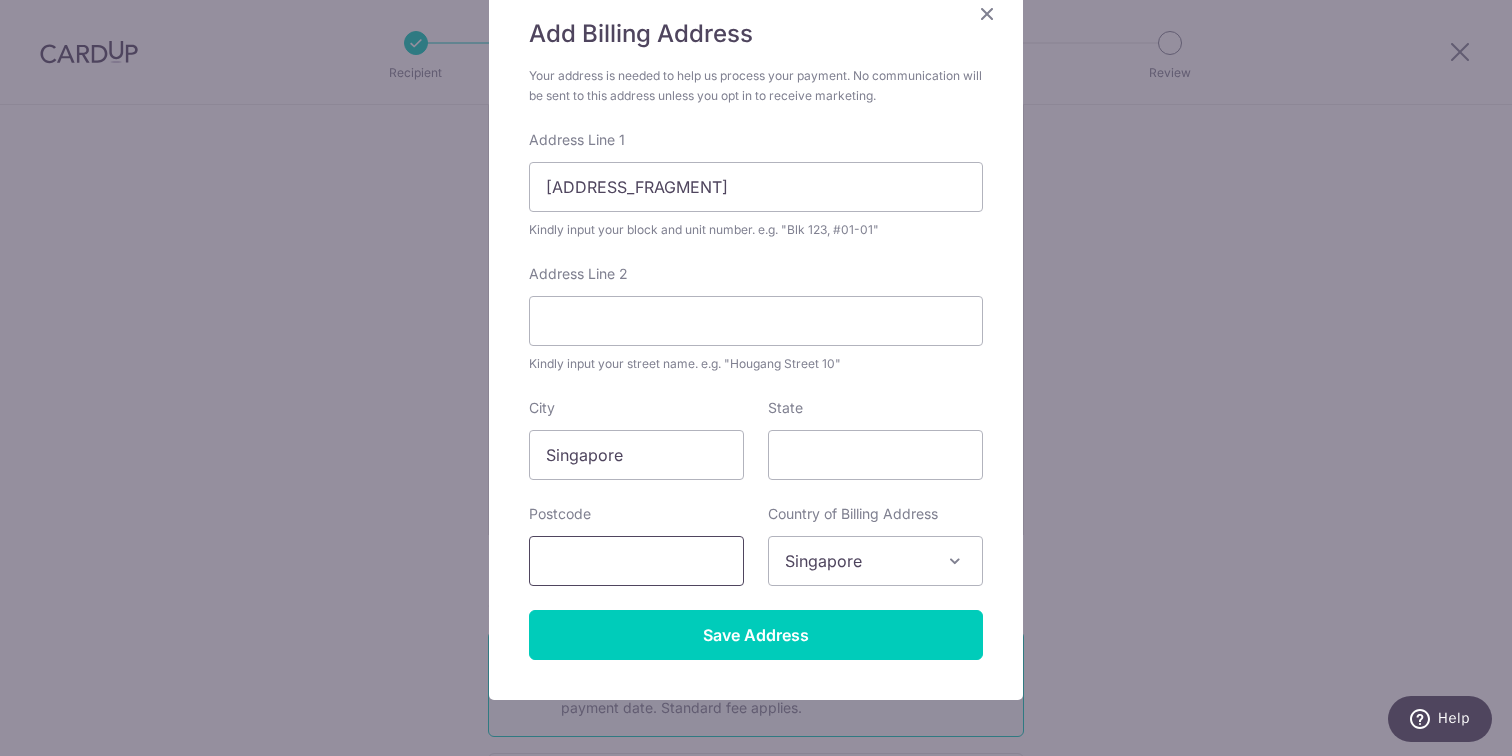 click at bounding box center [636, 561] 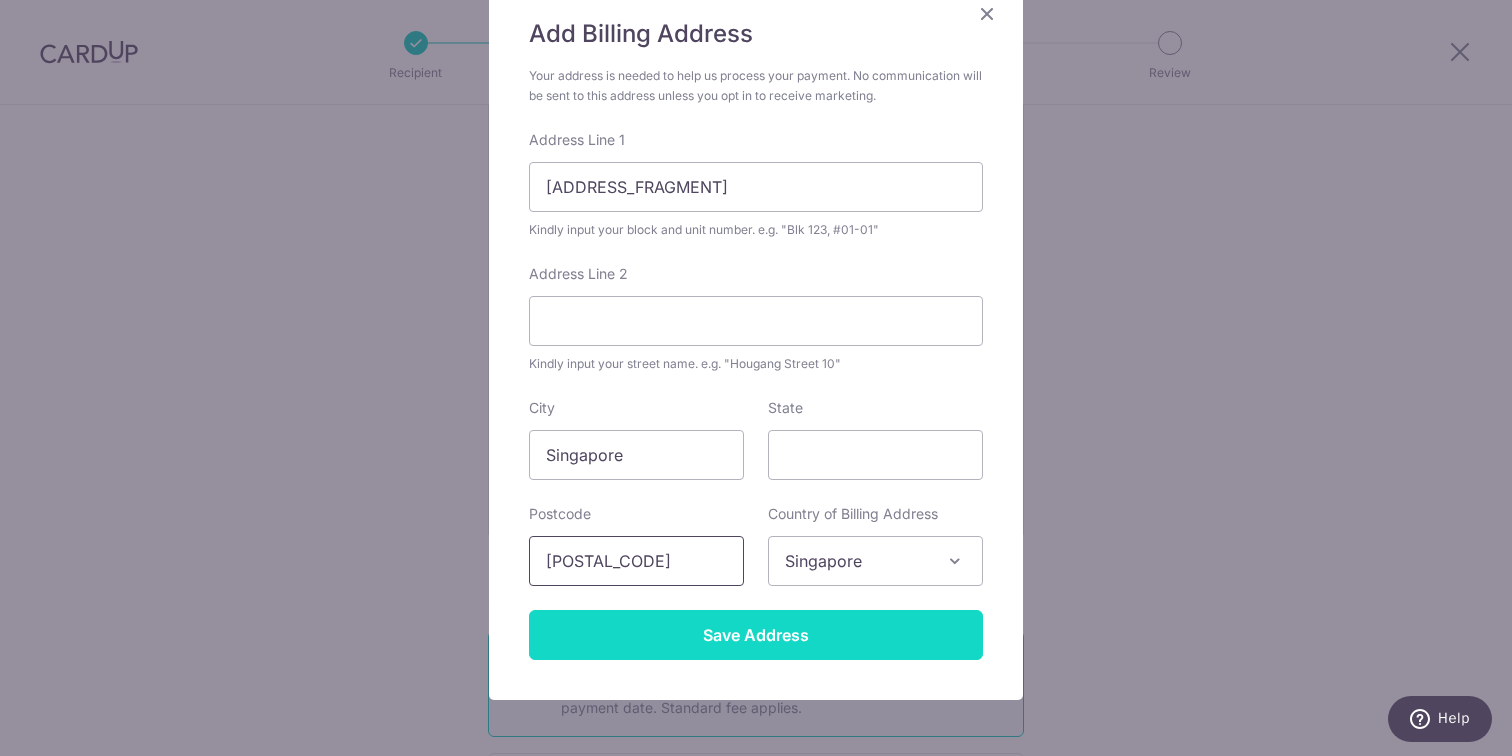 type on "521633" 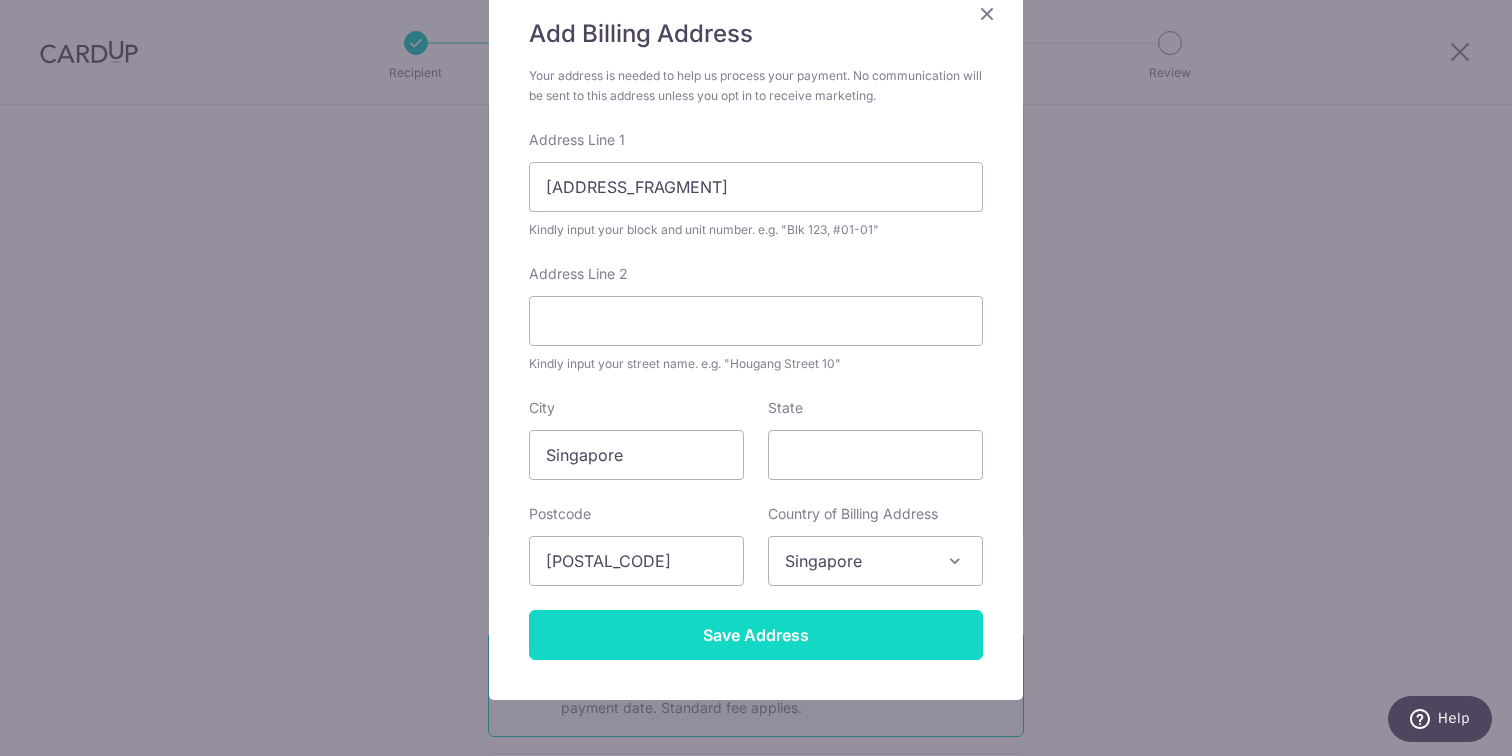 click on "Save Address" at bounding box center [756, 635] 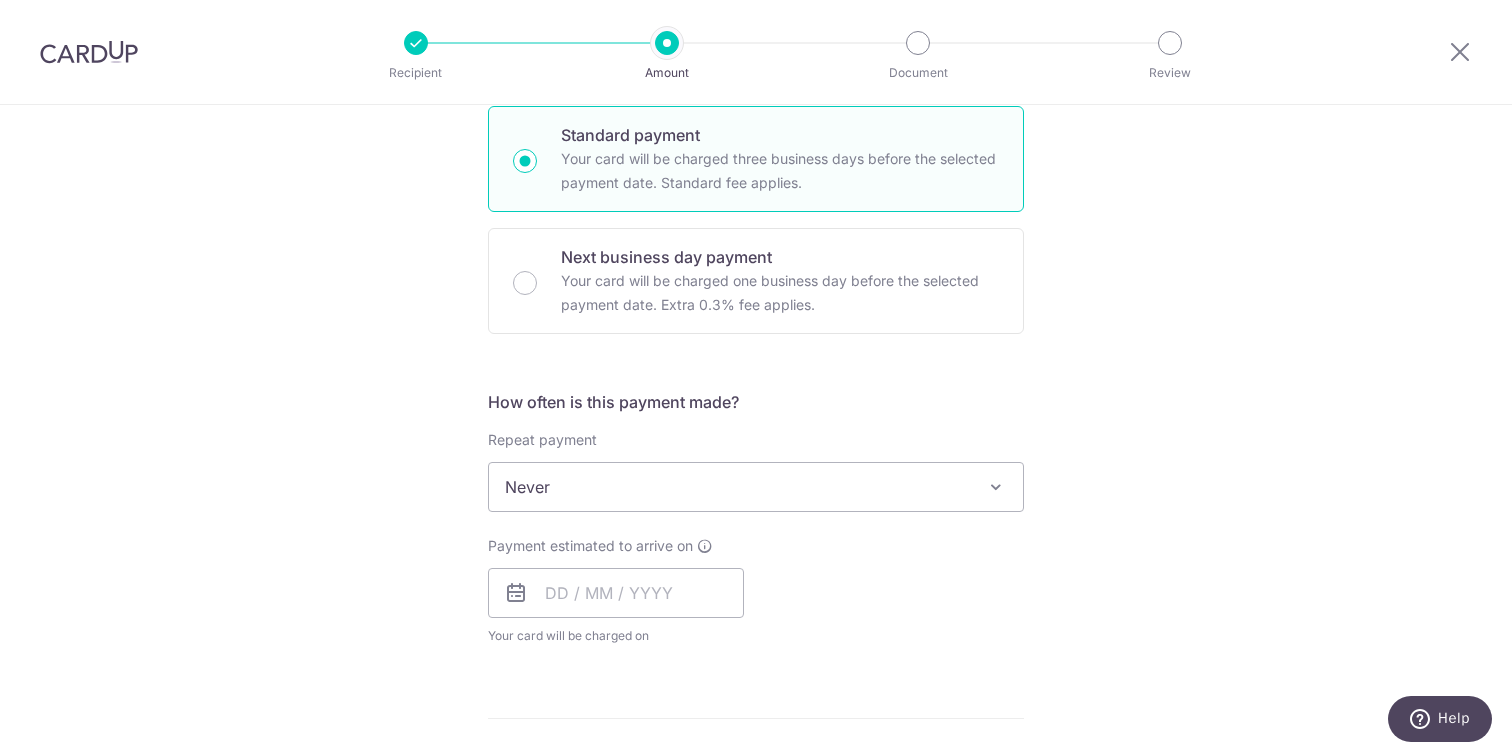 scroll, scrollTop: 1096, scrollLeft: 0, axis: vertical 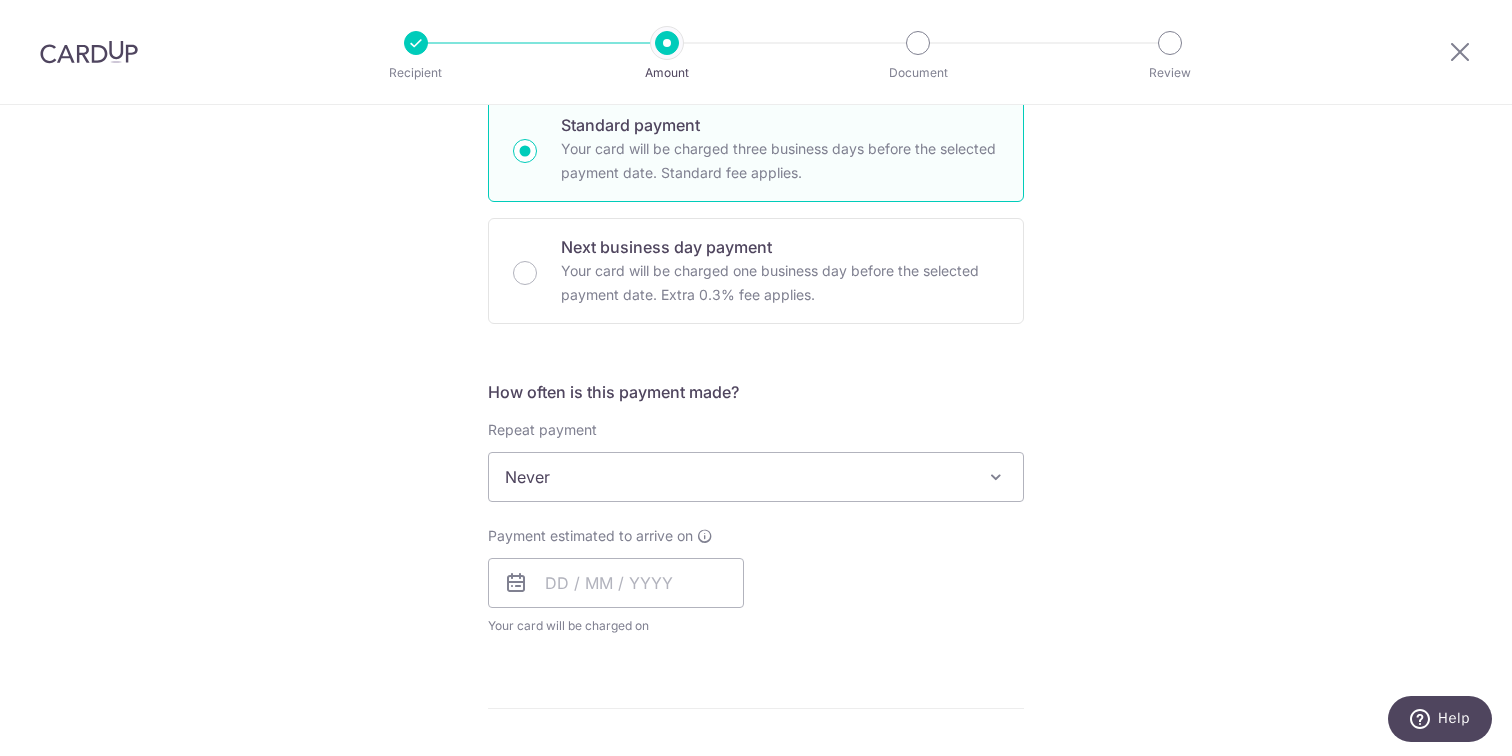 click on "Never" at bounding box center [756, 477] 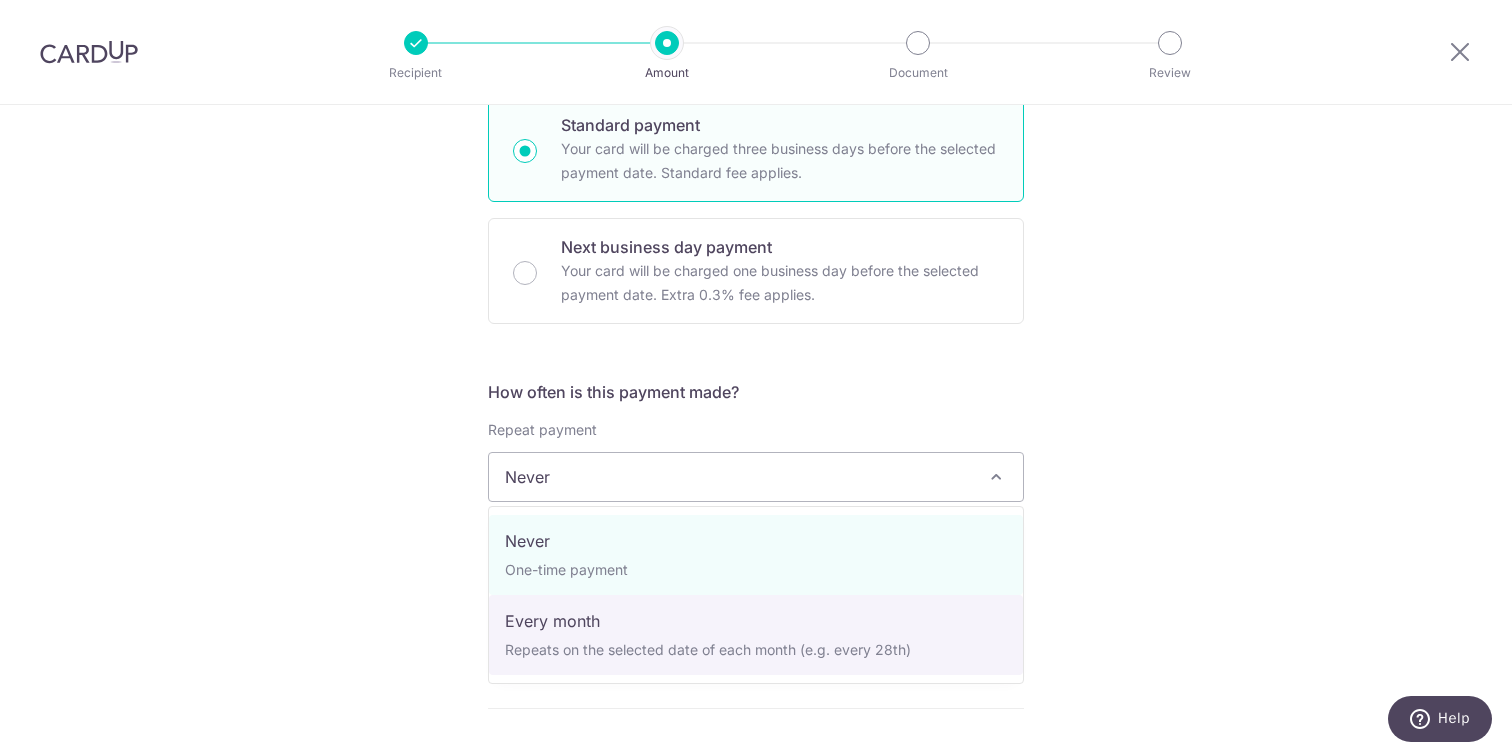 select on "3" 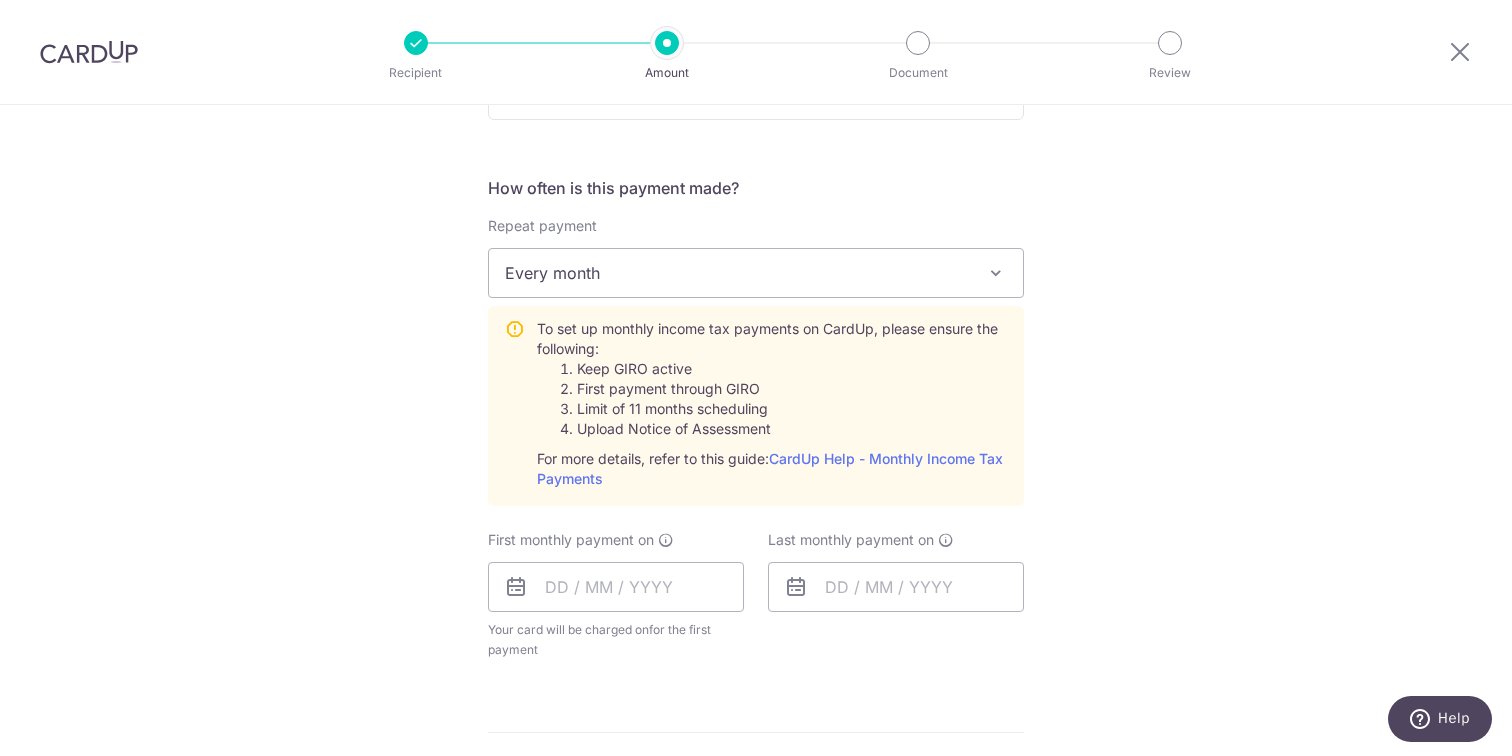 scroll, scrollTop: 1321, scrollLeft: 0, axis: vertical 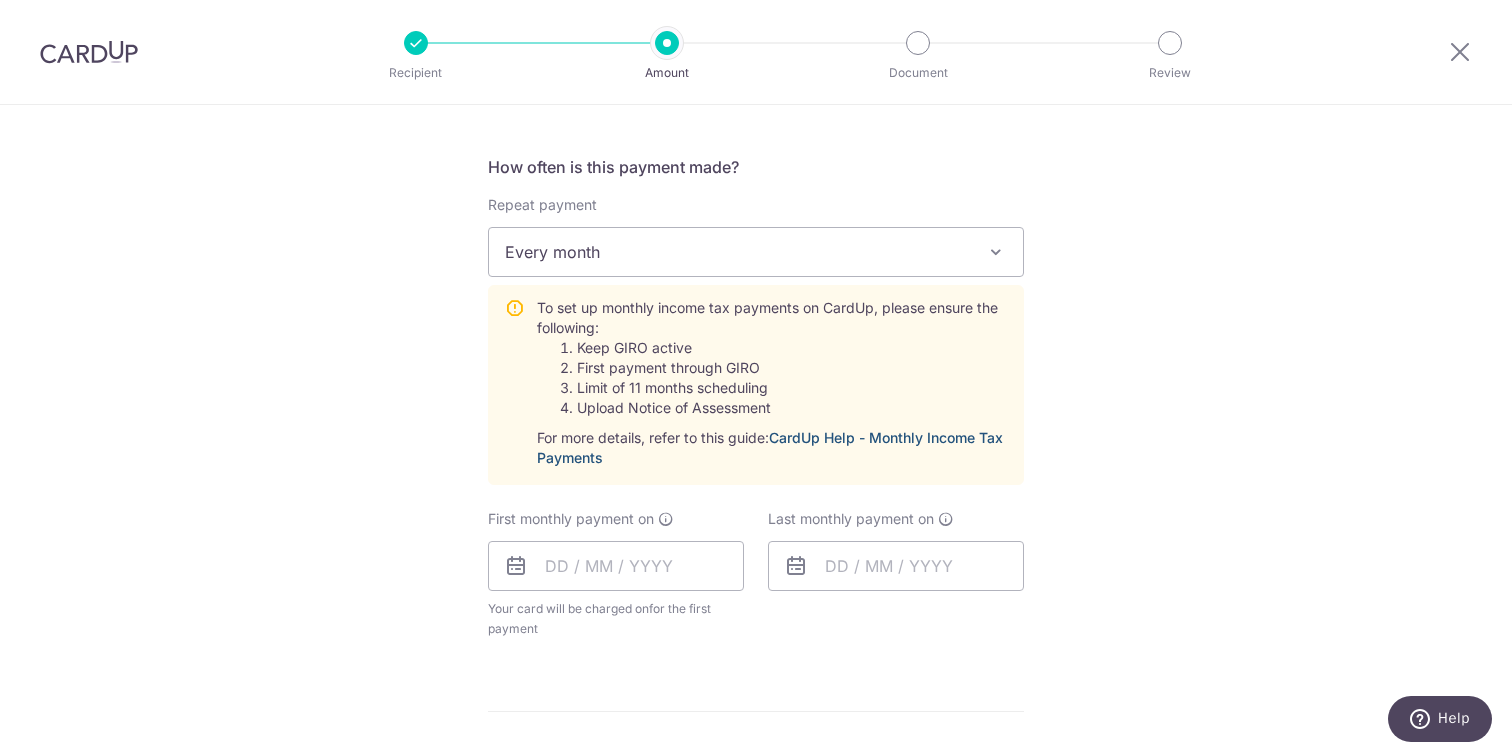 click on "CardUp Help - Monthly Income Tax Payments" at bounding box center [770, 447] 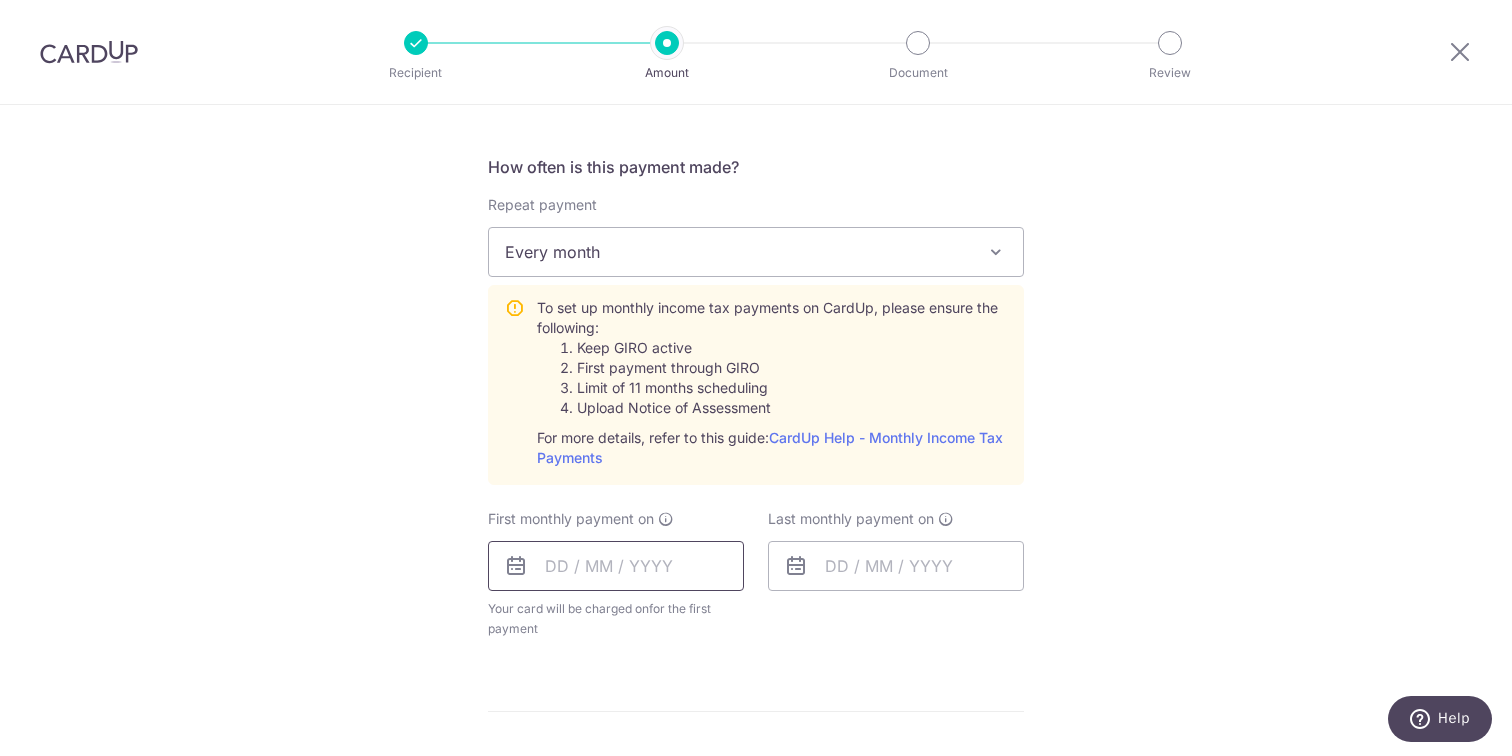 click at bounding box center [616, 566] 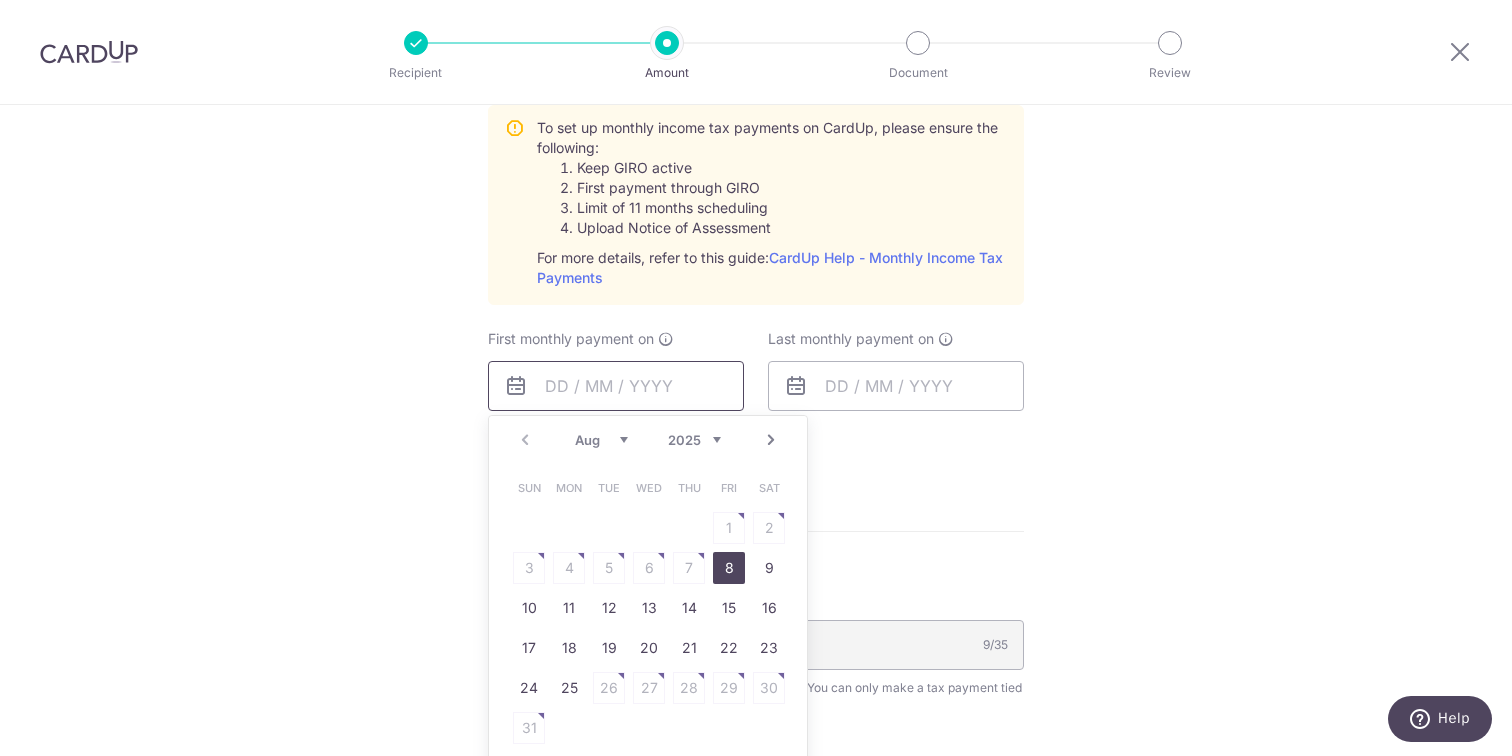 scroll, scrollTop: 1575, scrollLeft: 0, axis: vertical 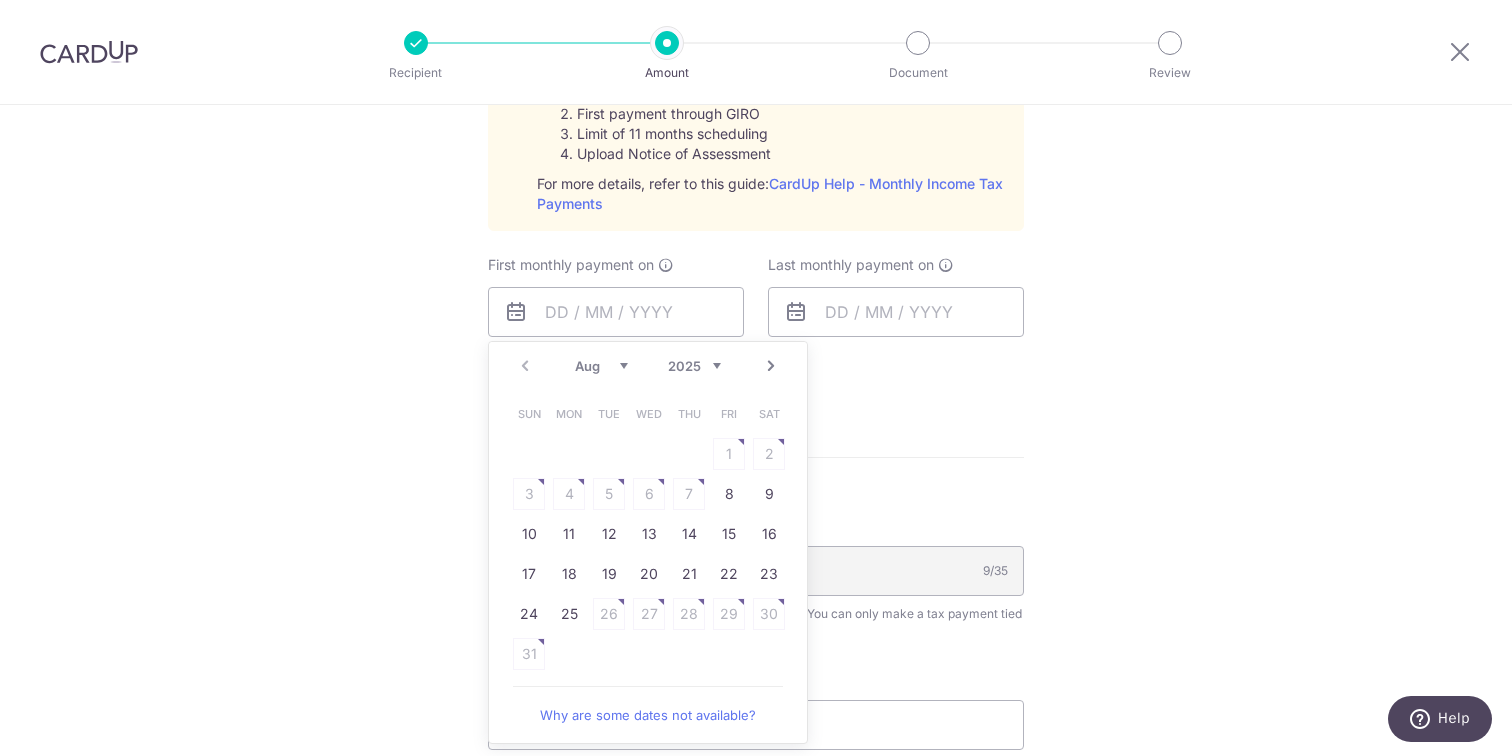click on "Next" at bounding box center [771, 366] 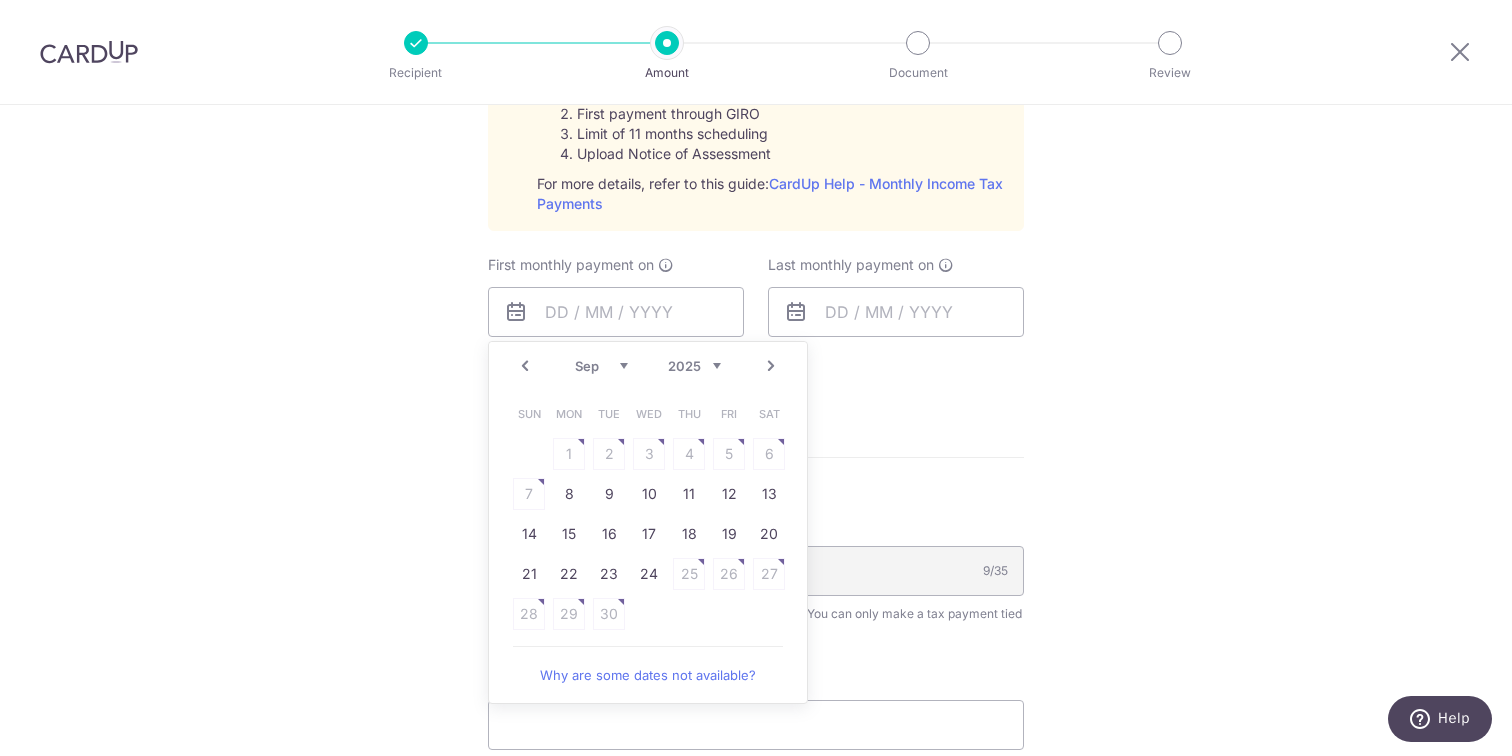 click on "Sun Mon Tue Wed Thu Fri Sat   1 2 3 4 5 6 7 8 9 10 11 12 13 14 15 16 17 18 19 20 21 22 23 24 25 26 27 28 29 30" at bounding box center [649, 514] 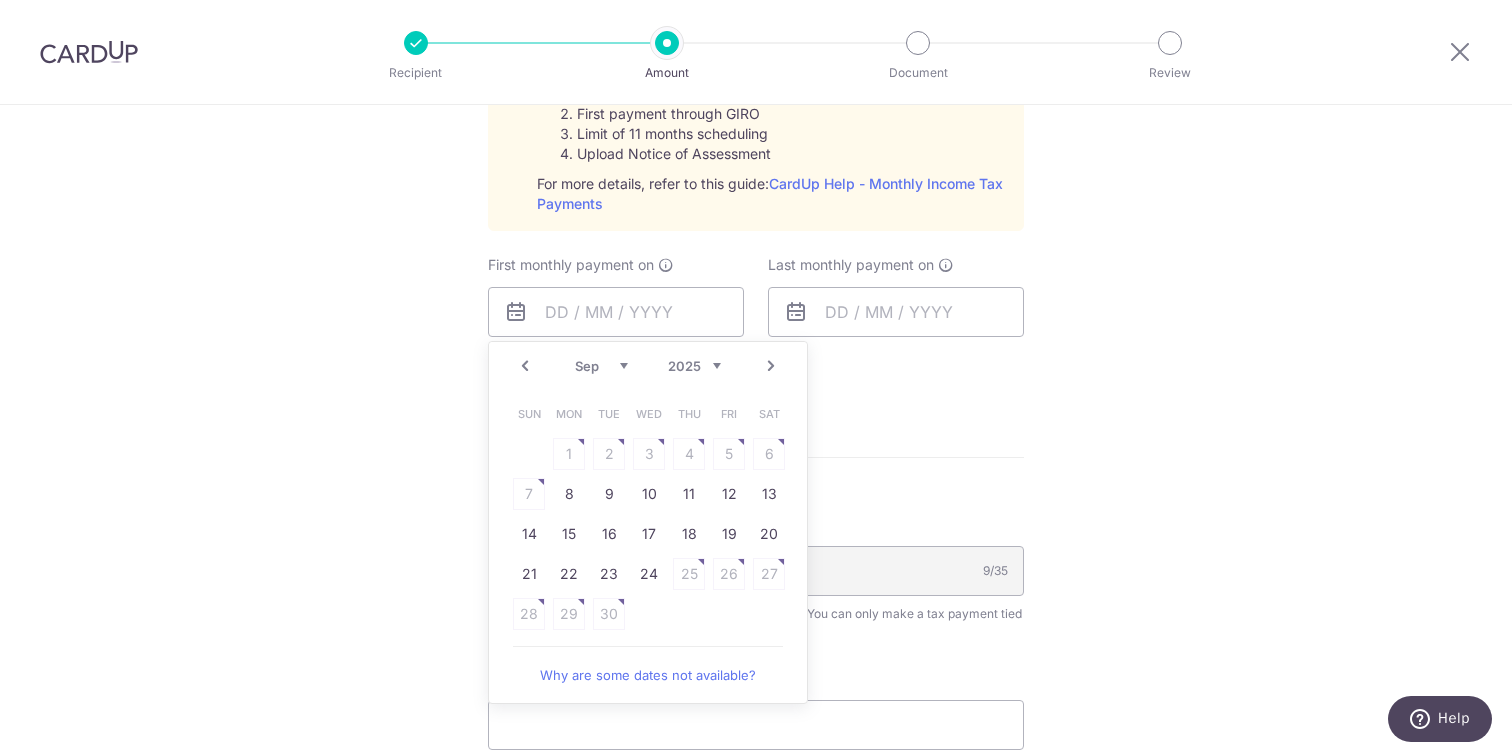 click on "Prev" at bounding box center [525, 366] 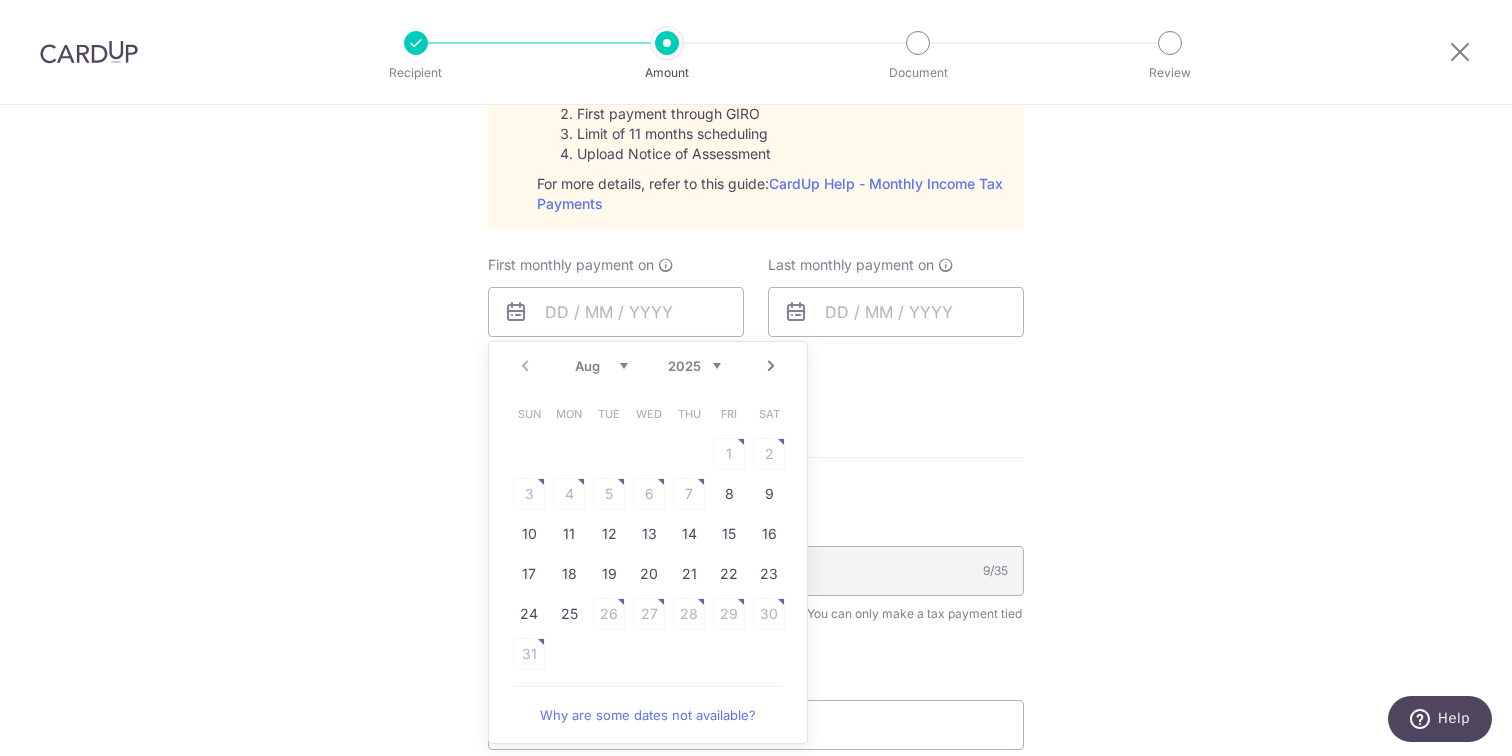 click on "Next" at bounding box center [771, 366] 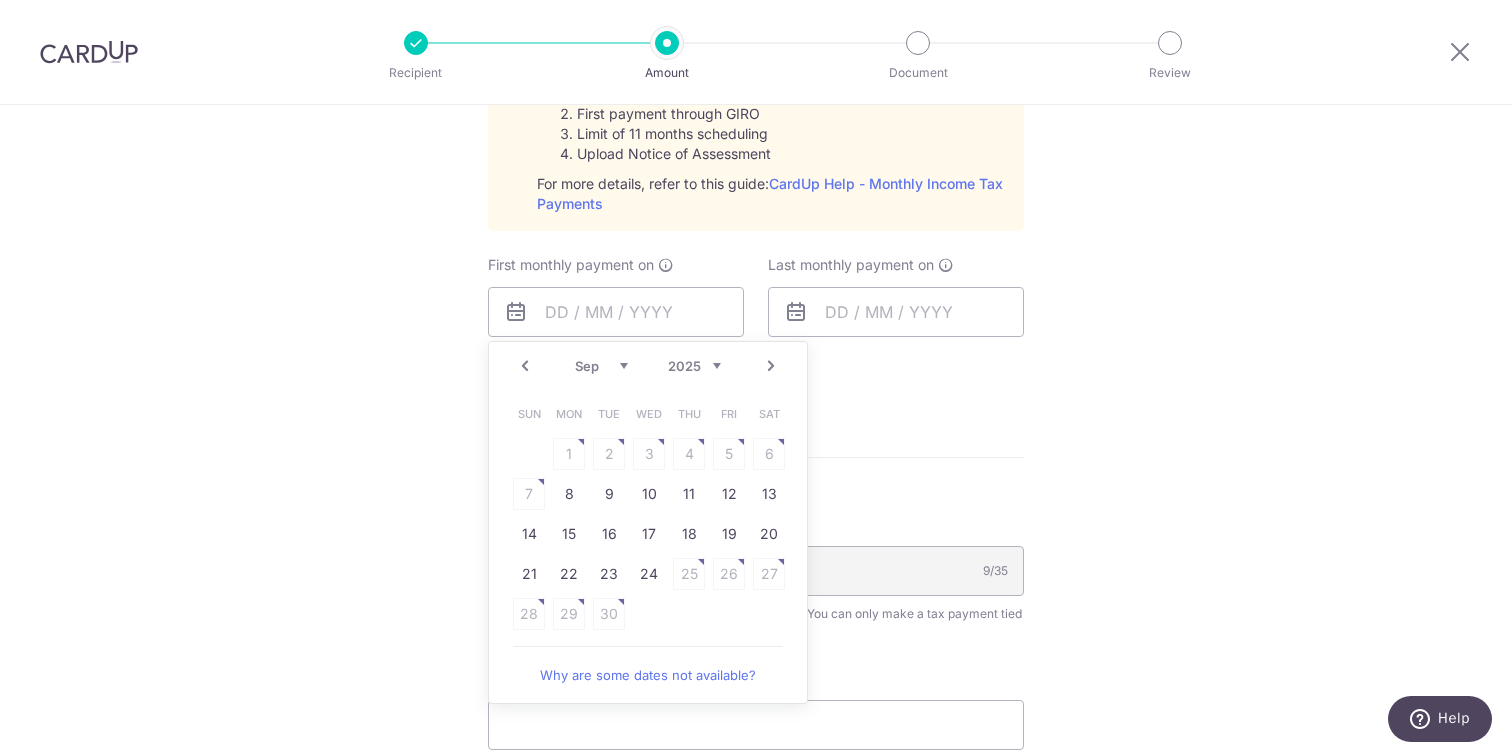 click on "Prev" at bounding box center [525, 366] 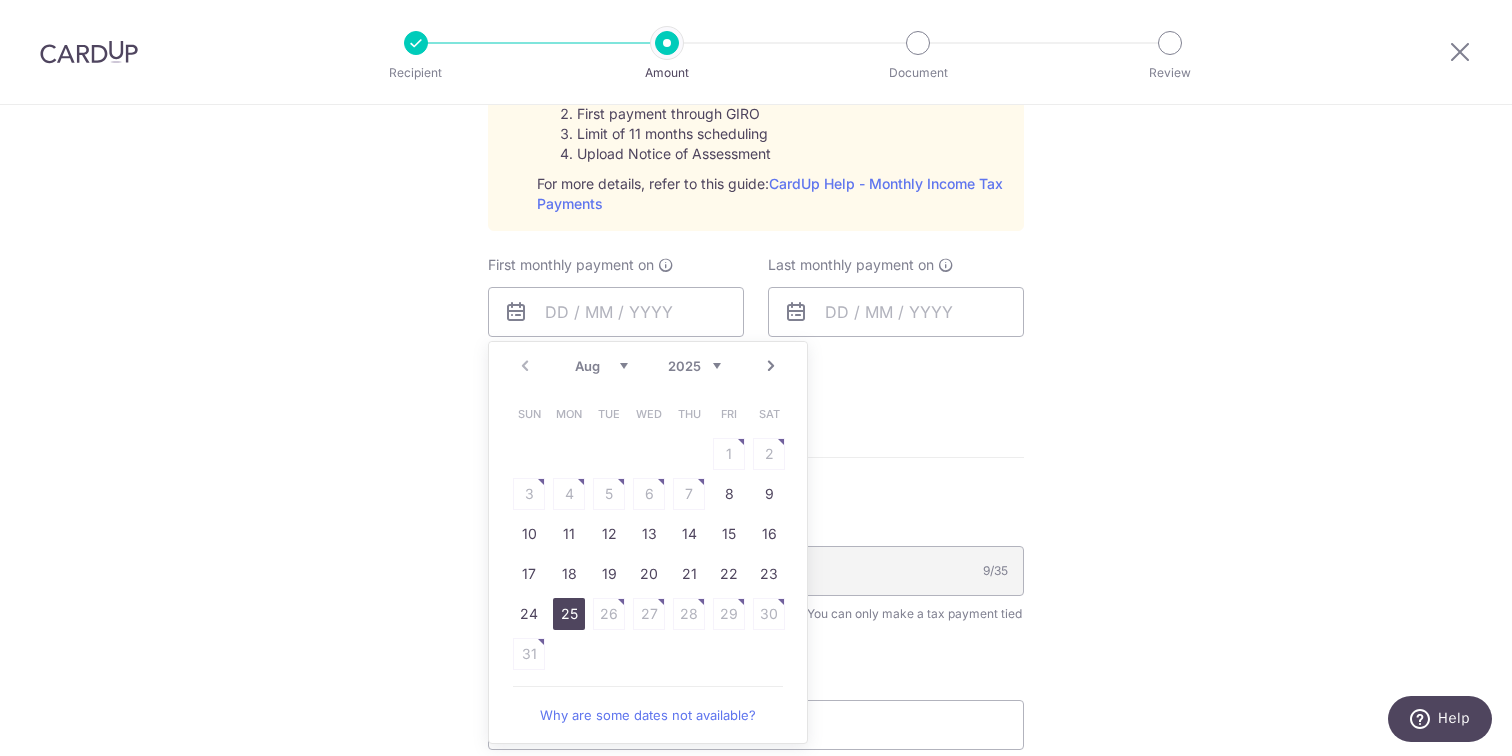 click on "25" at bounding box center [569, 614] 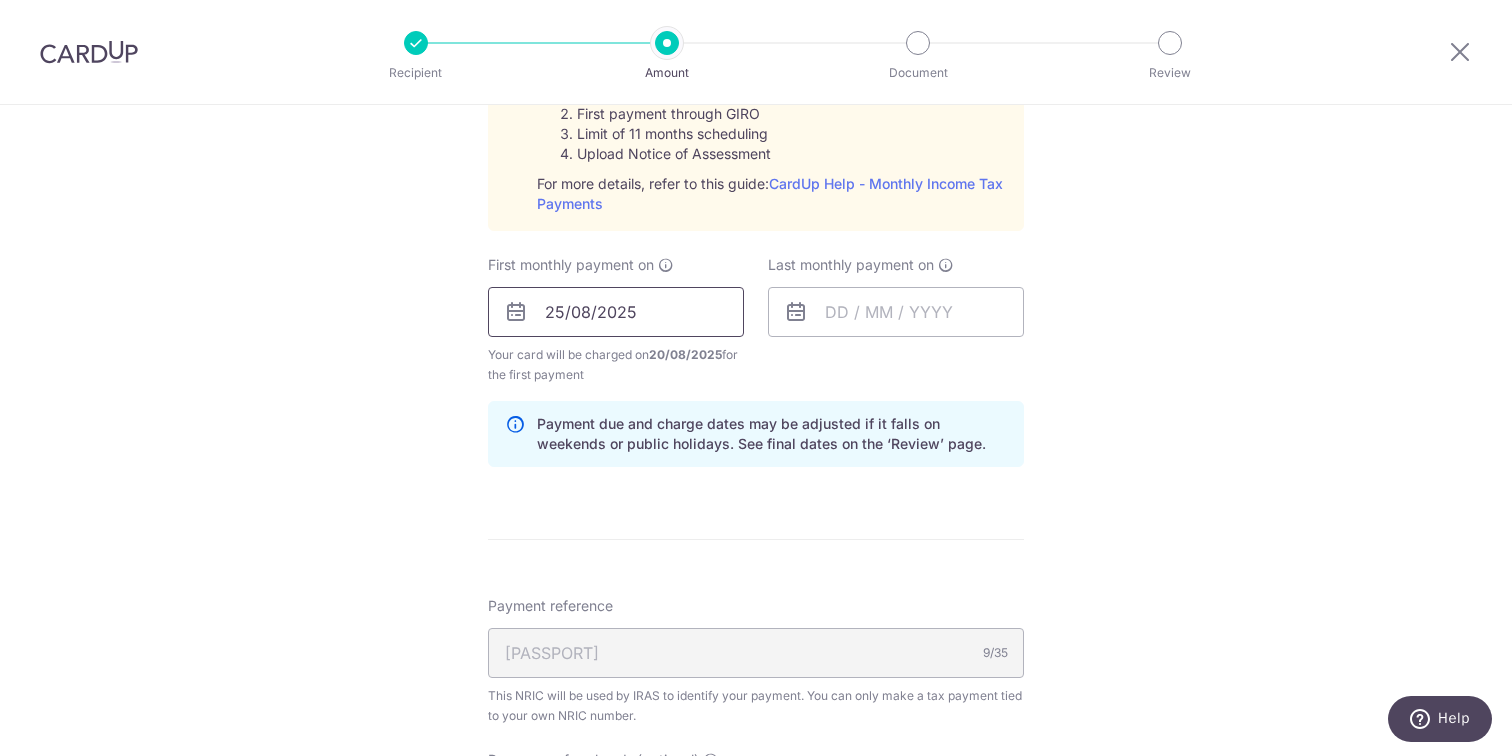 click on "[DATE]" at bounding box center [616, 312] 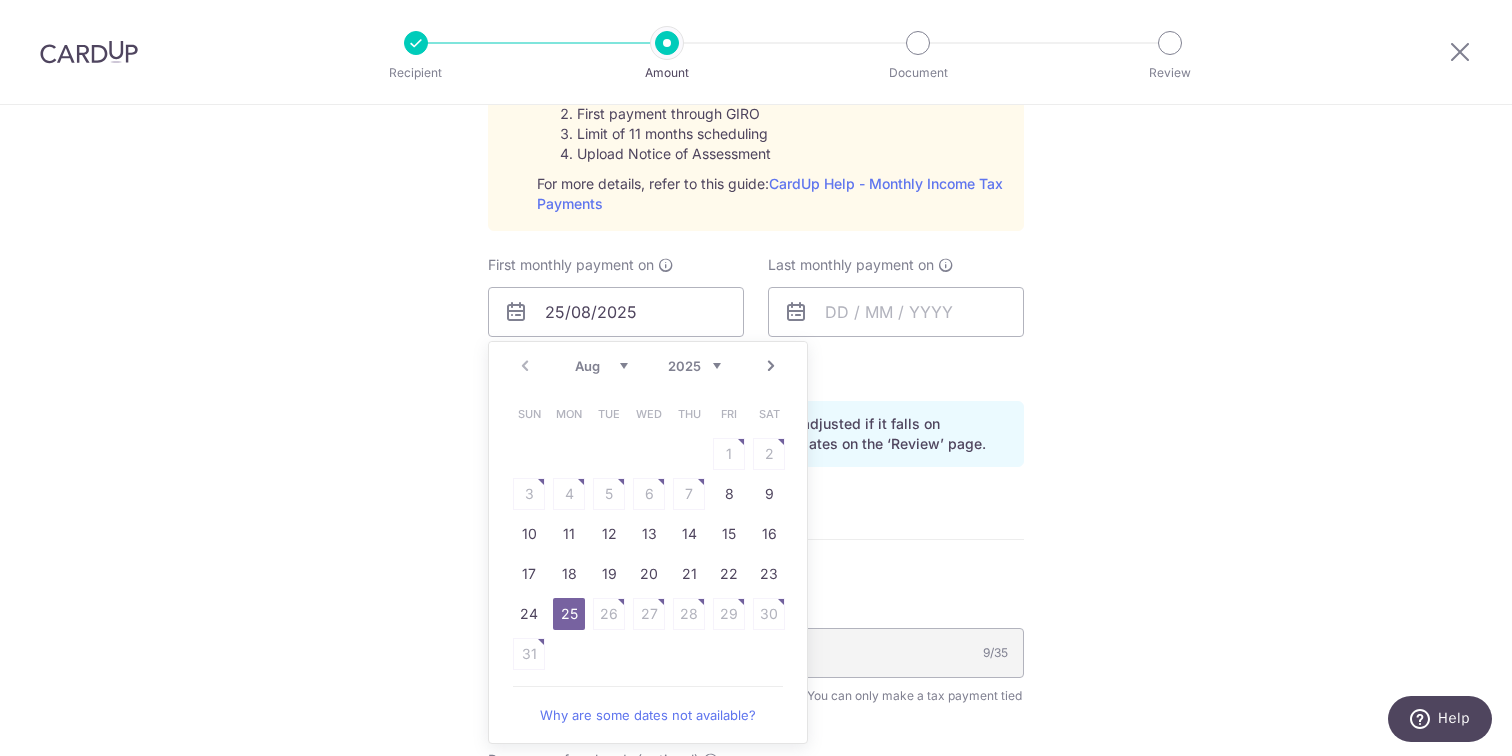 click on "Payment due and charge dates may be adjusted if it falls on weekends or public holidays. See final dates on the ‘Review’ page." at bounding box center [756, 434] 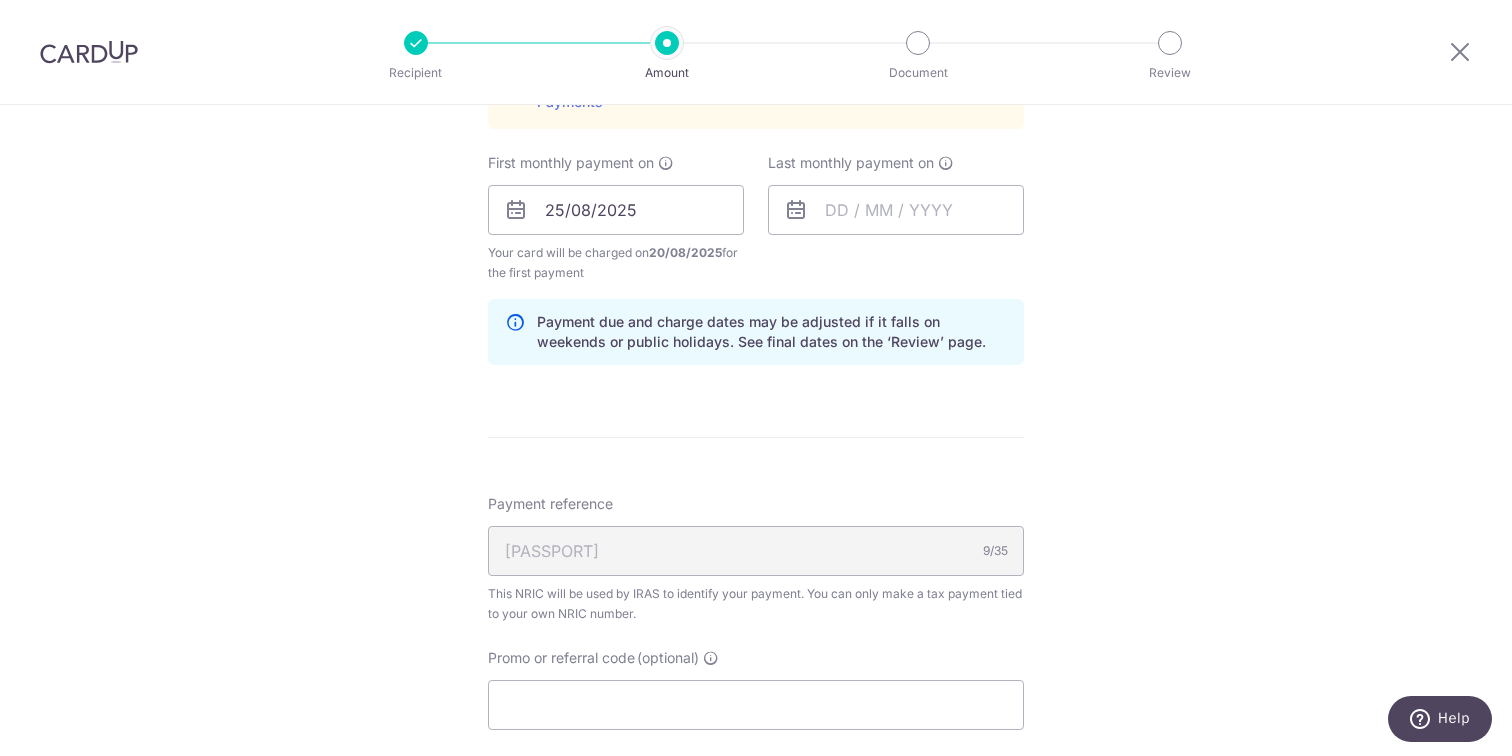 scroll, scrollTop: 1673, scrollLeft: 0, axis: vertical 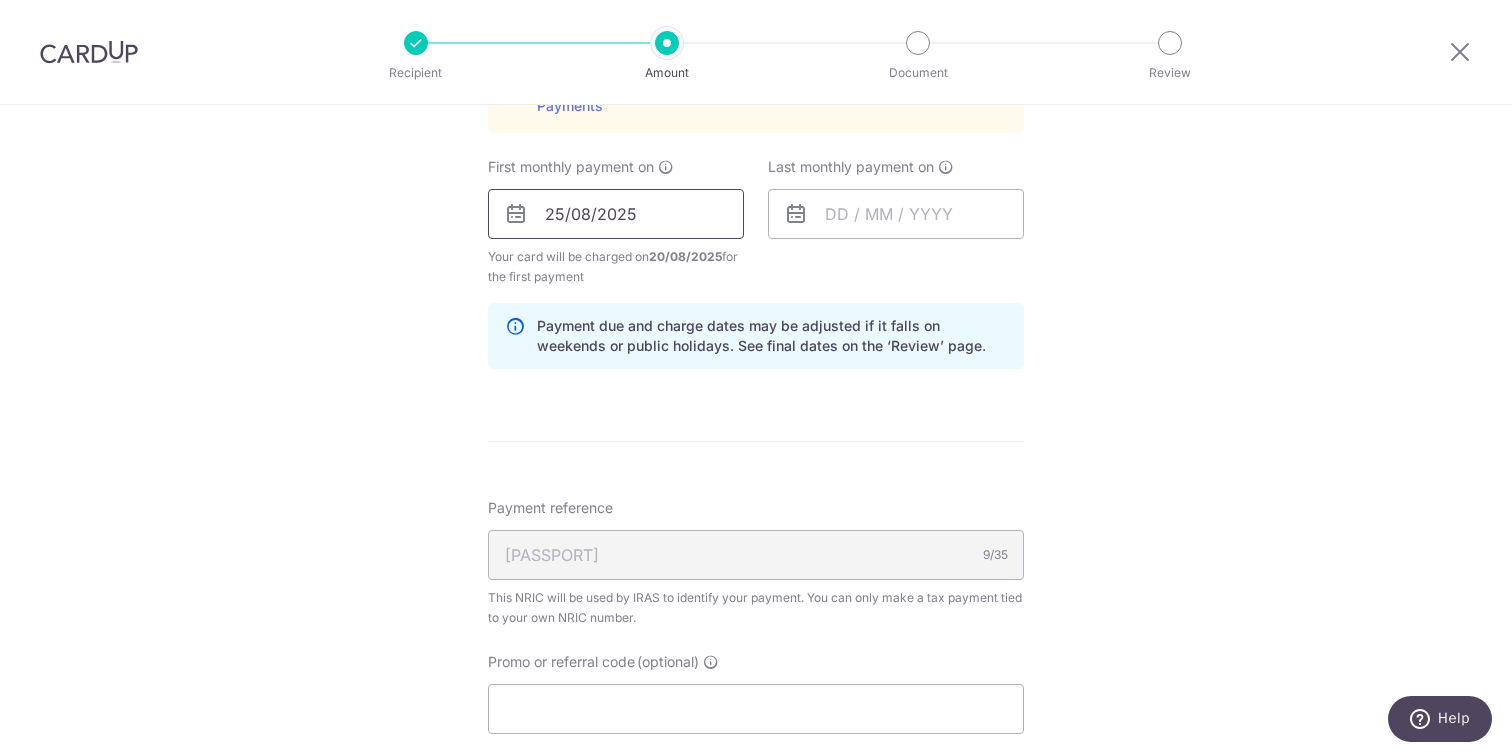 click on "[DATE]" at bounding box center [616, 214] 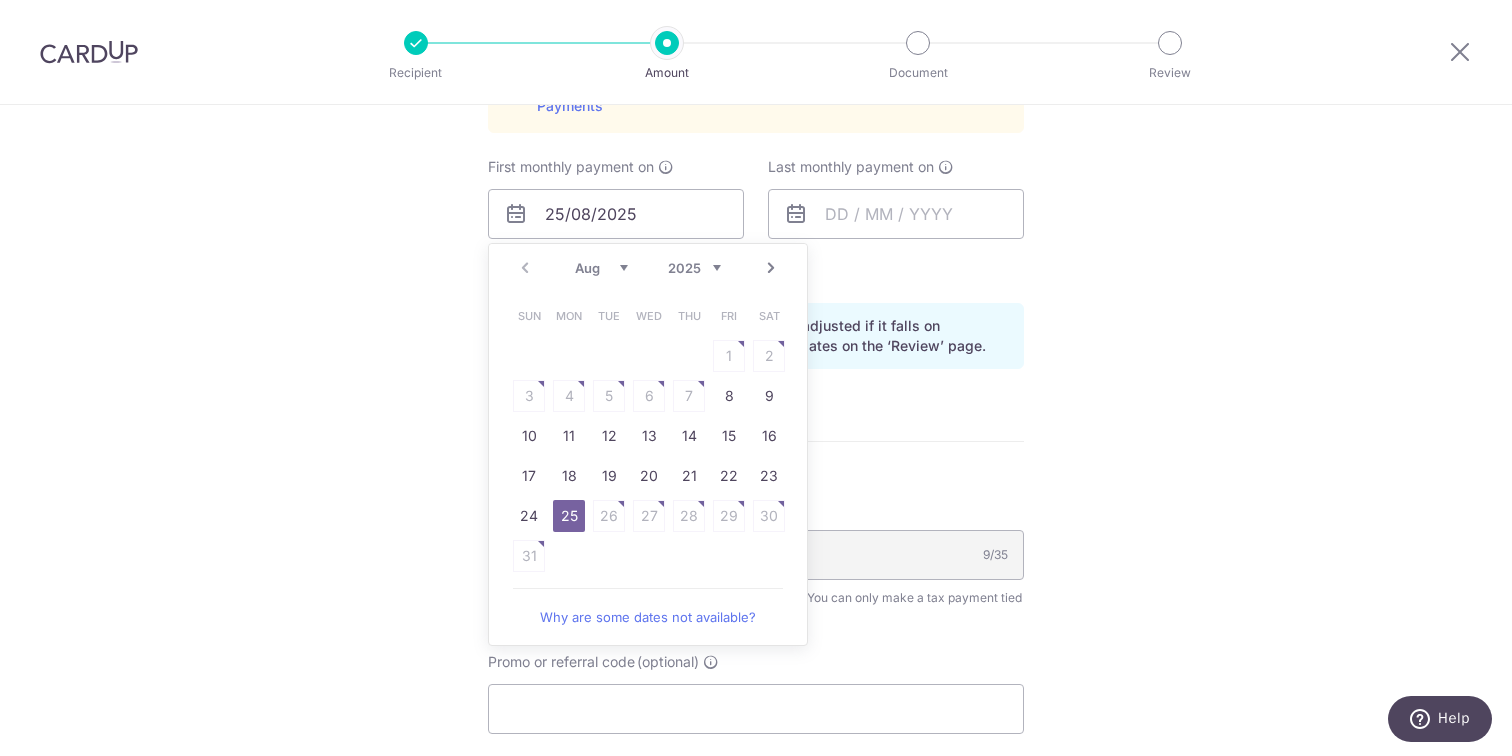 click on "Enter one-time or monthly payment amount
SGD
The  total tax payment amounts scheduled  should not exceed the outstanding balance in your latest Statement of Account.
Select Card
Add new card
Add credit card
Secure 256-bit SSL
Text
New card details
Card
Secure 256-bit SSL" at bounding box center (756, -191) 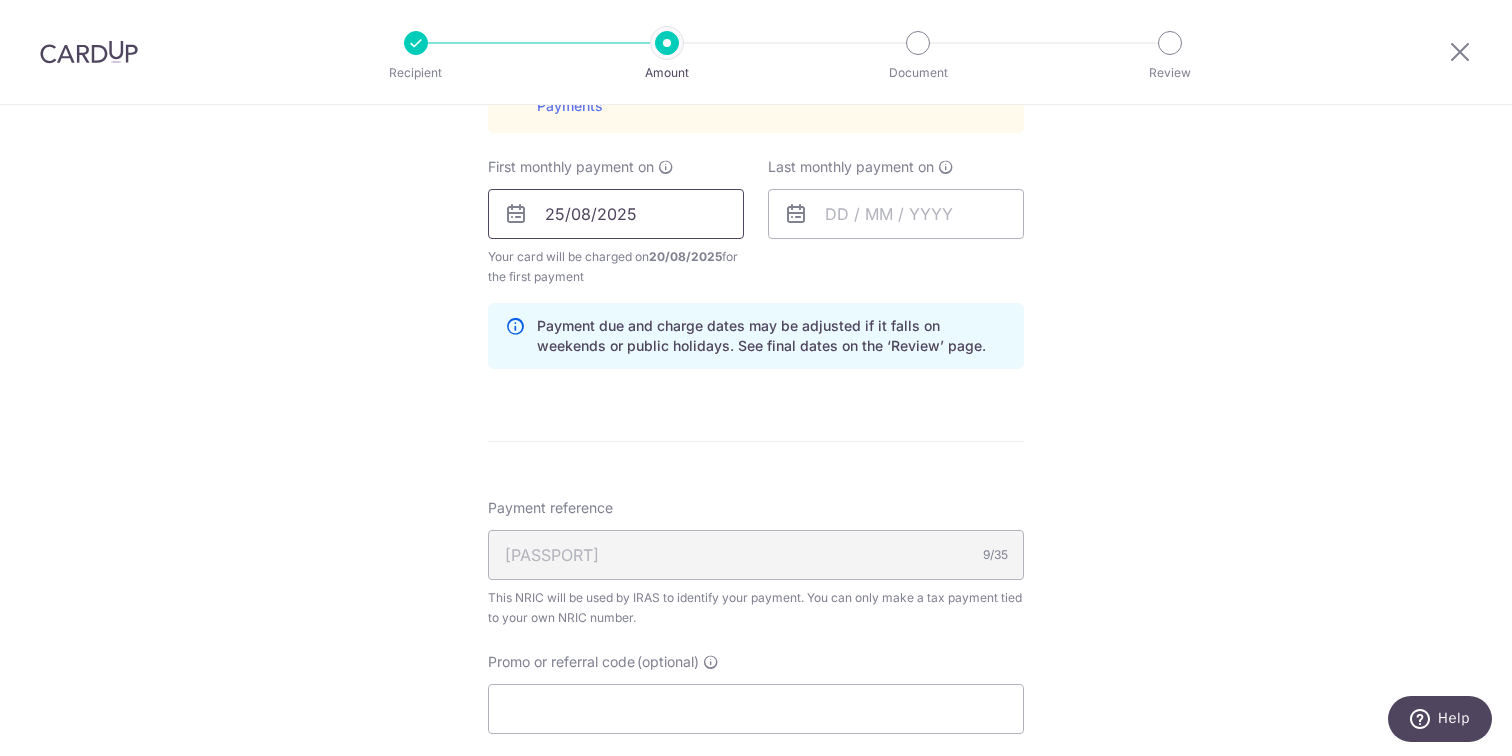 click on "[DATE]" at bounding box center [616, 214] 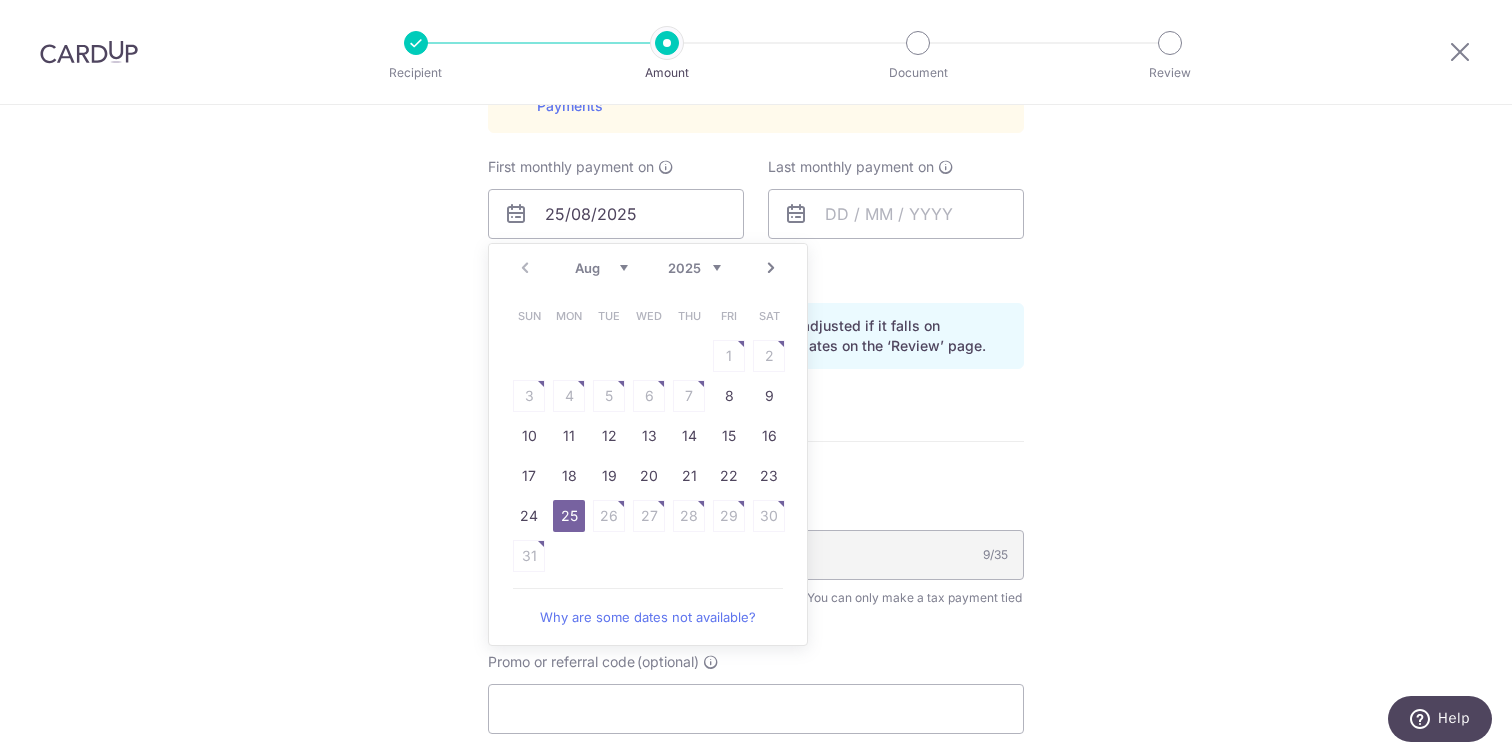 click on "Enter one-time or monthly payment amount
SGD
The  total tax payment amounts scheduled  should not exceed the outstanding balance in your latest Statement of Account.
Select Card
Add new card
Add credit card
Secure 256-bit SSL
Text
New card details
Card
Secure 256-bit SSL" at bounding box center (756, -191) 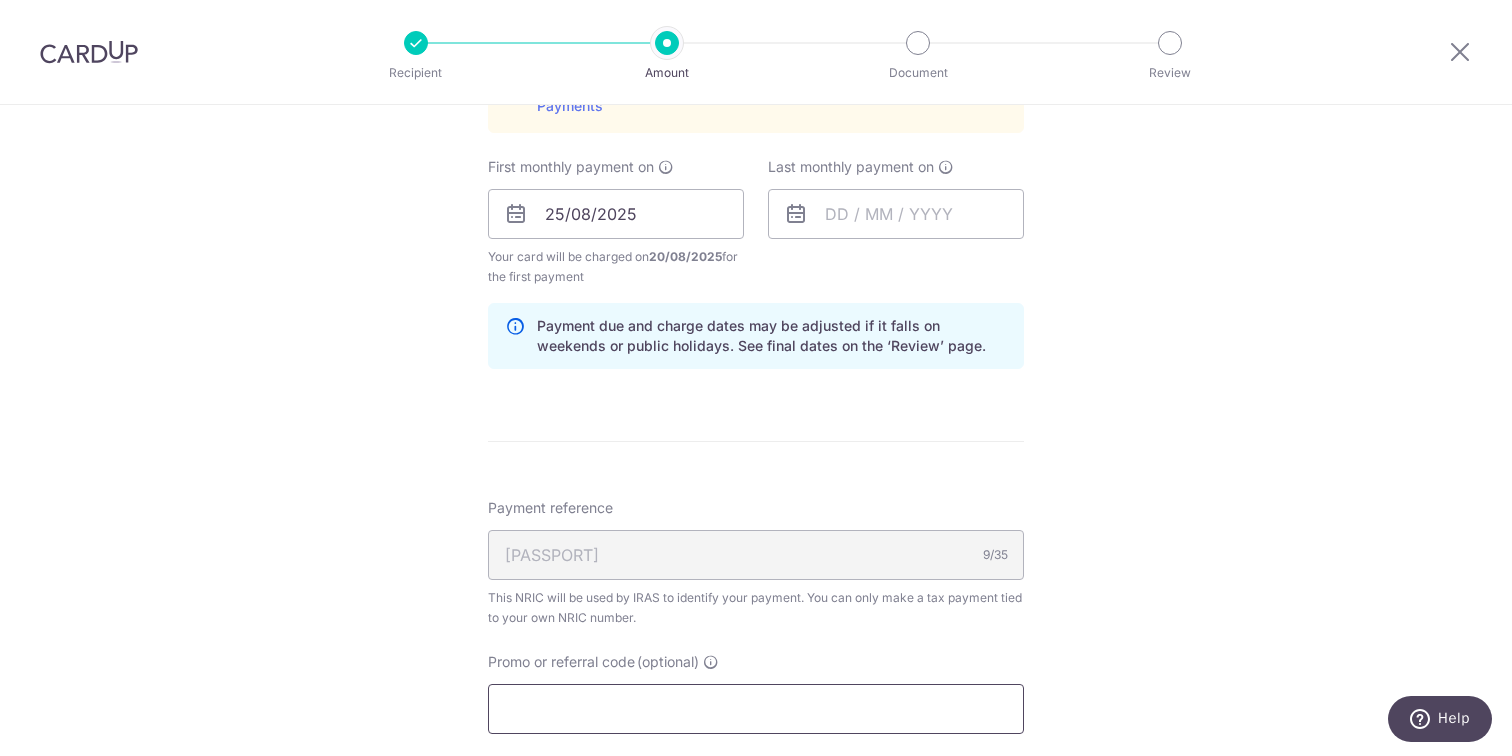click on "Promo or referral code
(optional)" at bounding box center [756, 709] 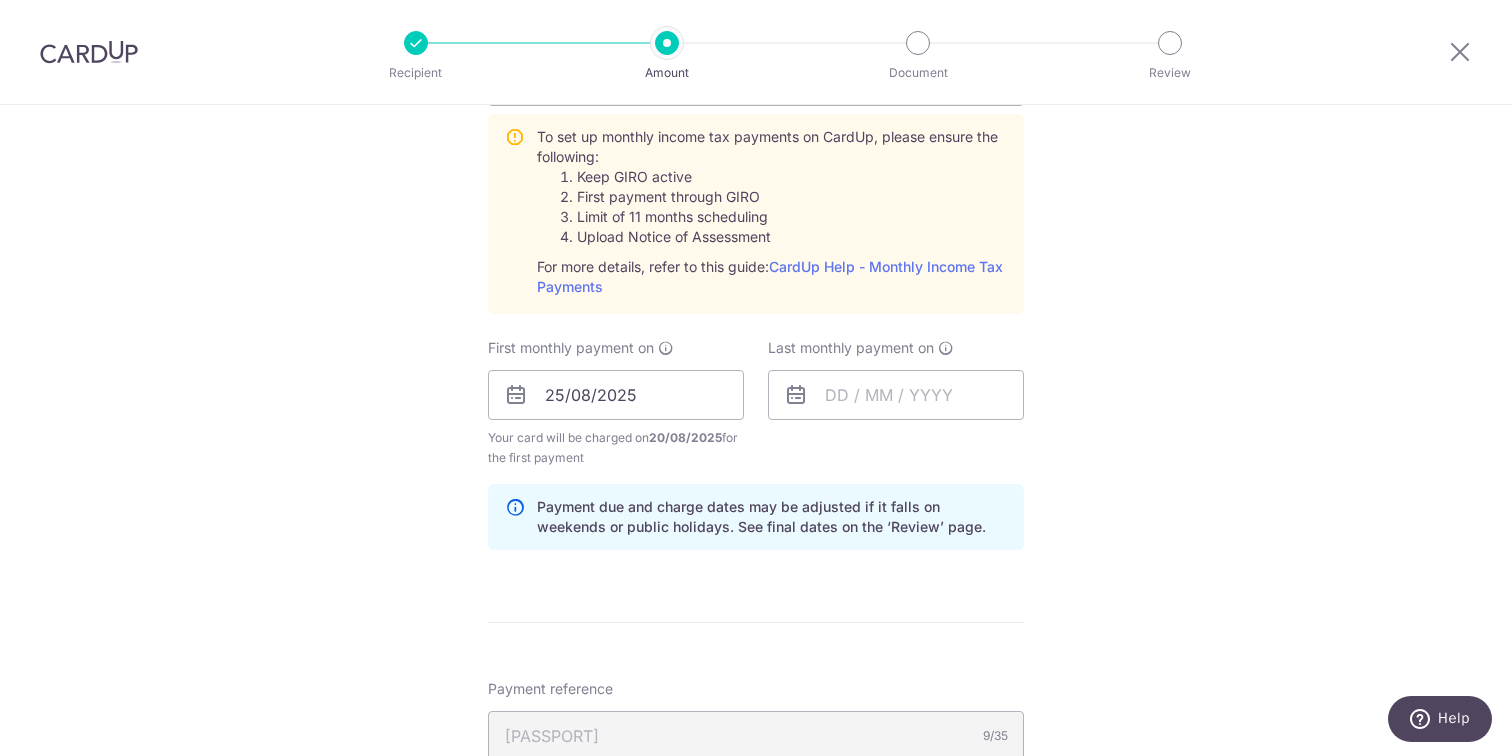 scroll, scrollTop: 1745, scrollLeft: 0, axis: vertical 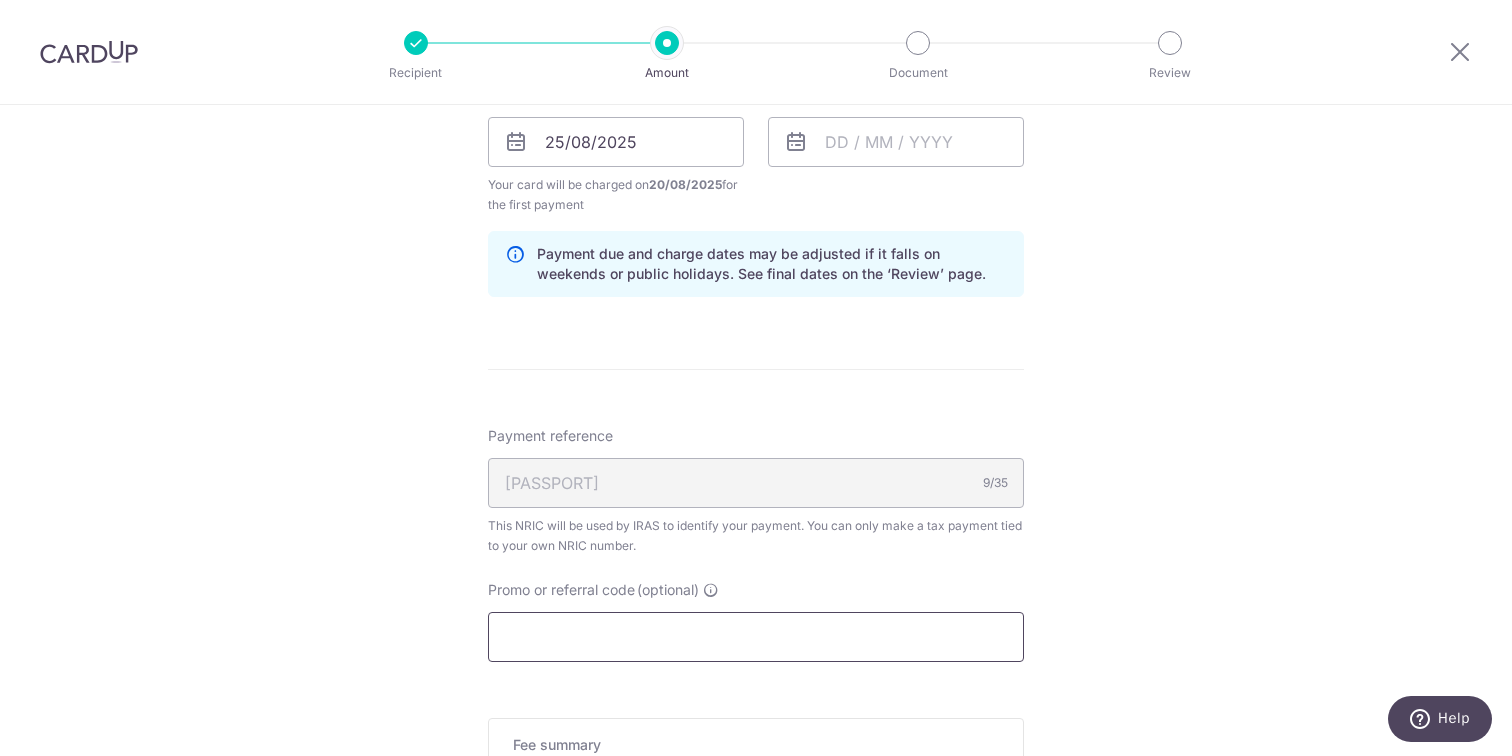 paste on "VTAX25R" 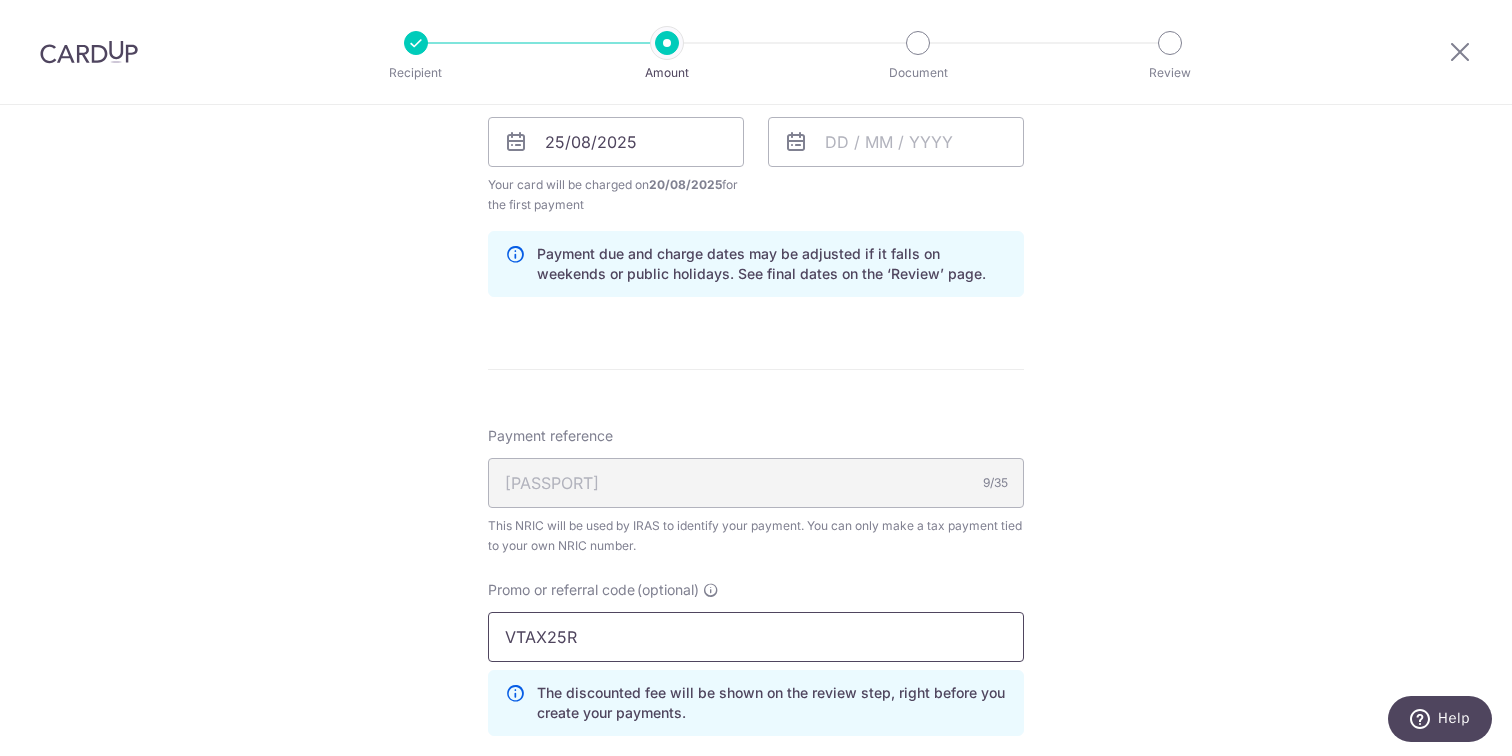 type on "VTAX25R" 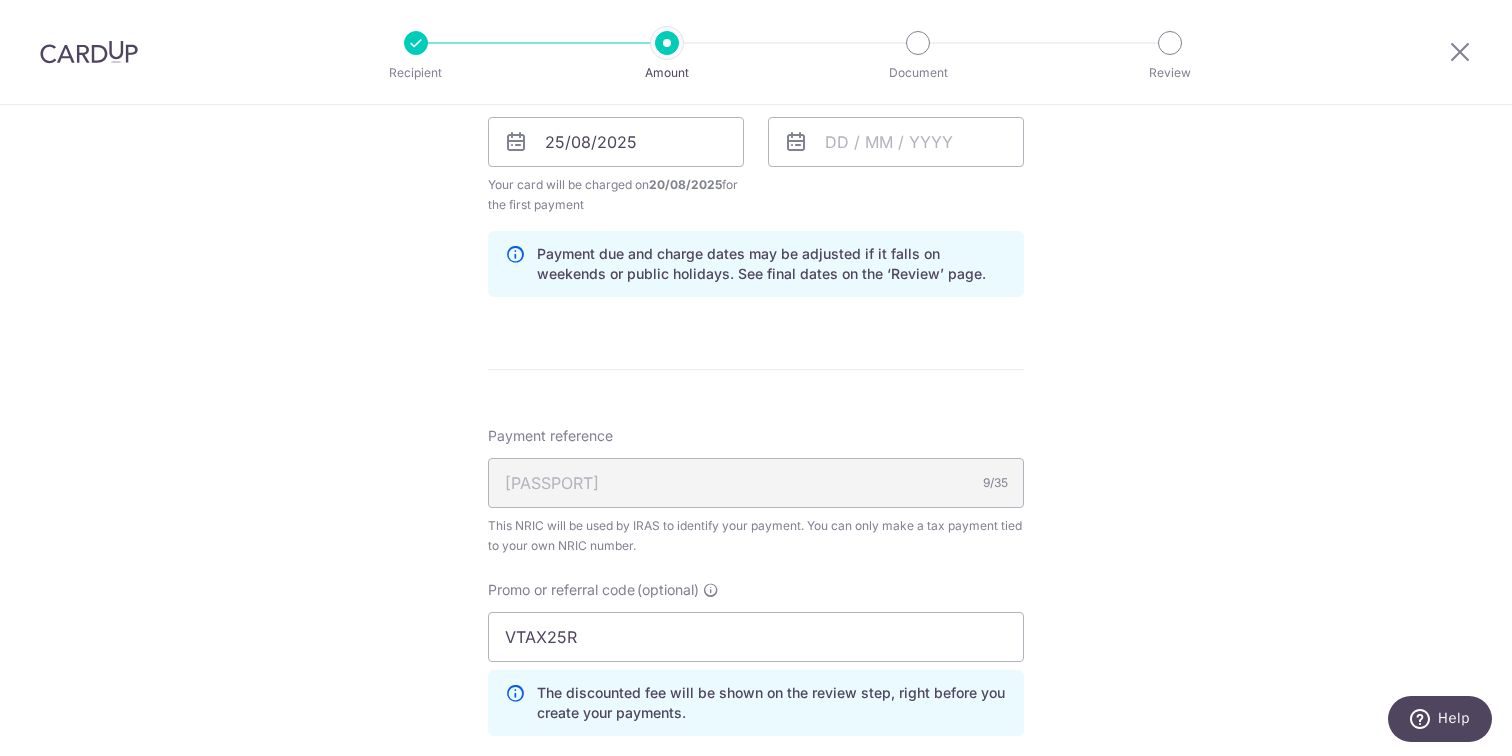 click on "Tell us more about your payment
Enter one-time or monthly payment amount
SGD
The  total tax payment amounts scheduled  should not exceed the outstanding balance in your latest Statement of Account.
Select Card
Add new card
Add credit card
Secure 256-bit SSL
Text
New card details
Card" at bounding box center [756, -237] 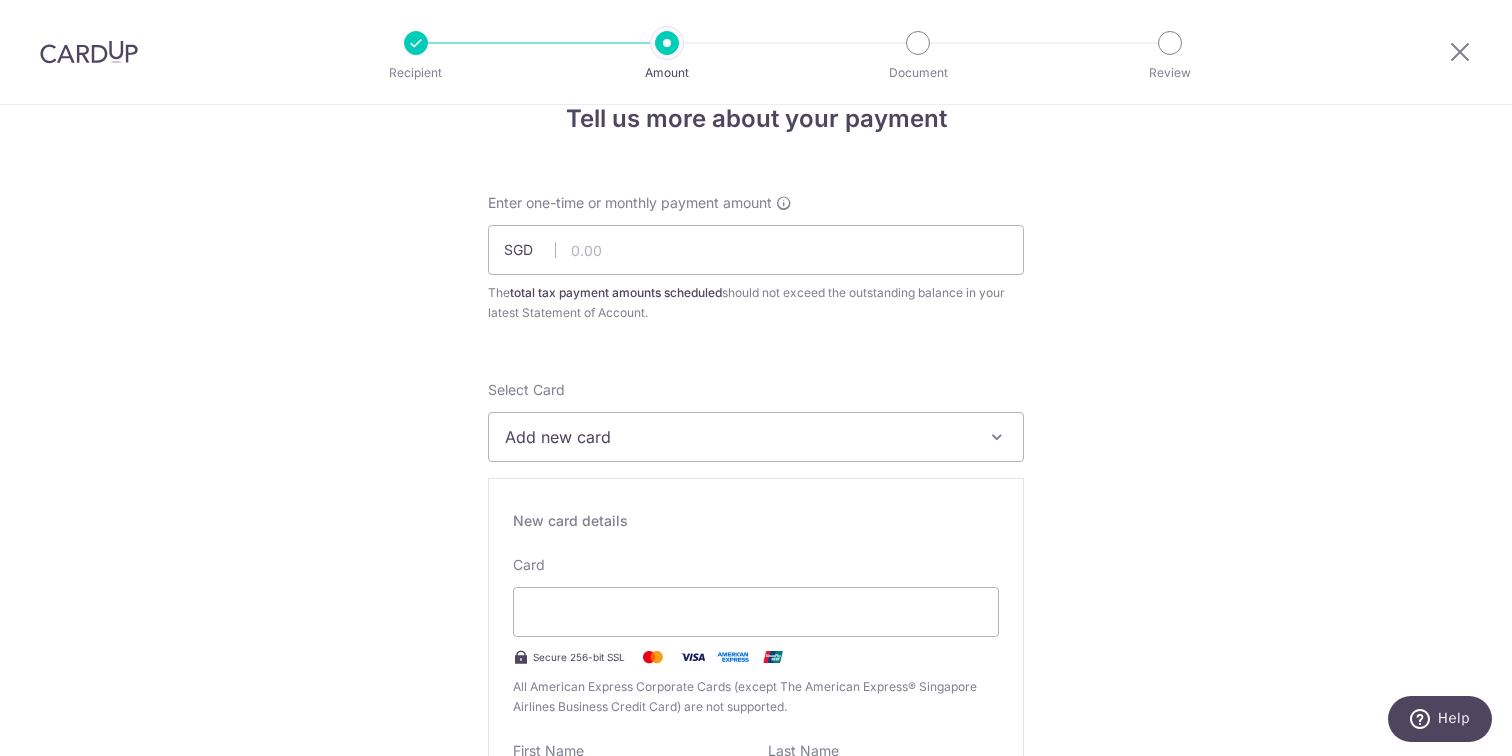 scroll, scrollTop: 0, scrollLeft: 0, axis: both 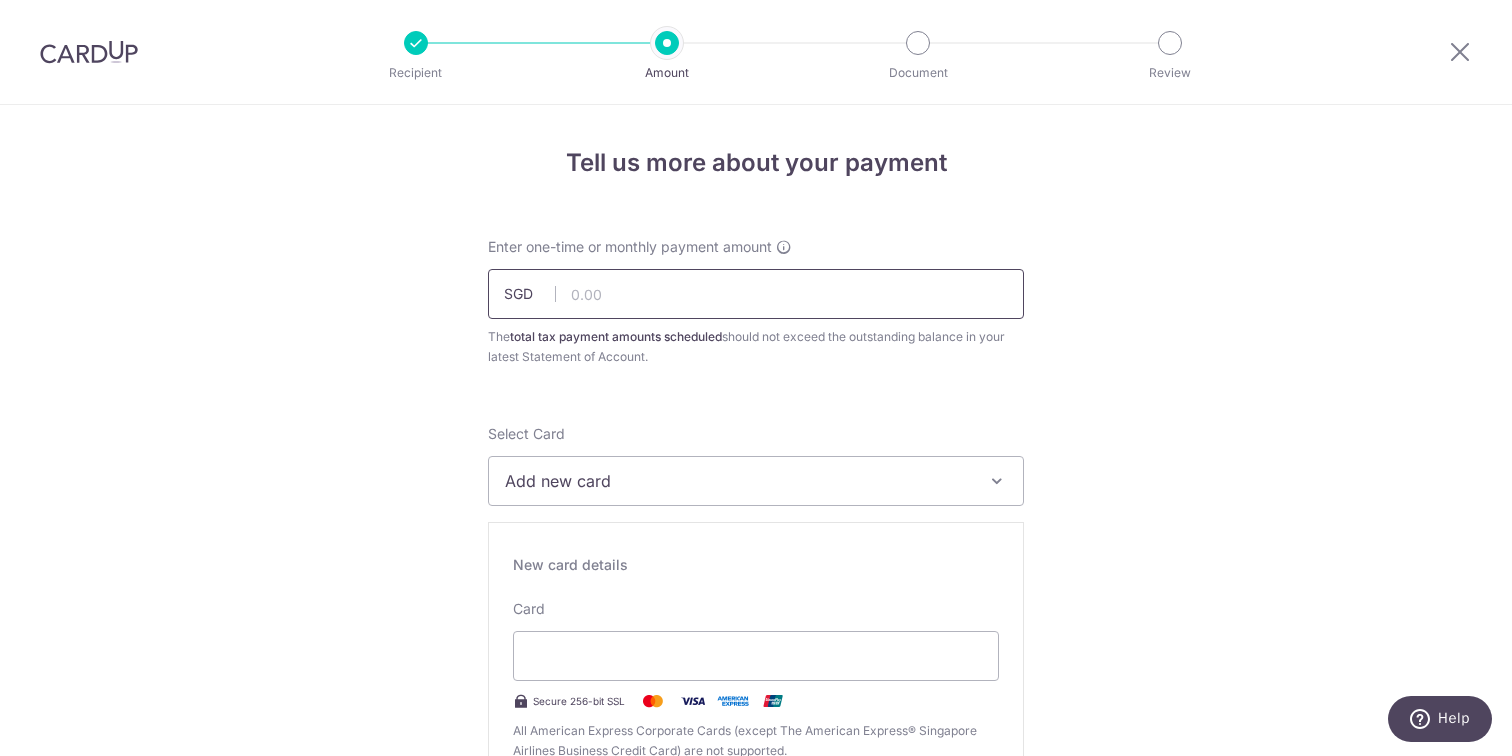 click at bounding box center (756, 294) 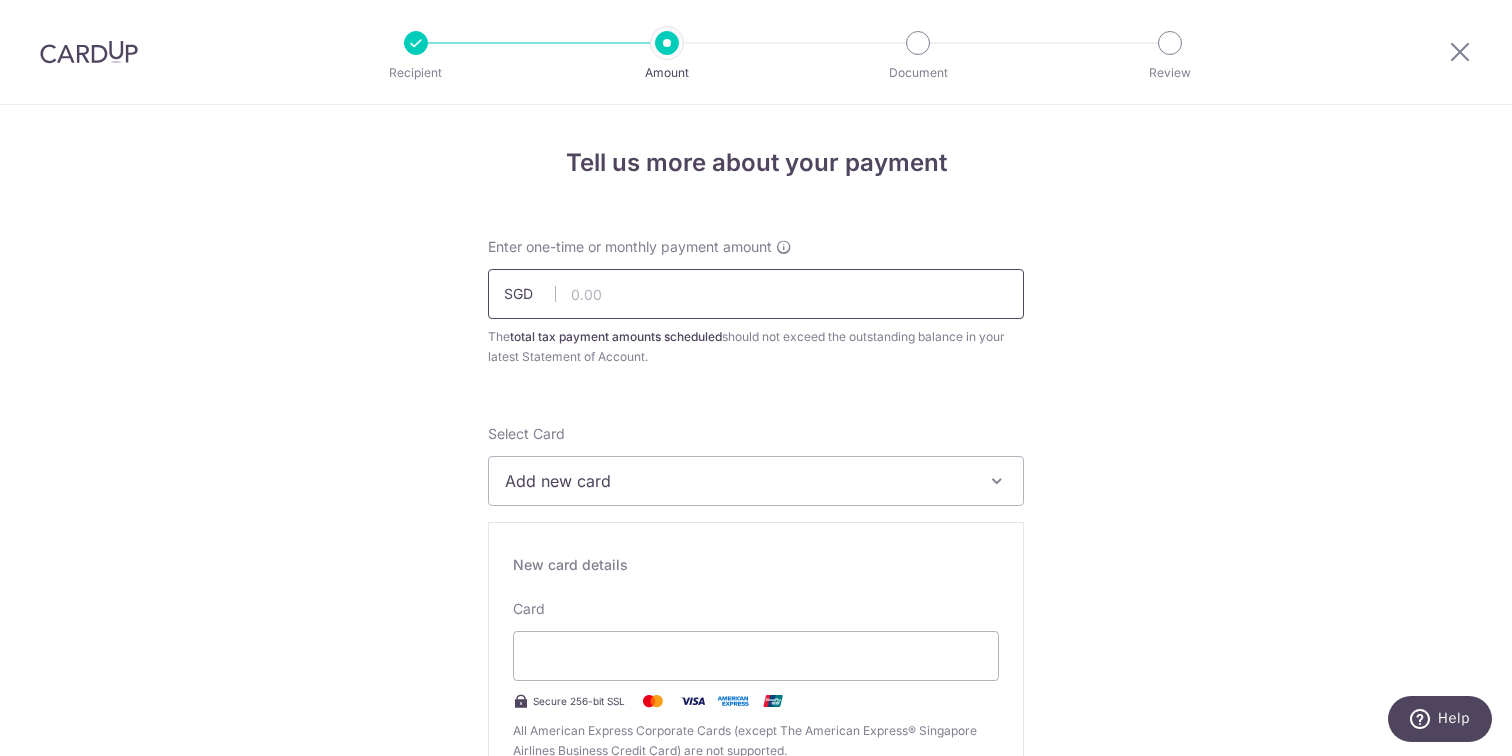 paste on "3,727.72" 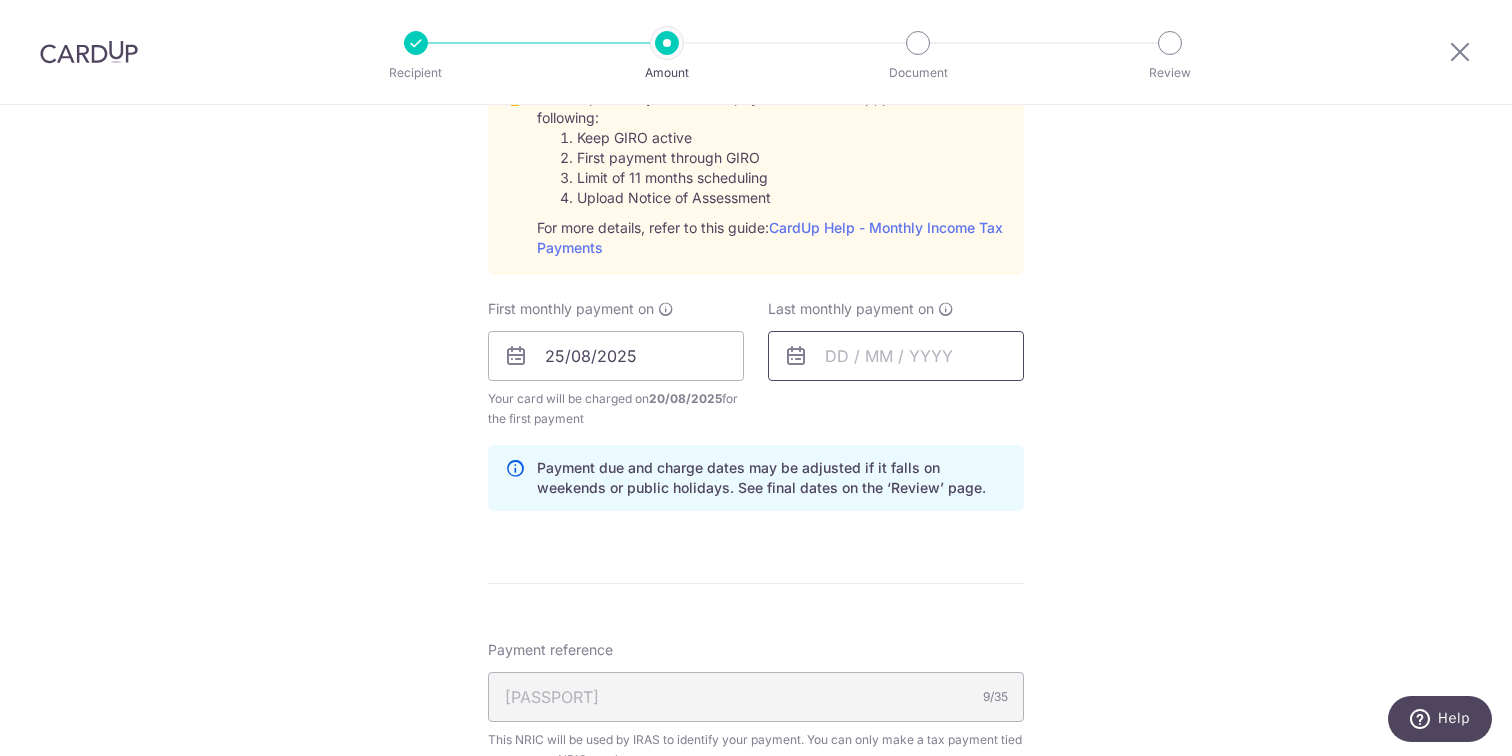 scroll, scrollTop: 1557, scrollLeft: 0, axis: vertical 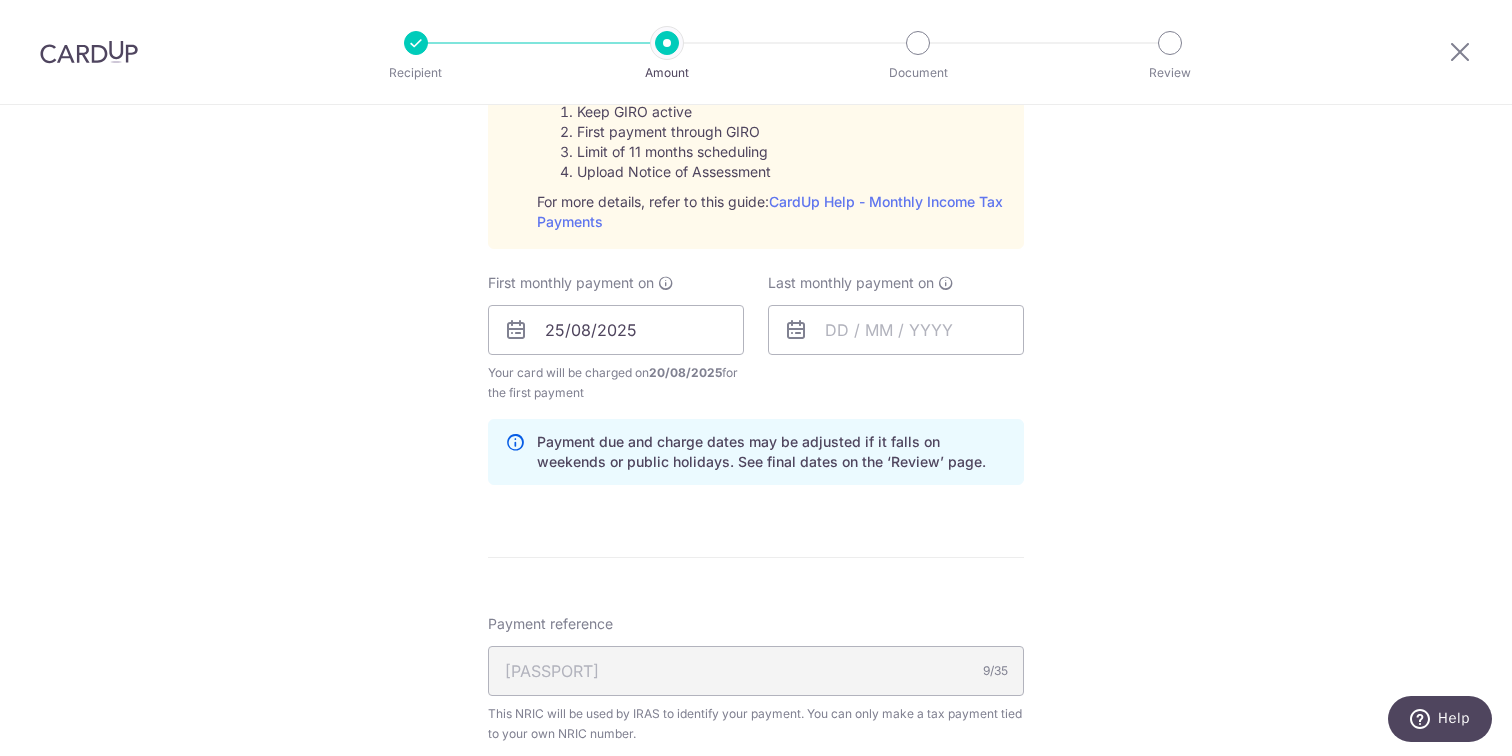 type on "3,727.72" 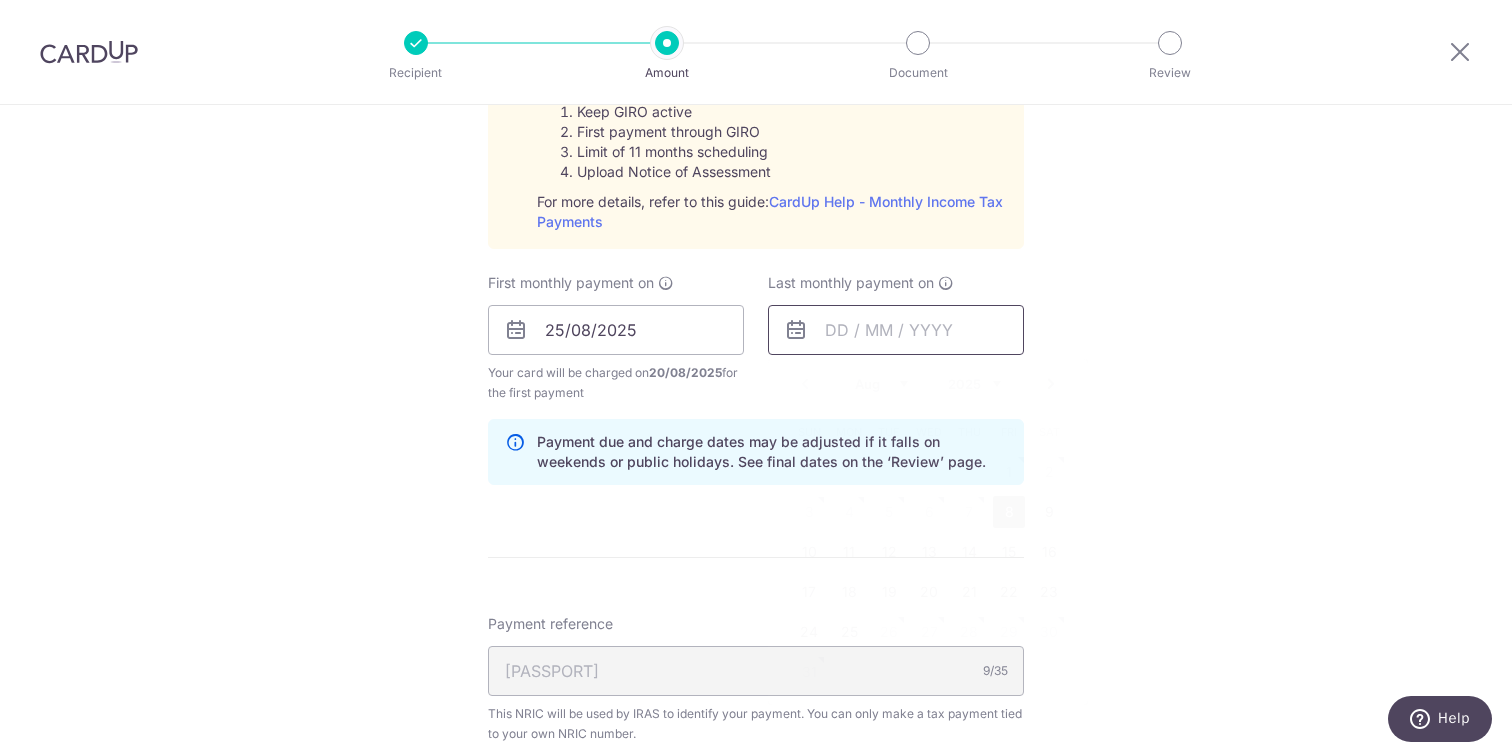 click at bounding box center [896, 330] 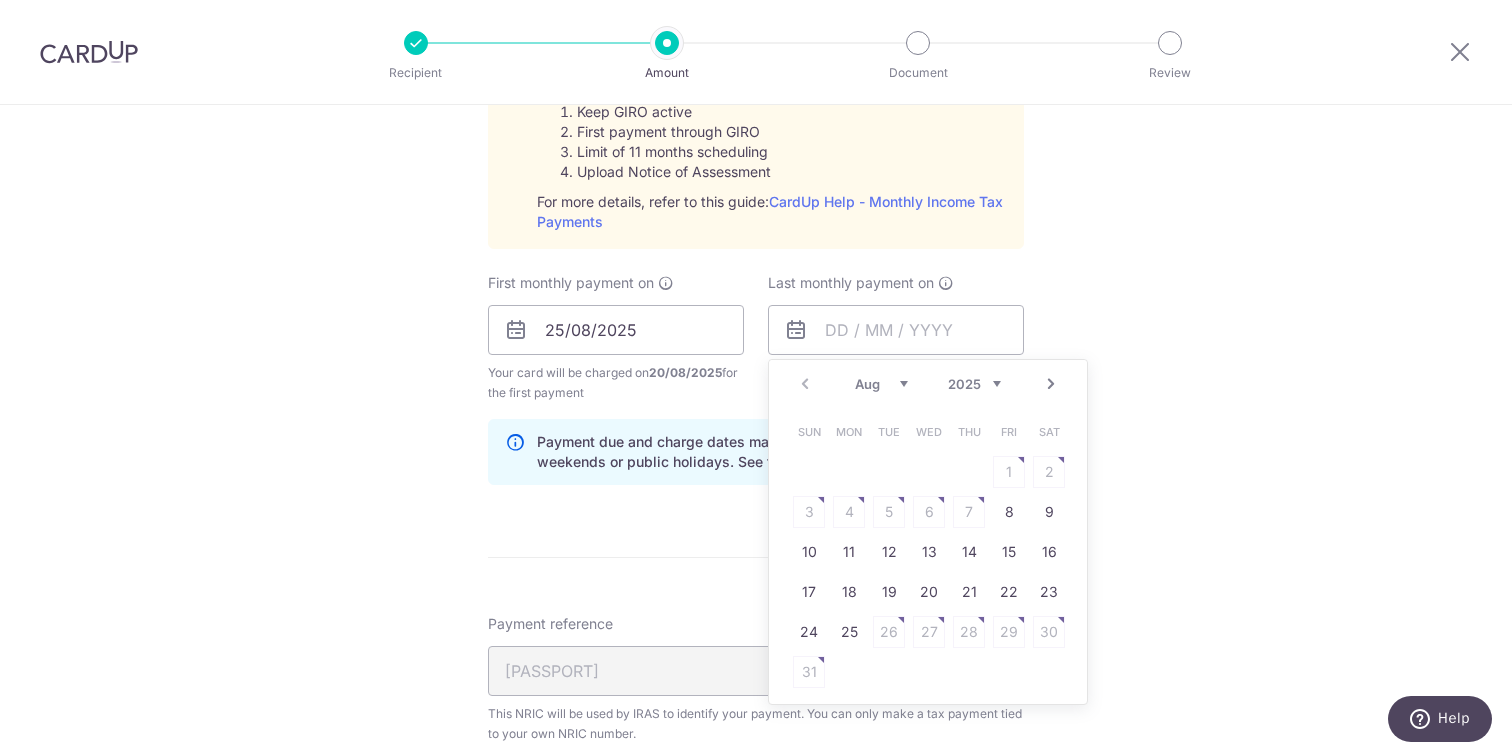 click on "2025 2026" at bounding box center (974, 384) 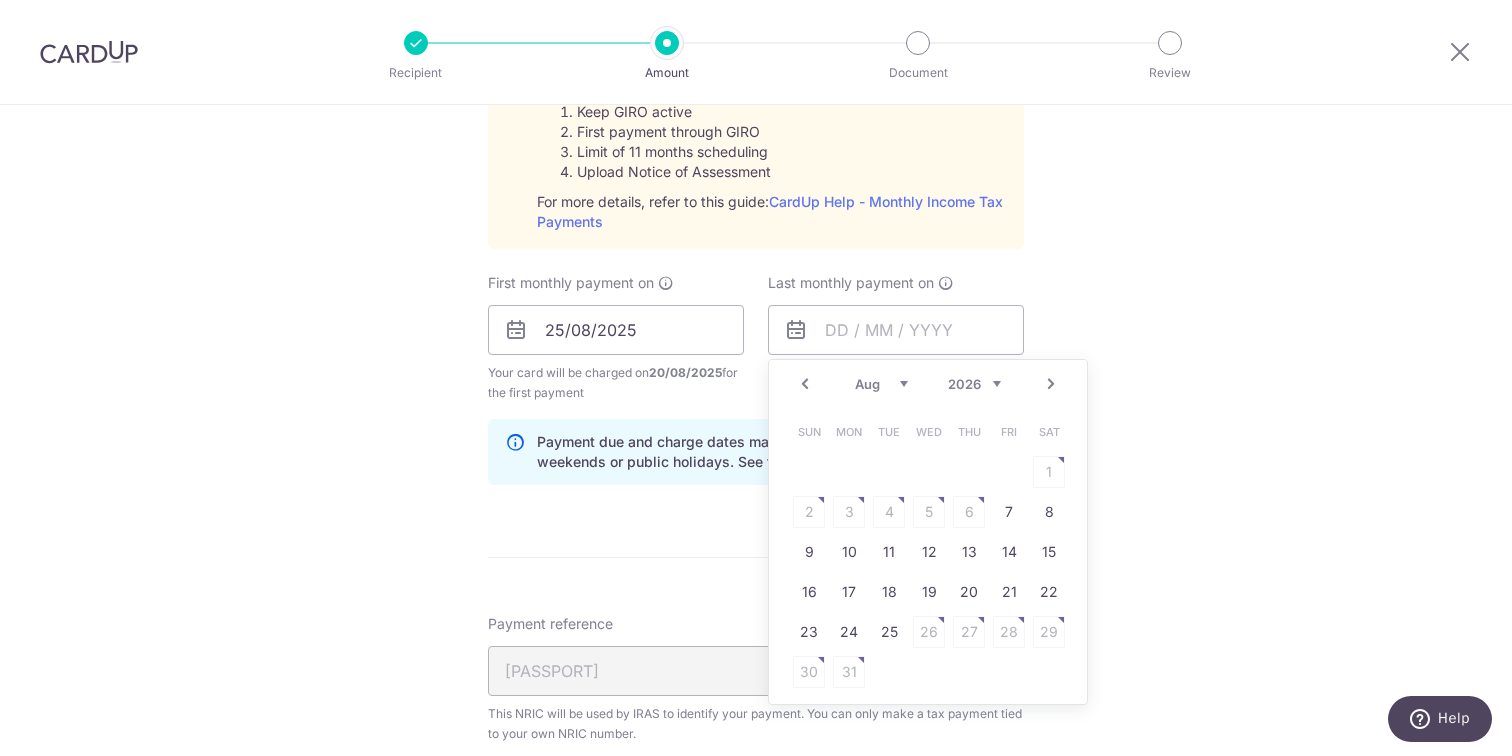 click on "Jan Feb Mar Apr May Jun Jul Aug Sep" at bounding box center [881, 384] 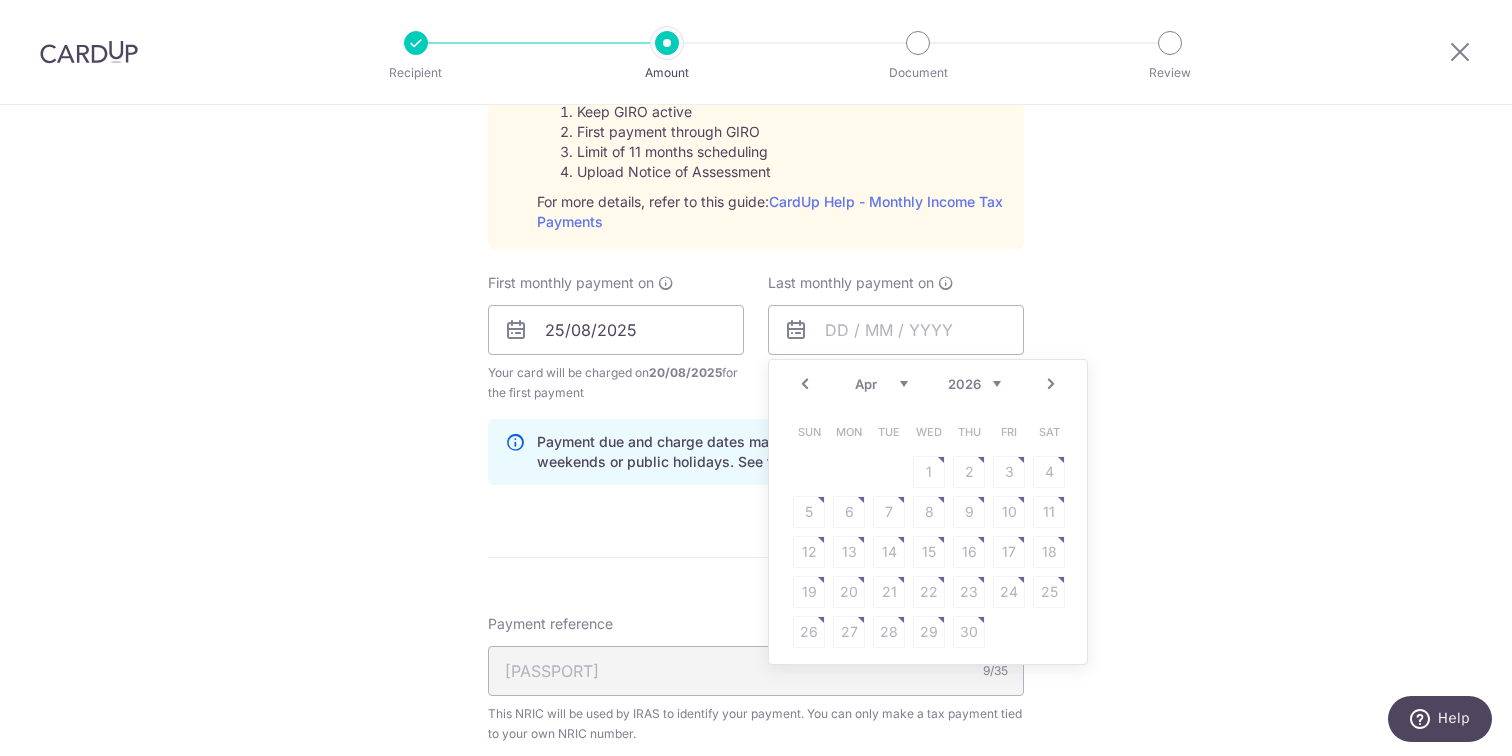 click on "Jan Feb Mar Apr May Jun Jul Aug Sep" at bounding box center [881, 384] 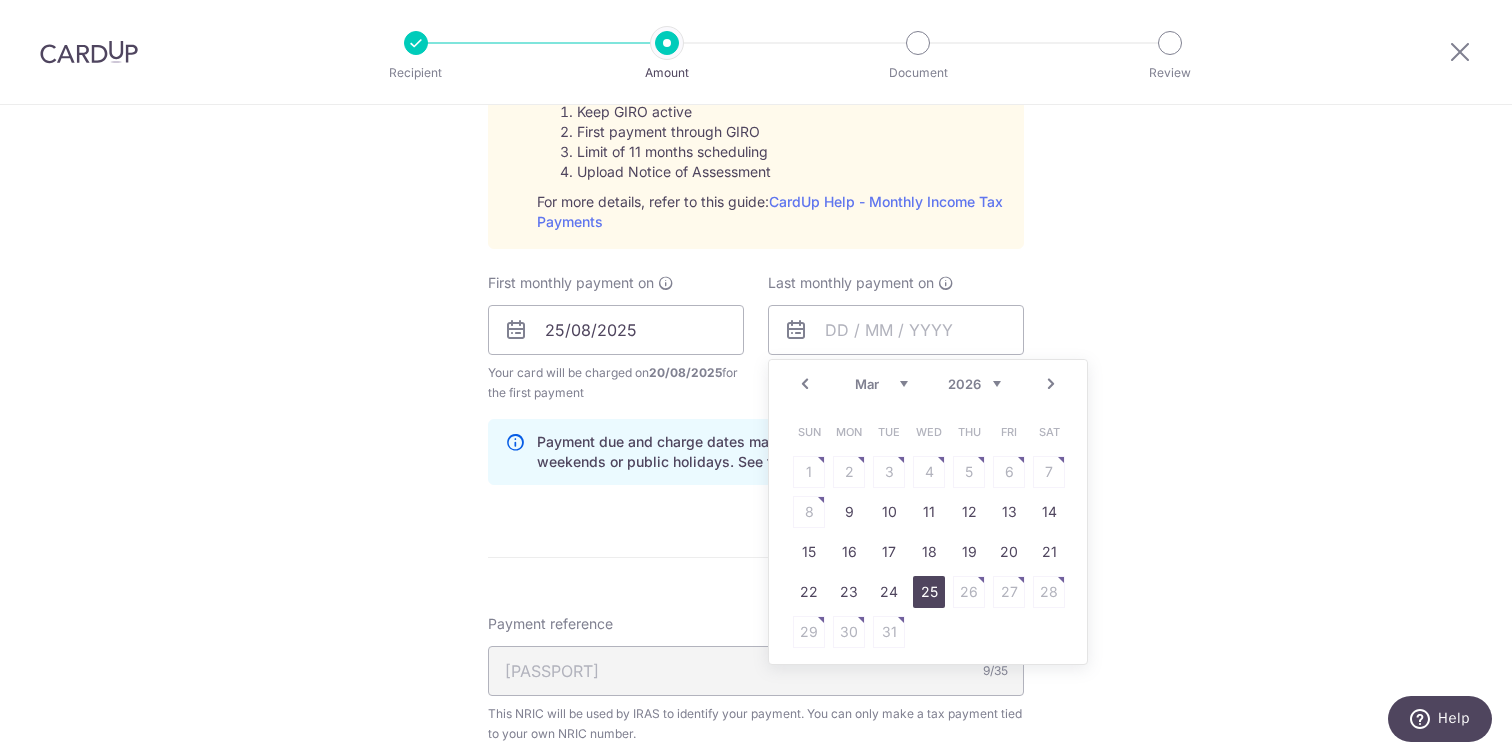 click on "25" at bounding box center (929, 592) 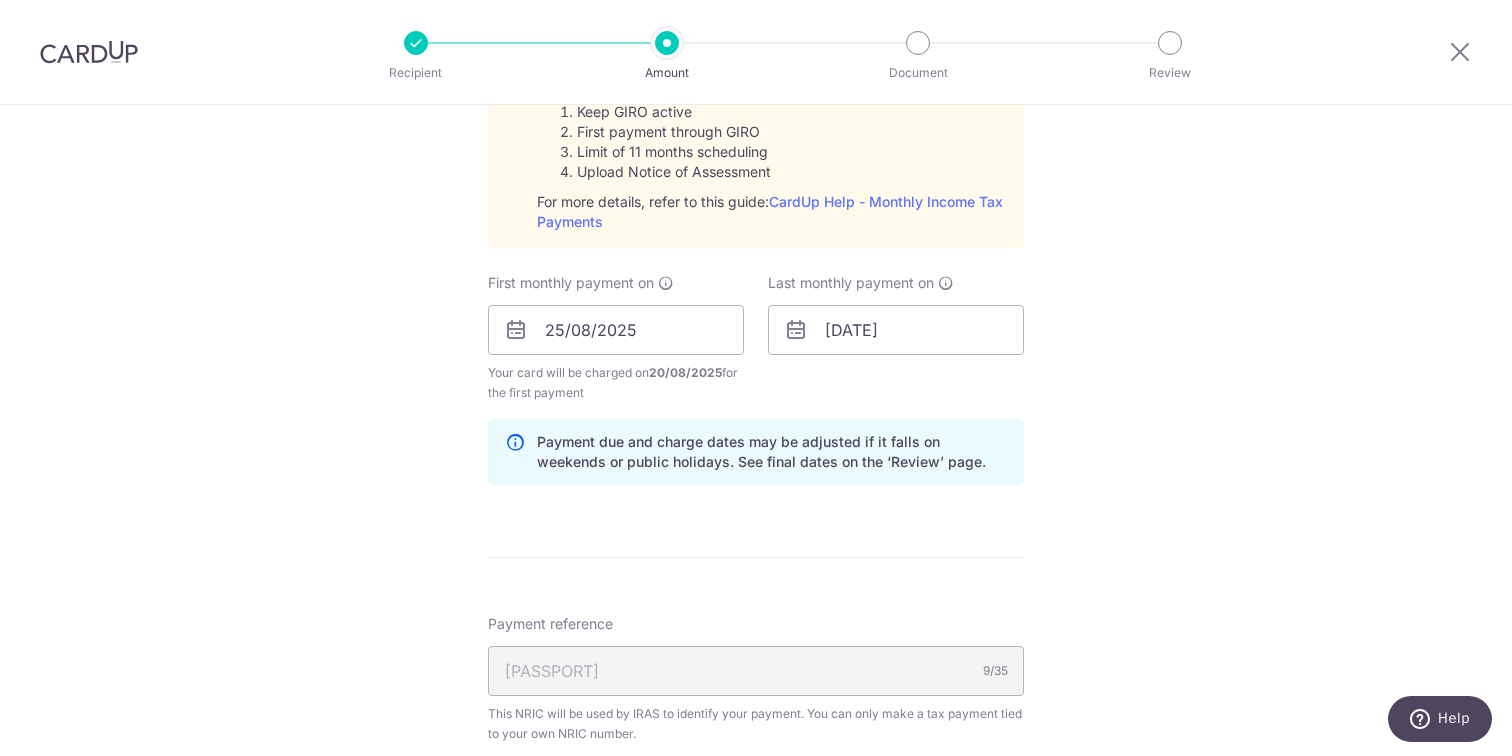 click on "Tell us more about your payment
Enter one-time or monthly payment amount
SGD
3,727.72
3727.72
The  total tax payment amounts scheduled  should not exceed the outstanding balance in your latest Statement of Account.
Select Card
Add new card
Add credit card
Secure 256-bit SSL
Text
New card details
Card" at bounding box center (756, -49) 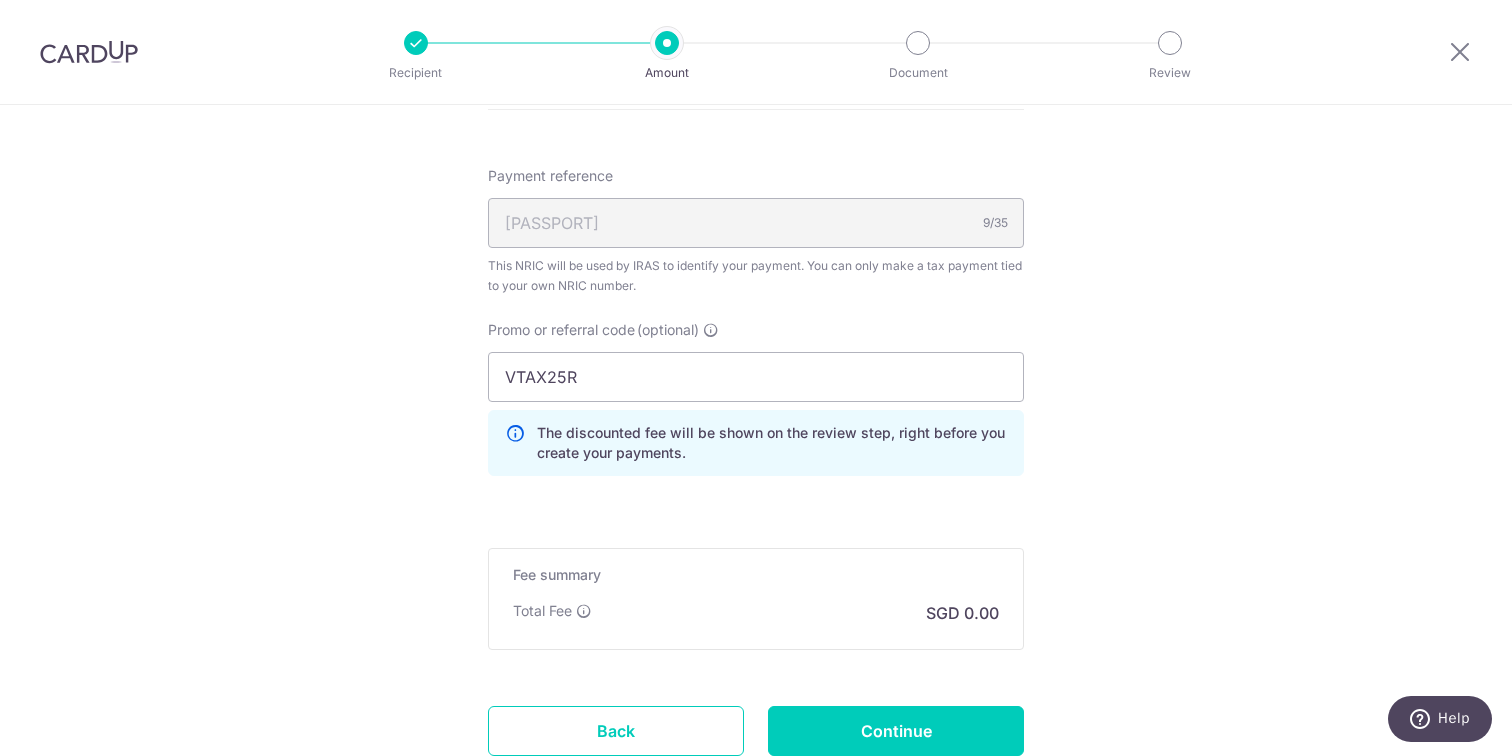scroll, scrollTop: 1997, scrollLeft: 0, axis: vertical 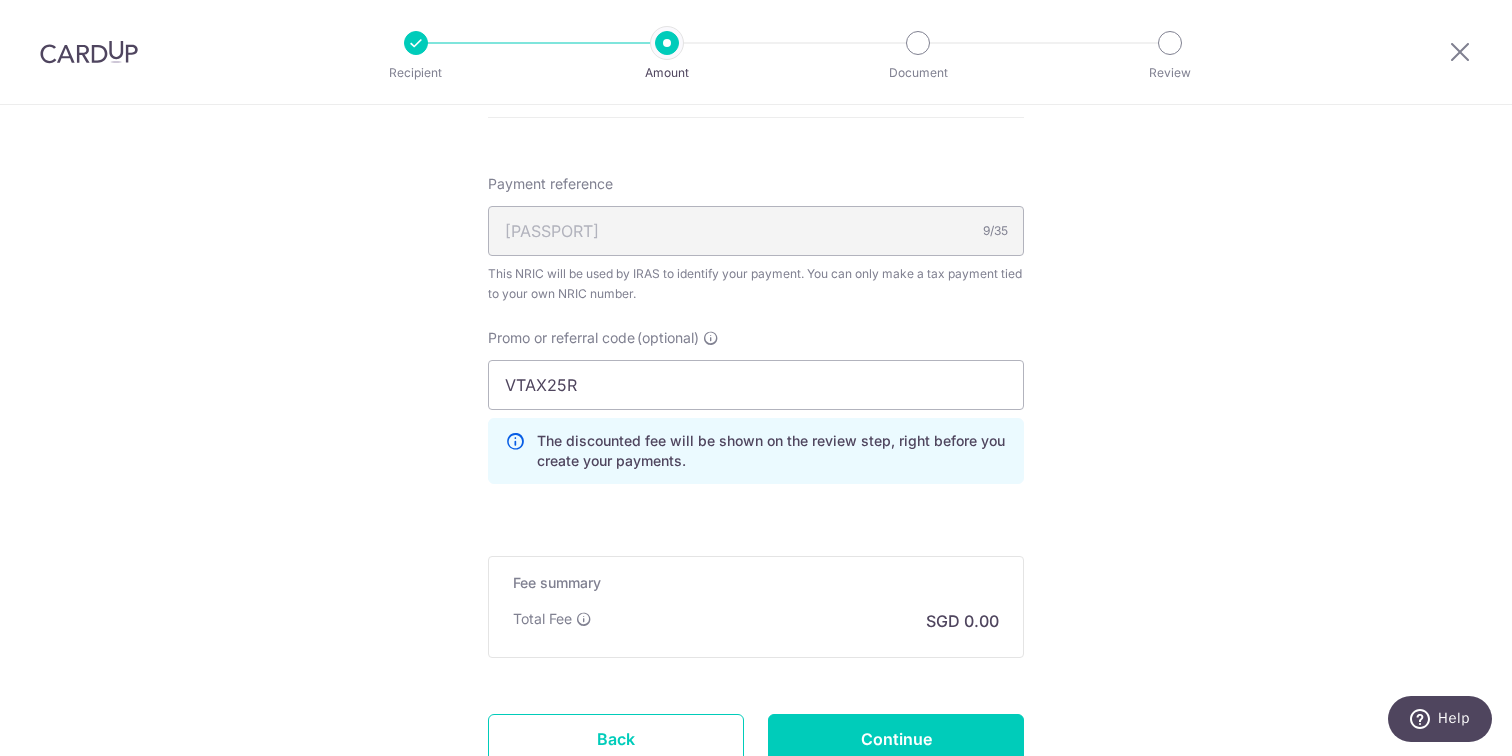 click on "Enter one-time or monthly payment amount
SGD
3,727.72
3727.72
The  total tax payment amounts scheduled  should not exceed the outstanding balance in your latest Statement of Account.
Select Card
Add new card
Add credit card
Secure 256-bit SSL
Text
New card details
Card
Secure 256-bit SSL" at bounding box center [756, -470] 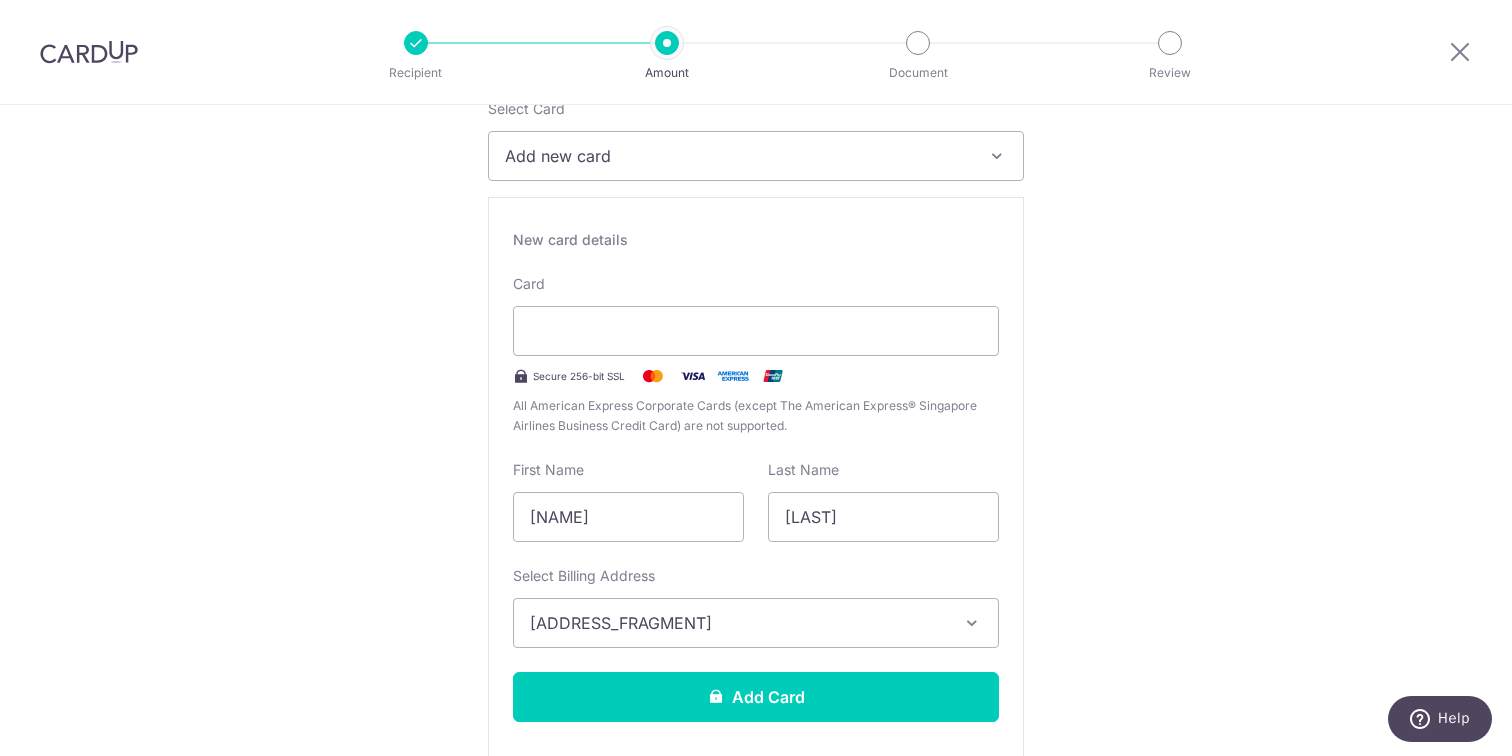scroll, scrollTop: 0, scrollLeft: 0, axis: both 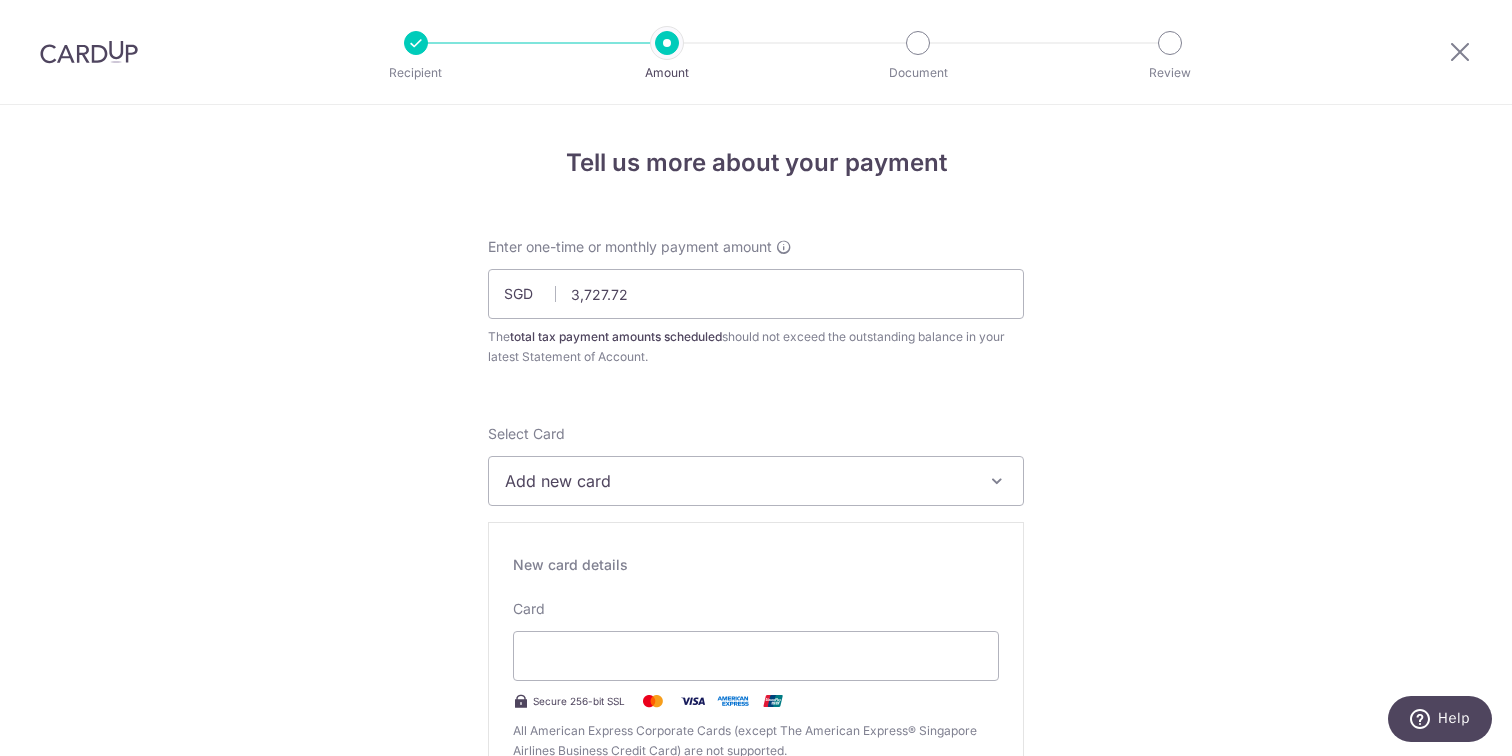 click on "Tell us more about your payment
Enter one-time or monthly payment amount
SGD
3,727.72
3727.72
The  total tax payment amounts scheduled  should not exceed the outstanding balance in your latest Statement of Account.
Select Card
Add new card
Add credit card
Secure 256-bit SSL
Text
New card details
Card" at bounding box center (756, 1508) 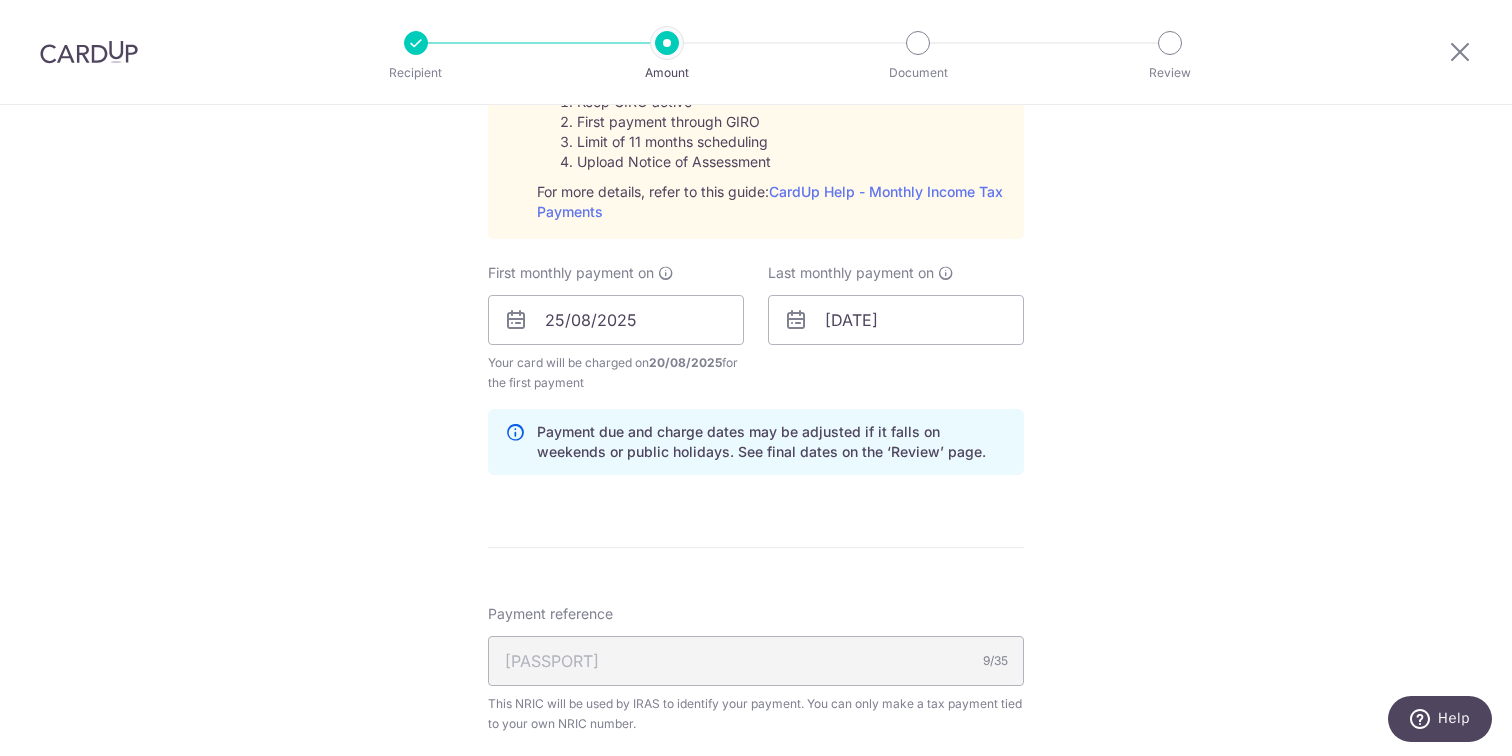 scroll, scrollTop: 2155, scrollLeft: 0, axis: vertical 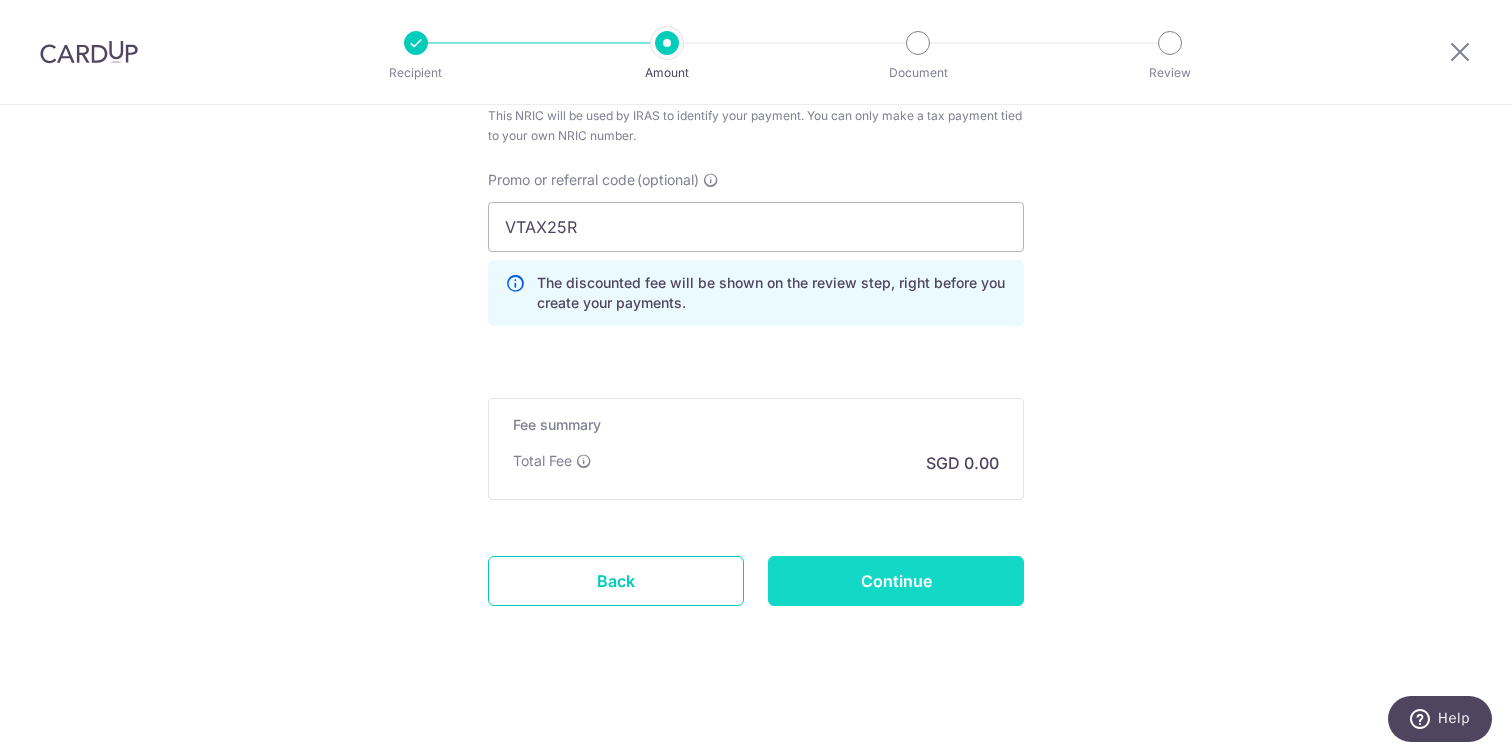 click on "Continue" at bounding box center [896, 581] 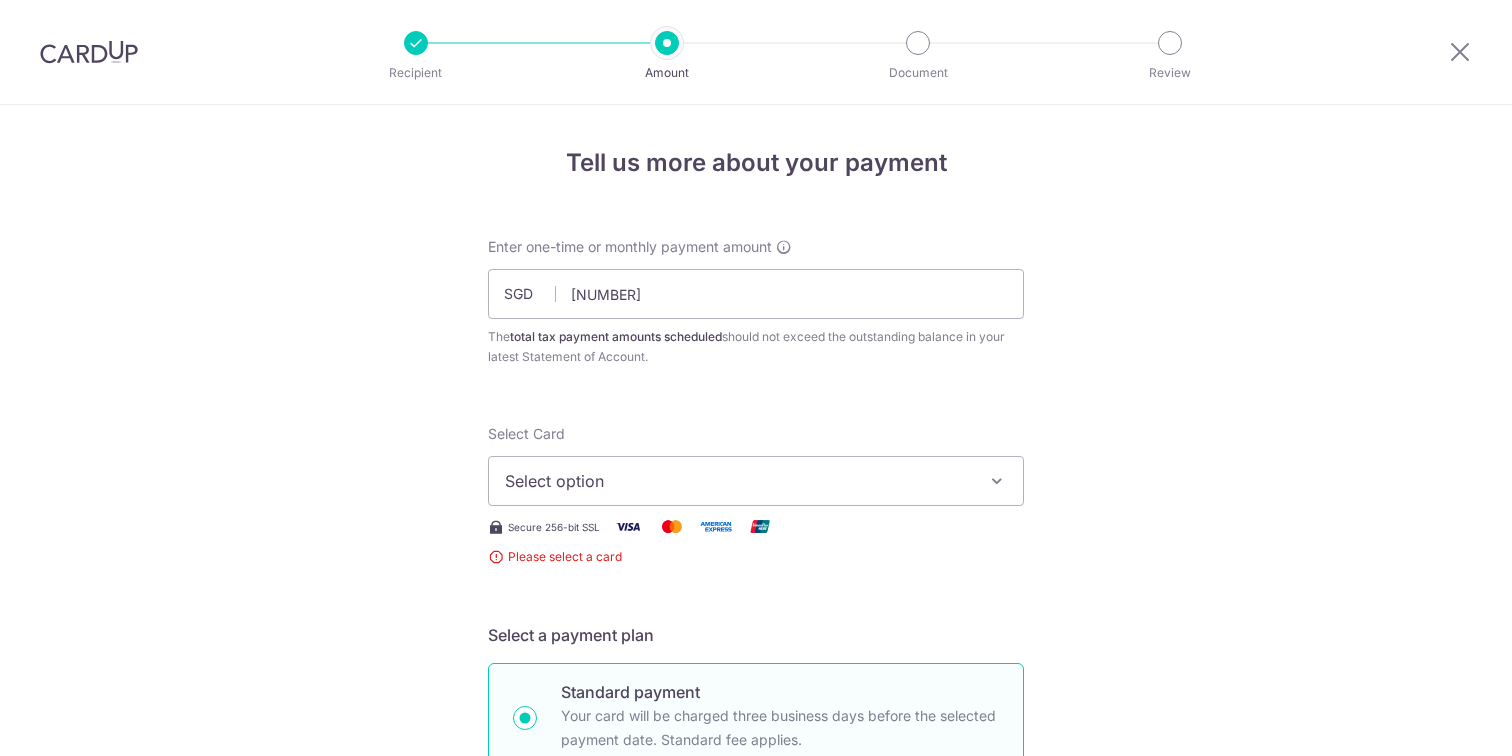 scroll, scrollTop: 0, scrollLeft: 0, axis: both 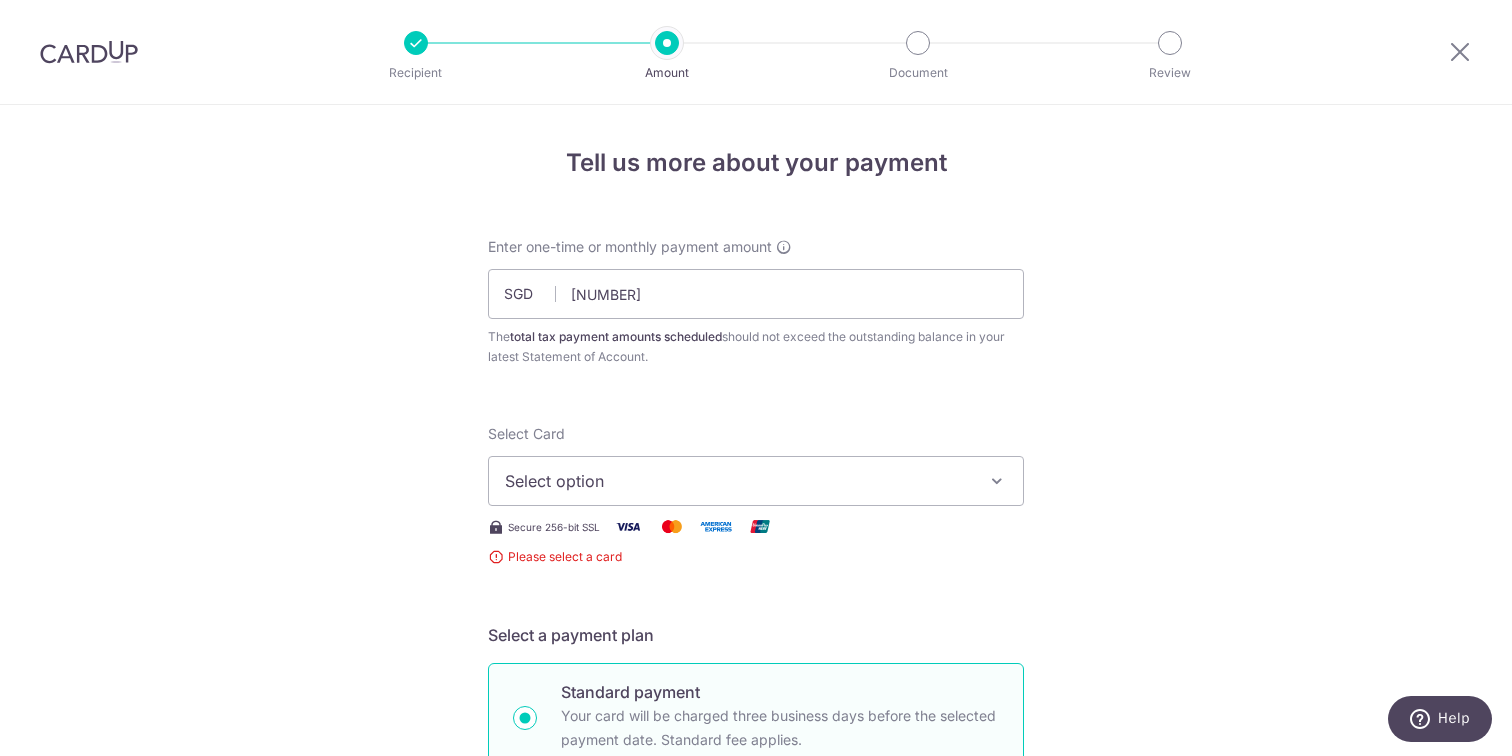 click on "Select option" at bounding box center [738, 481] 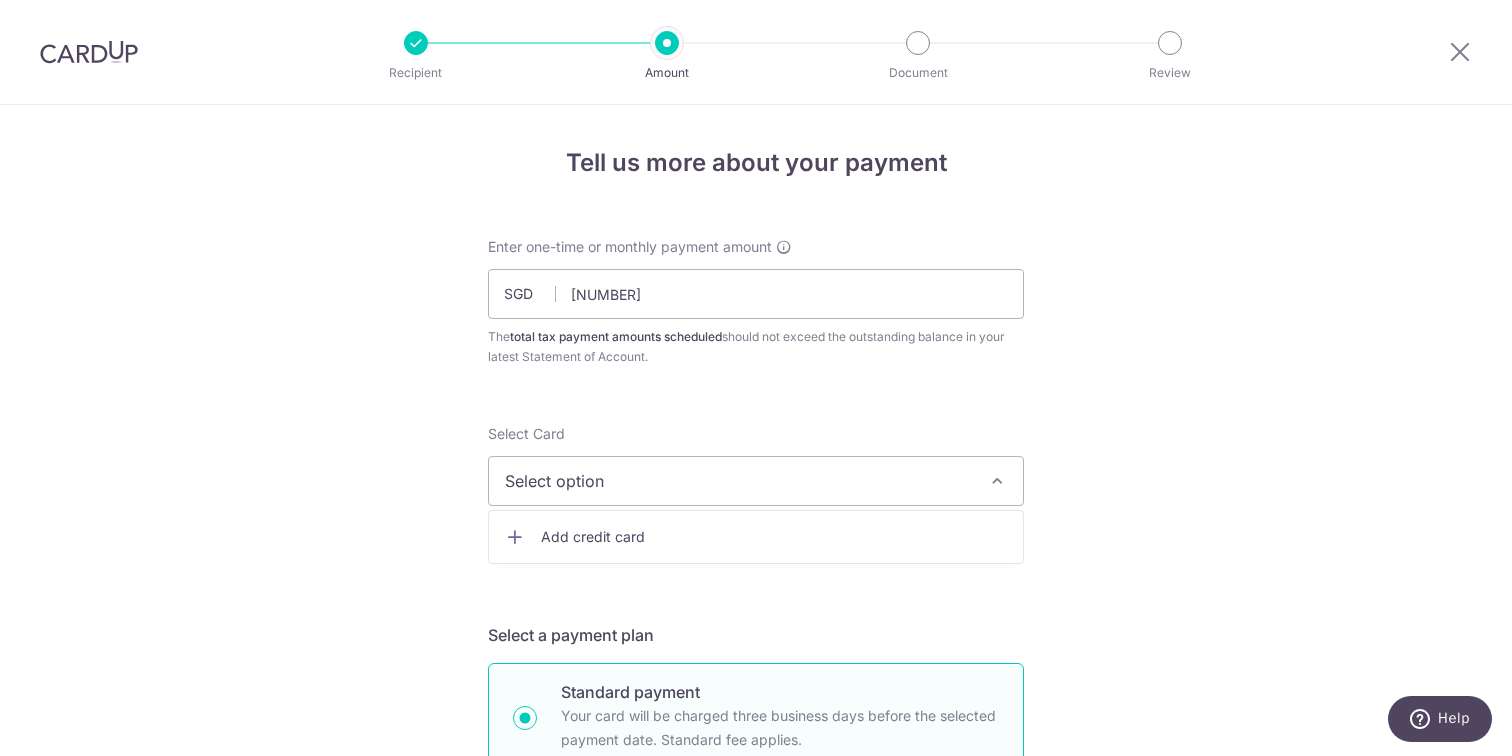 click on "Add credit card" at bounding box center (756, 537) 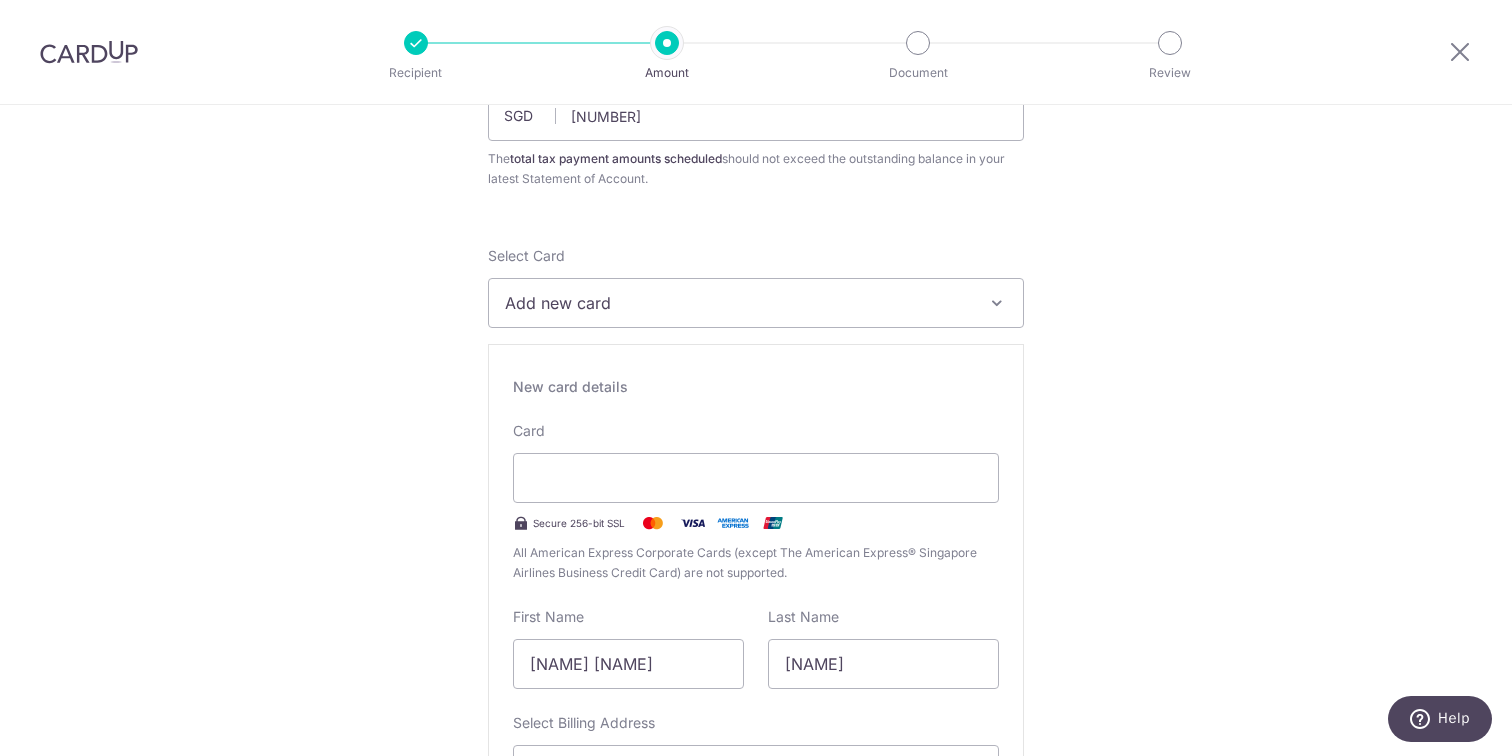 scroll, scrollTop: 323, scrollLeft: 0, axis: vertical 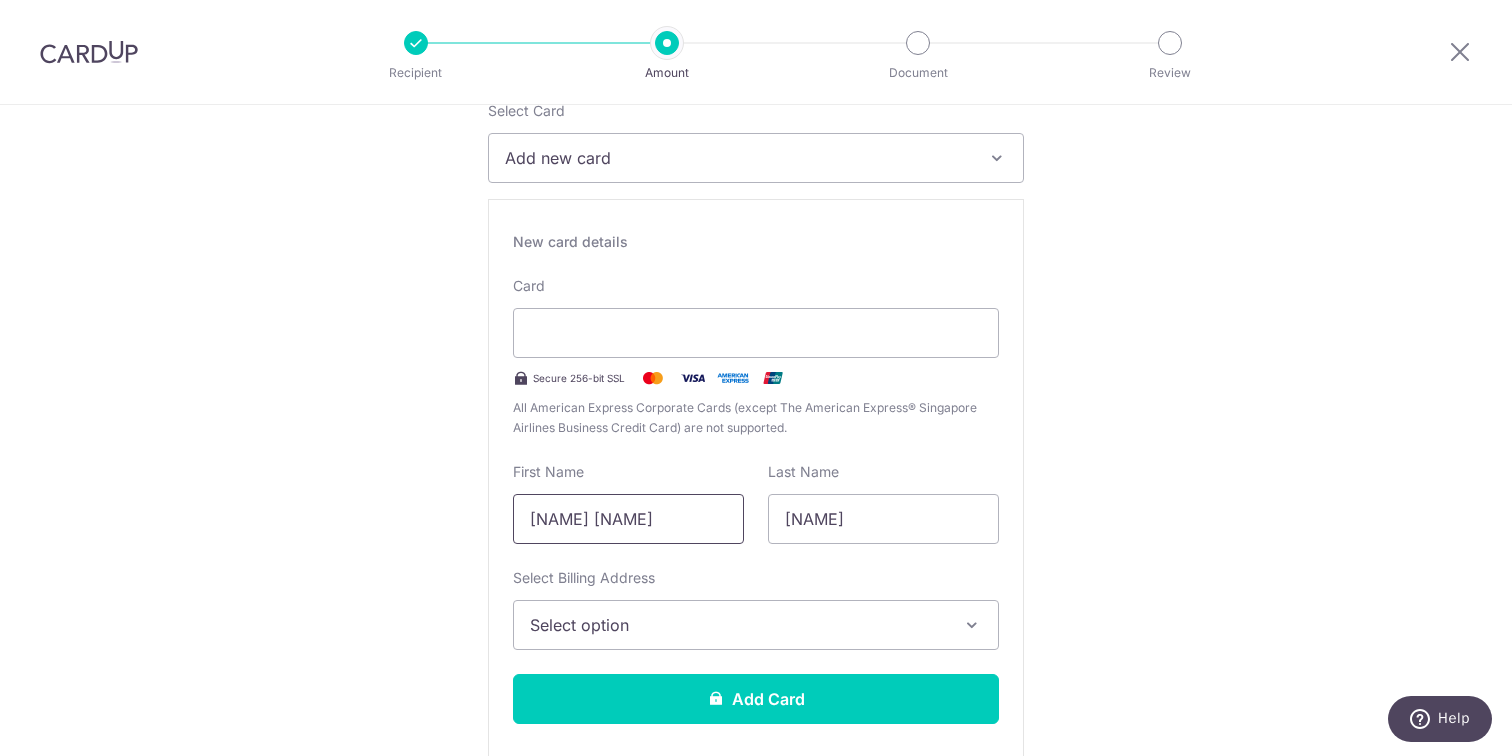 drag, startPoint x: 721, startPoint y: 526, endPoint x: 378, endPoint y: 516, distance: 343.14575 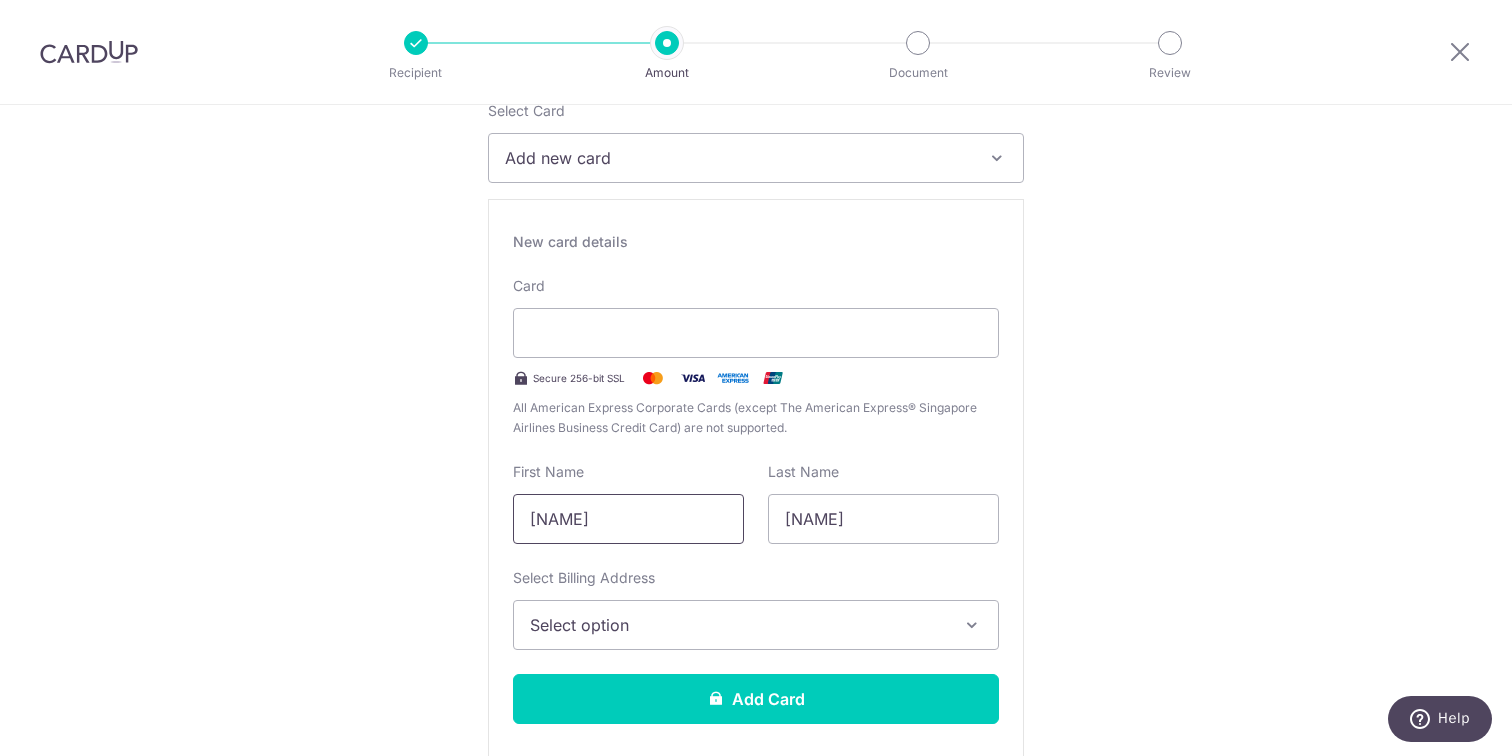 type on "Dominic" 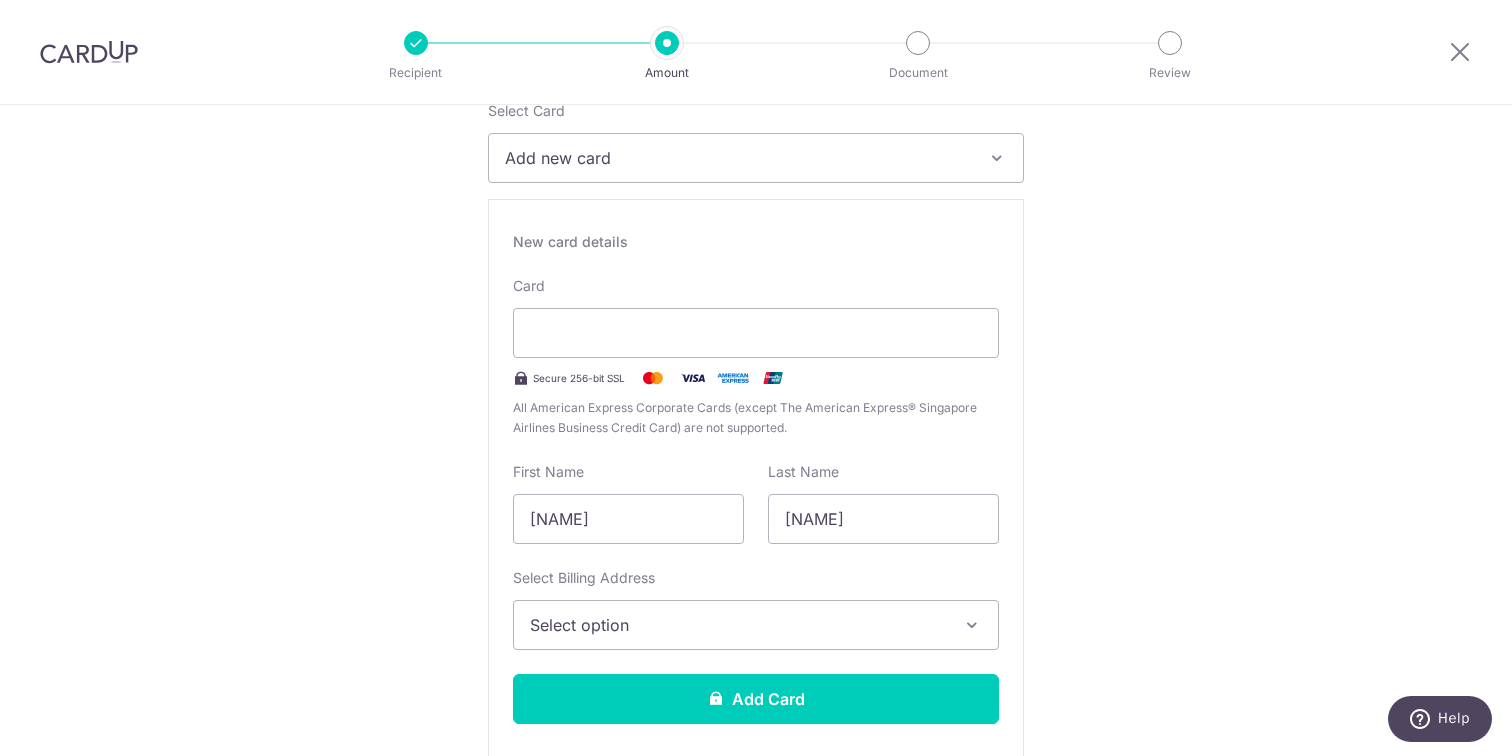click on "Select option" at bounding box center [738, 625] 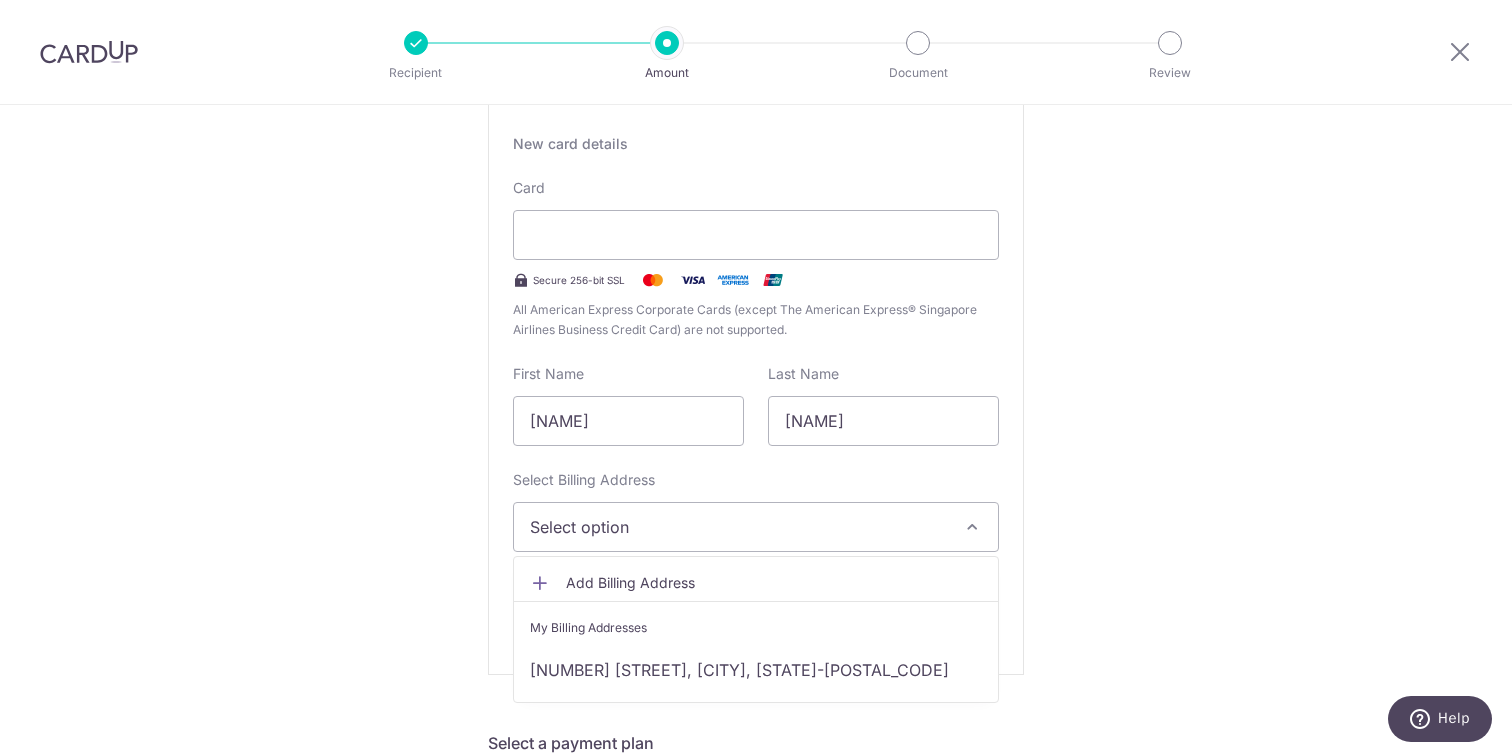 scroll, scrollTop: 543, scrollLeft: 0, axis: vertical 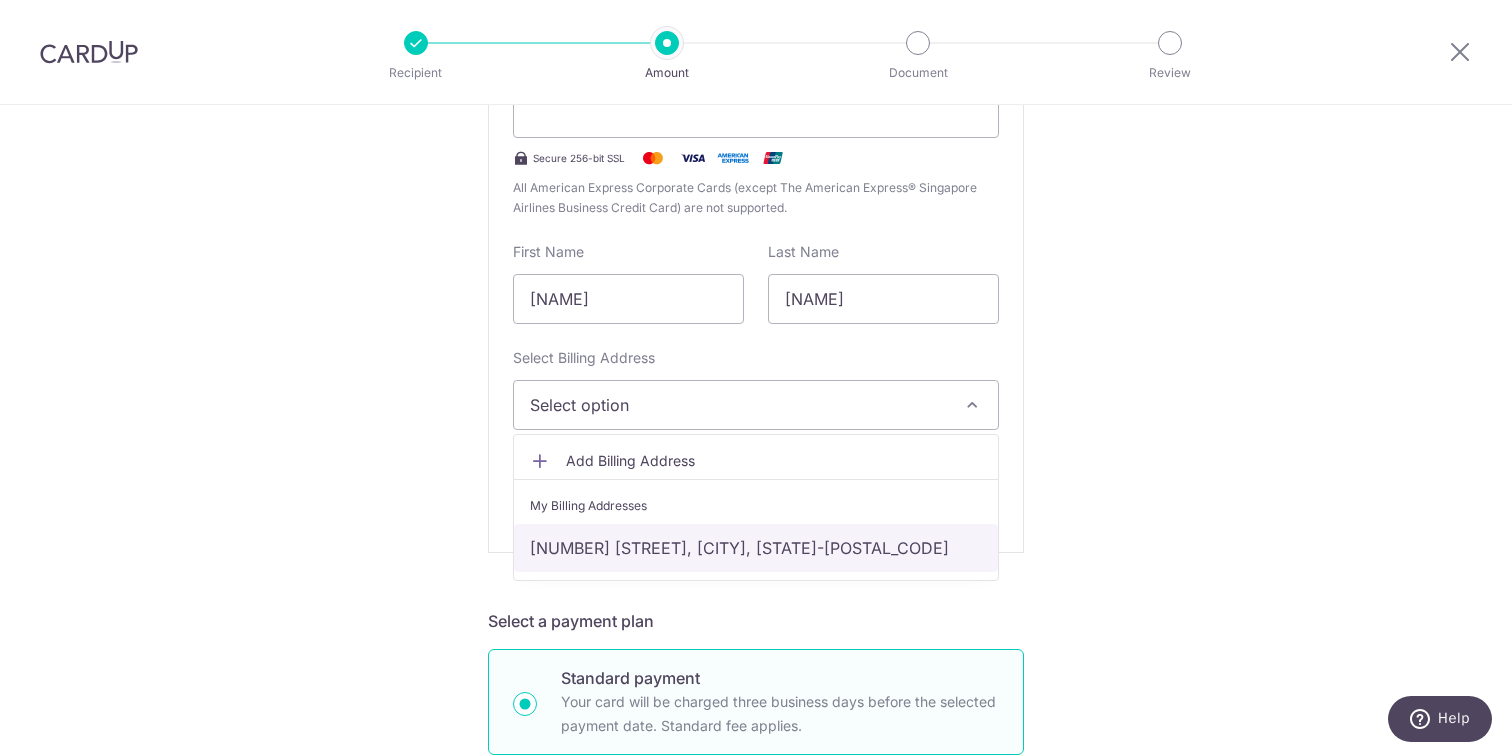 click on "633A Tampines North Drive 2 #14-197, Singapore, Singapore-521633" at bounding box center (756, 548) 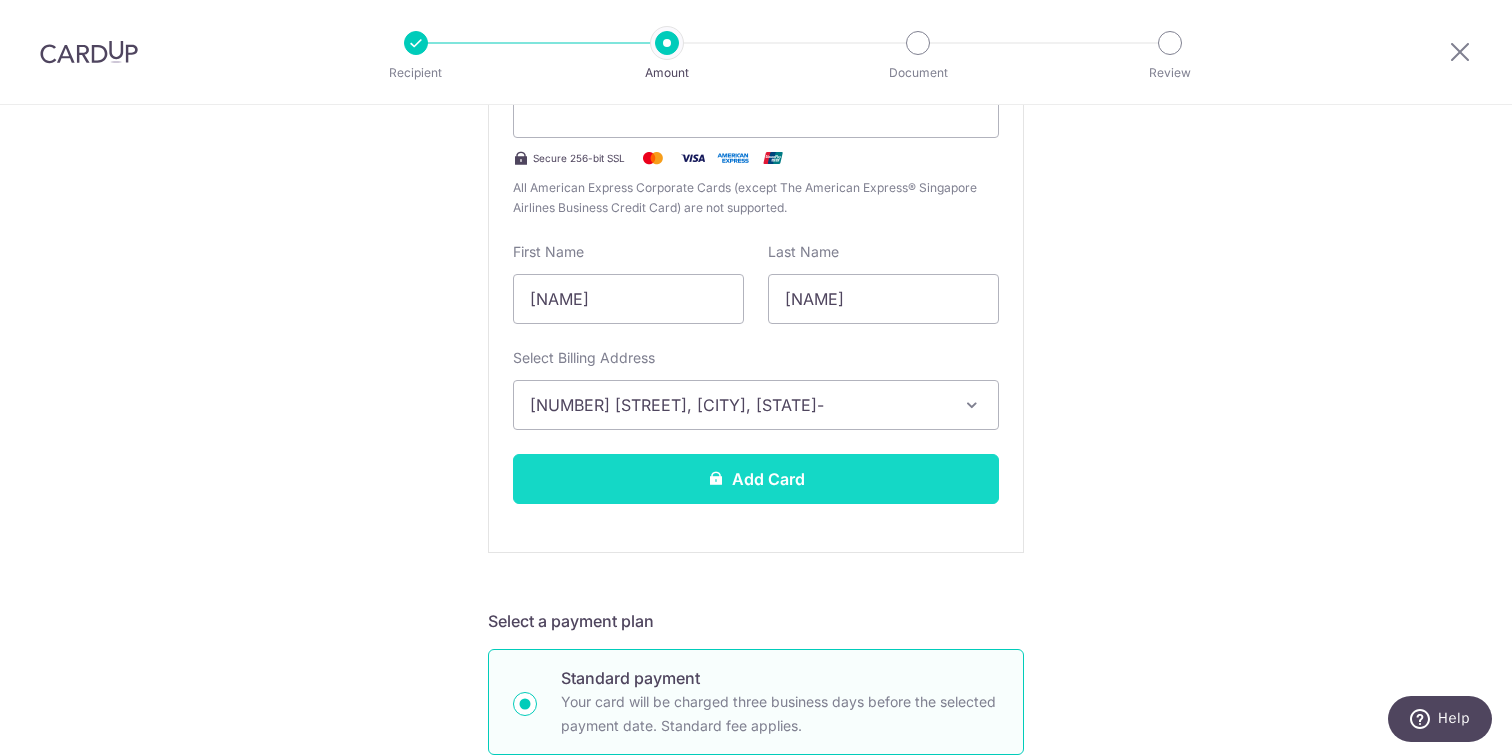 click on "Add Card" at bounding box center [756, 479] 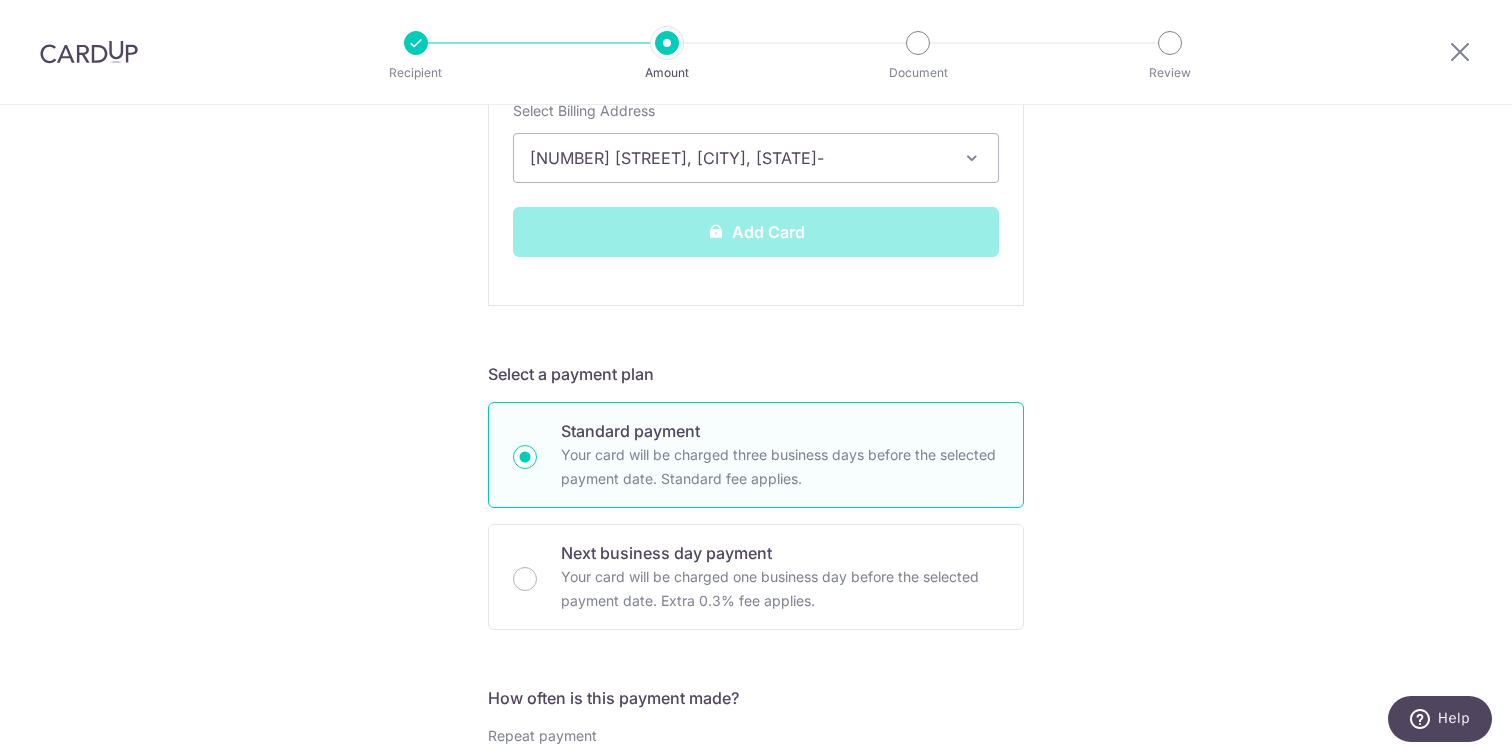 scroll, scrollTop: 786, scrollLeft: 0, axis: vertical 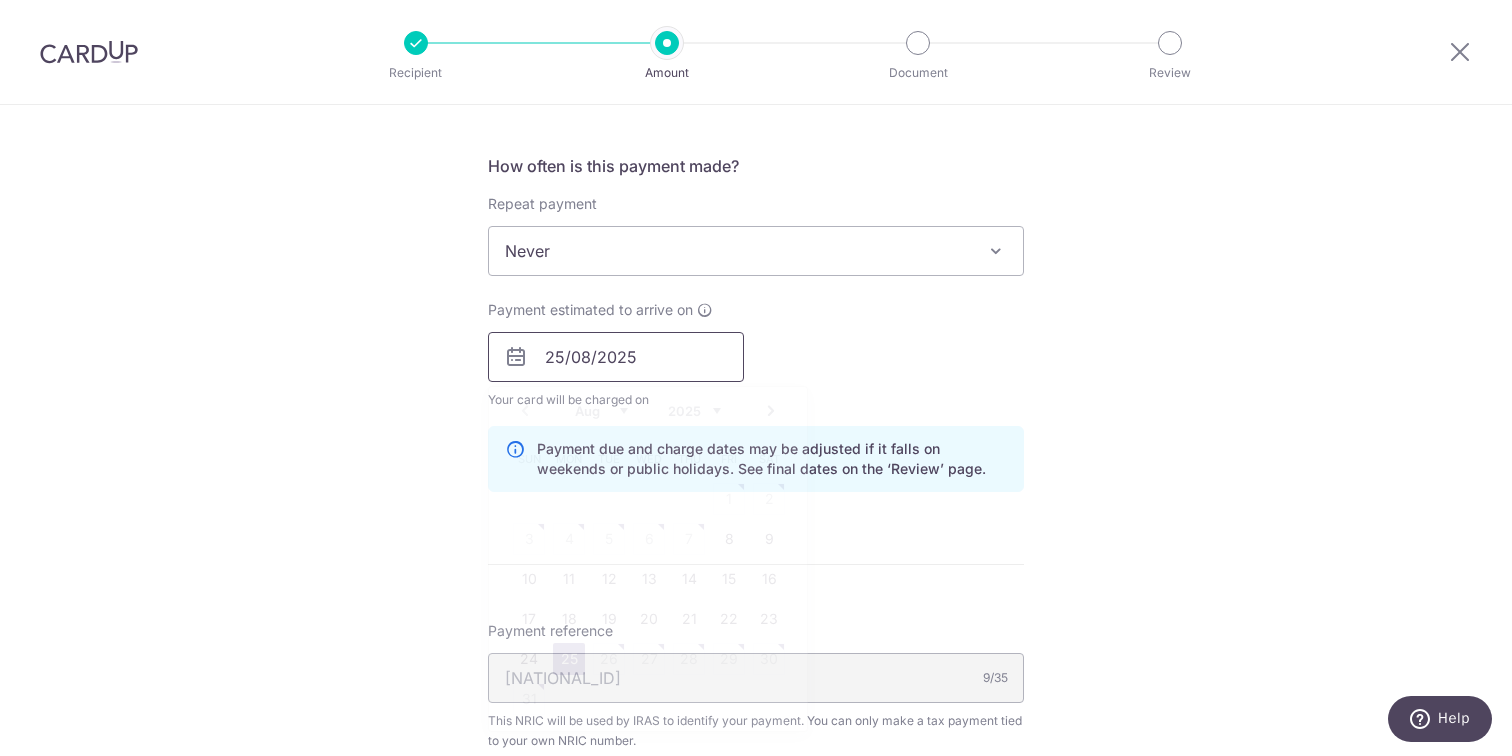 click on "25/08/2025" at bounding box center [616, 357] 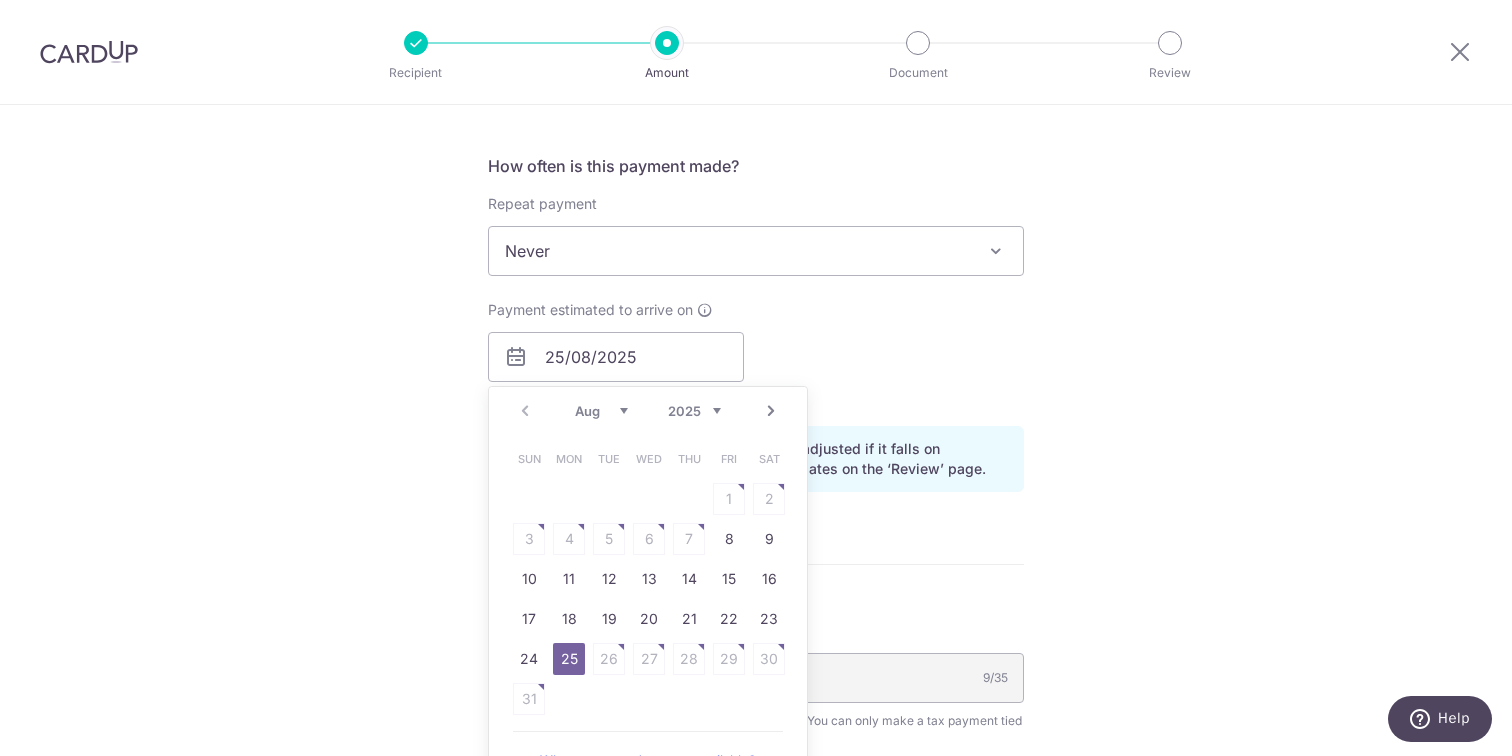 click on "Payment estimated to arrive on
[DATE]
Prev Next Aug Sep Oct Nov Dec 2025 2026 Sun Mon Tue Wed Thu Fri Sat           1 2 3 4 5 6 7 8 9 10 11 12 13 14 15 16 17 18 19 20 21 22 23 24 25 26 27 28 29 30 31             Why are some dates not available?
Your card will be charged on   for the first payment
* If your payment is funded by  9:00am SGT on Wednesday [DATE]
[DATE]
No. of Payments" at bounding box center (756, 355) 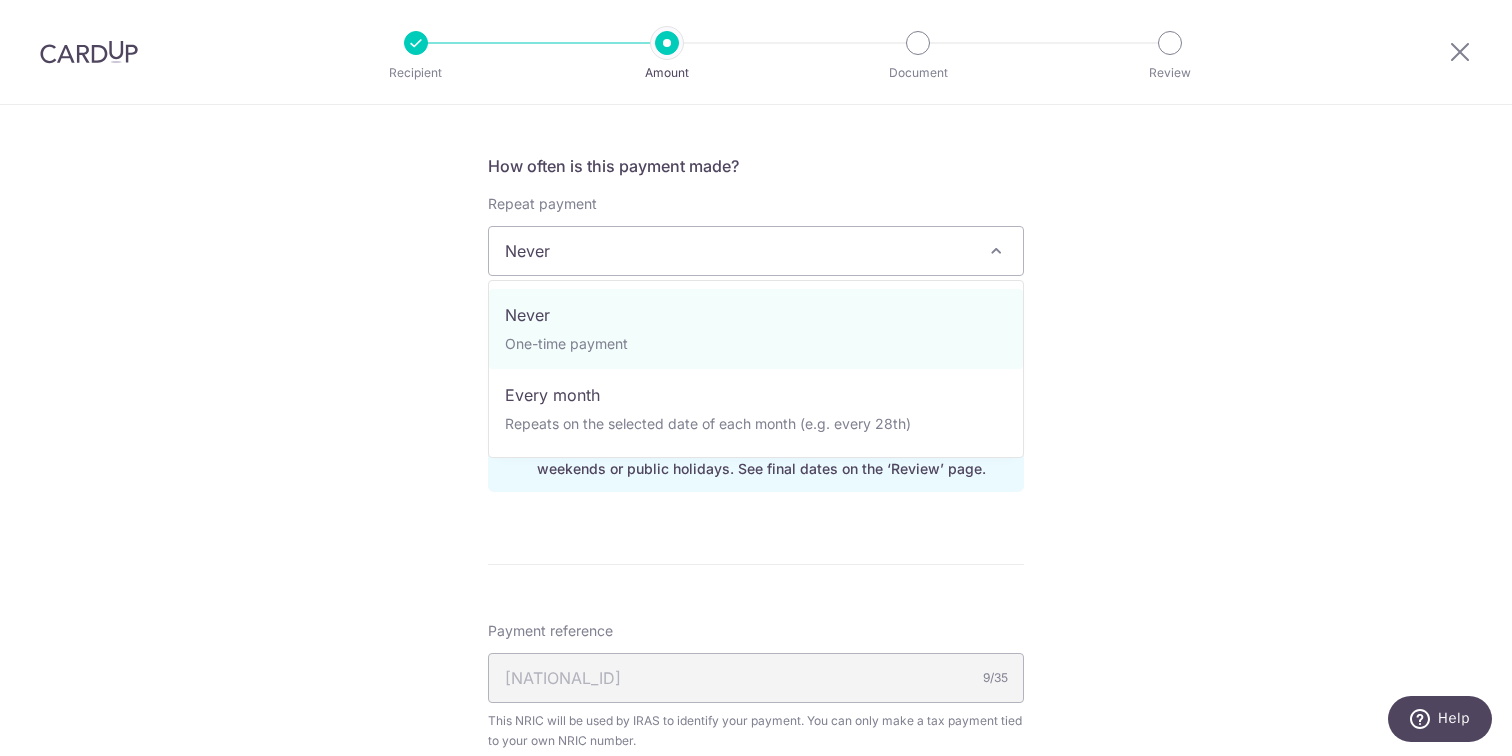 click on "Never" at bounding box center [756, 251] 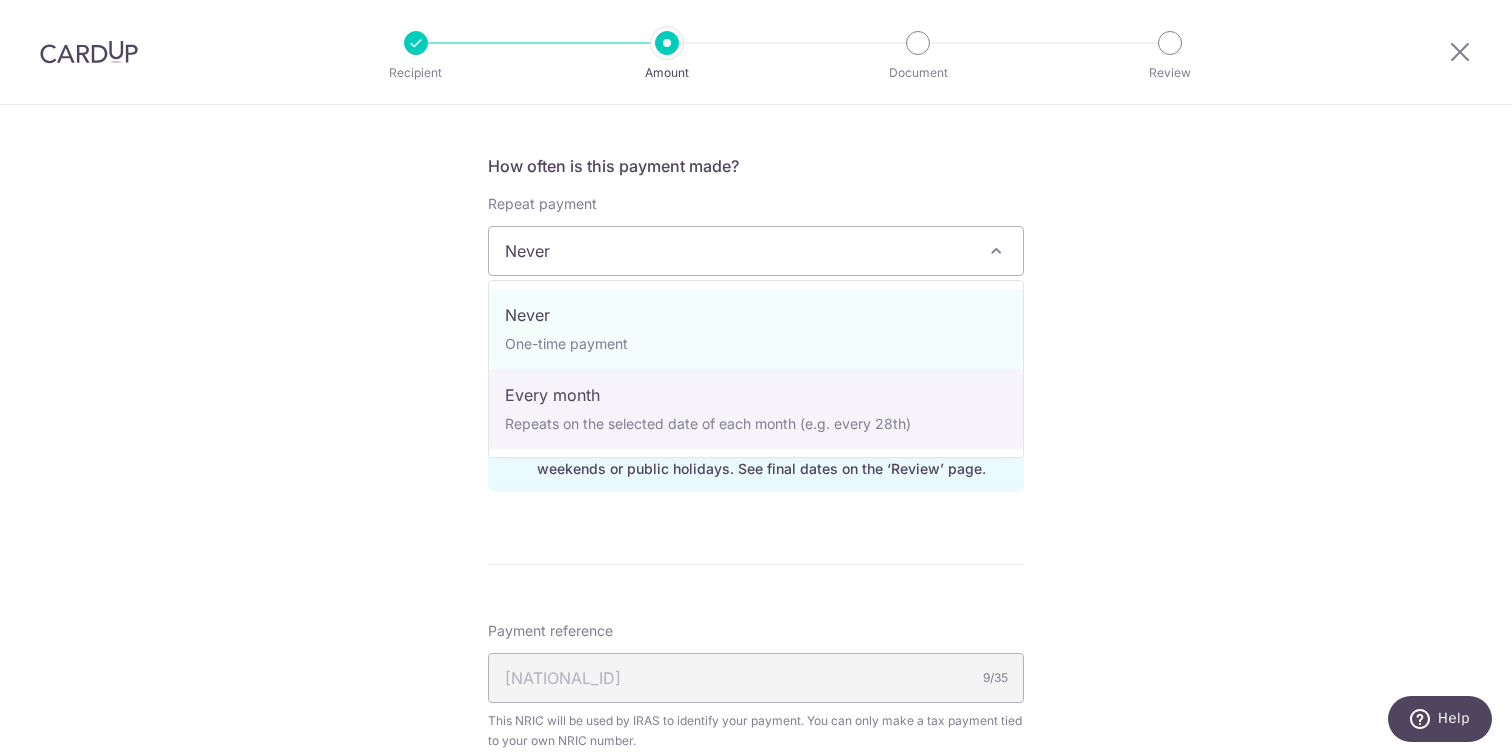 select on "3" 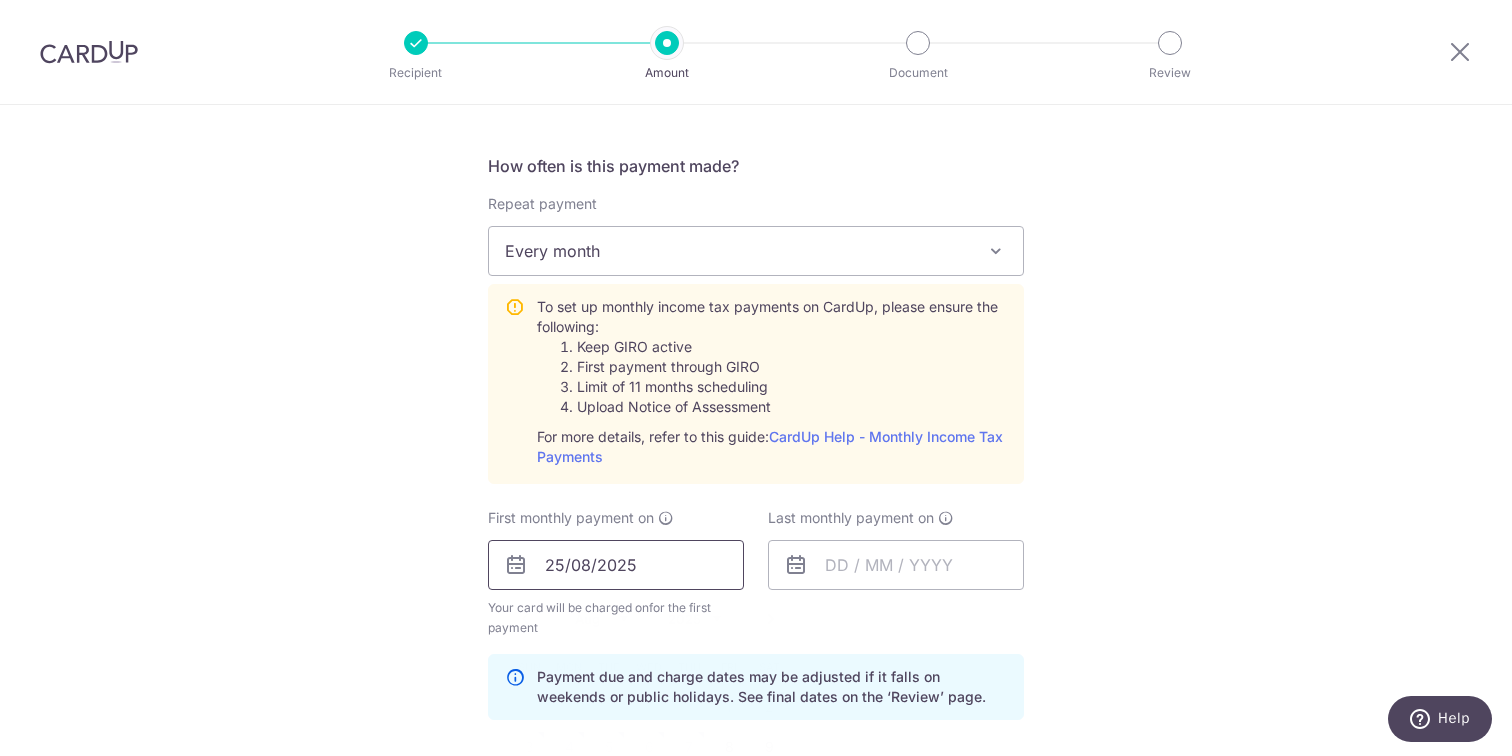 click on "25/08/2025" at bounding box center [616, 565] 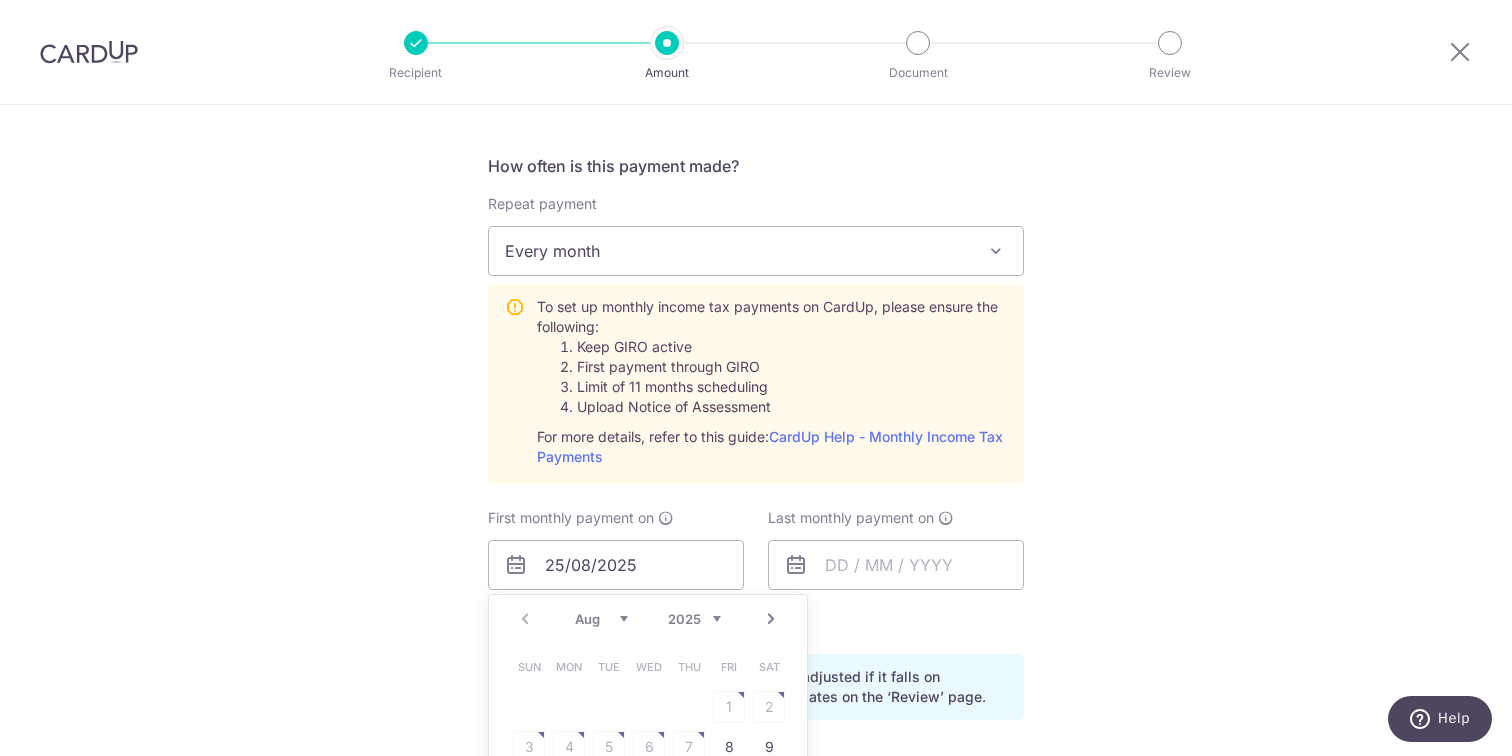 click on "To set up monthly income tax payments on CardUp, please ensure the following:     Keep GIRO active   First payment through GIRO   Limit of 11 months scheduling   Upload Notice of Assessment    For more details, refer to this guide:  CardUp Help - Monthly Income Tax Payments" at bounding box center (772, 382) 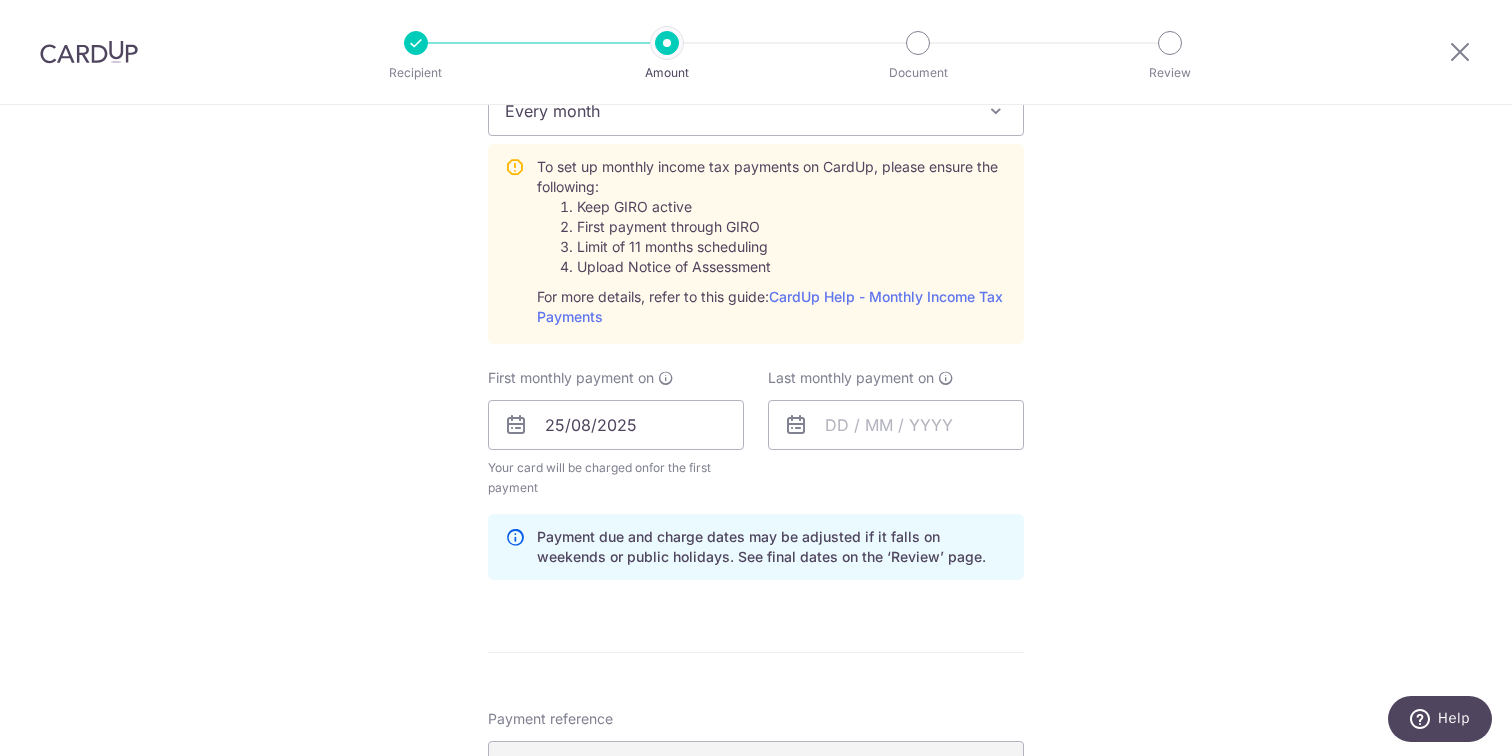 scroll, scrollTop: 934, scrollLeft: 0, axis: vertical 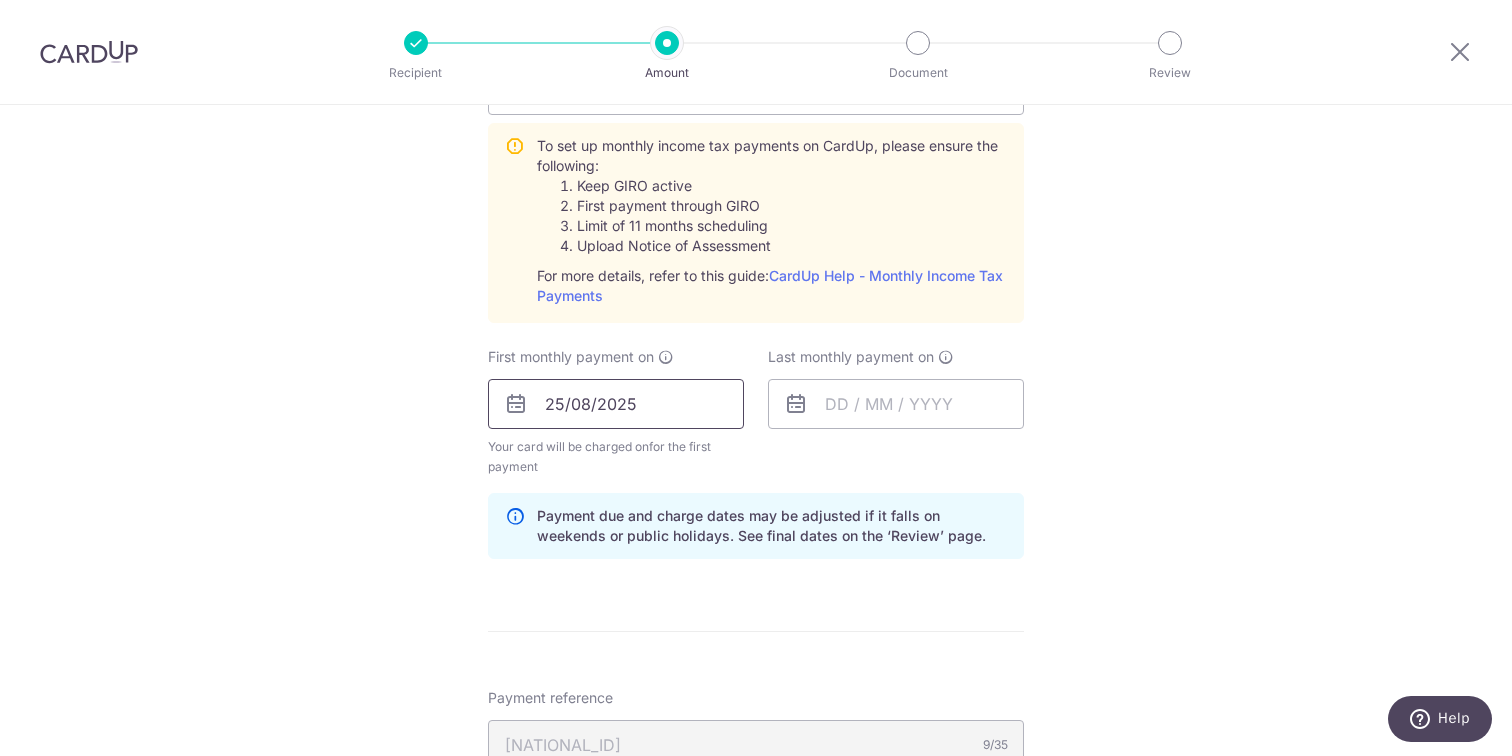 click on "[DATE]" at bounding box center (616, 404) 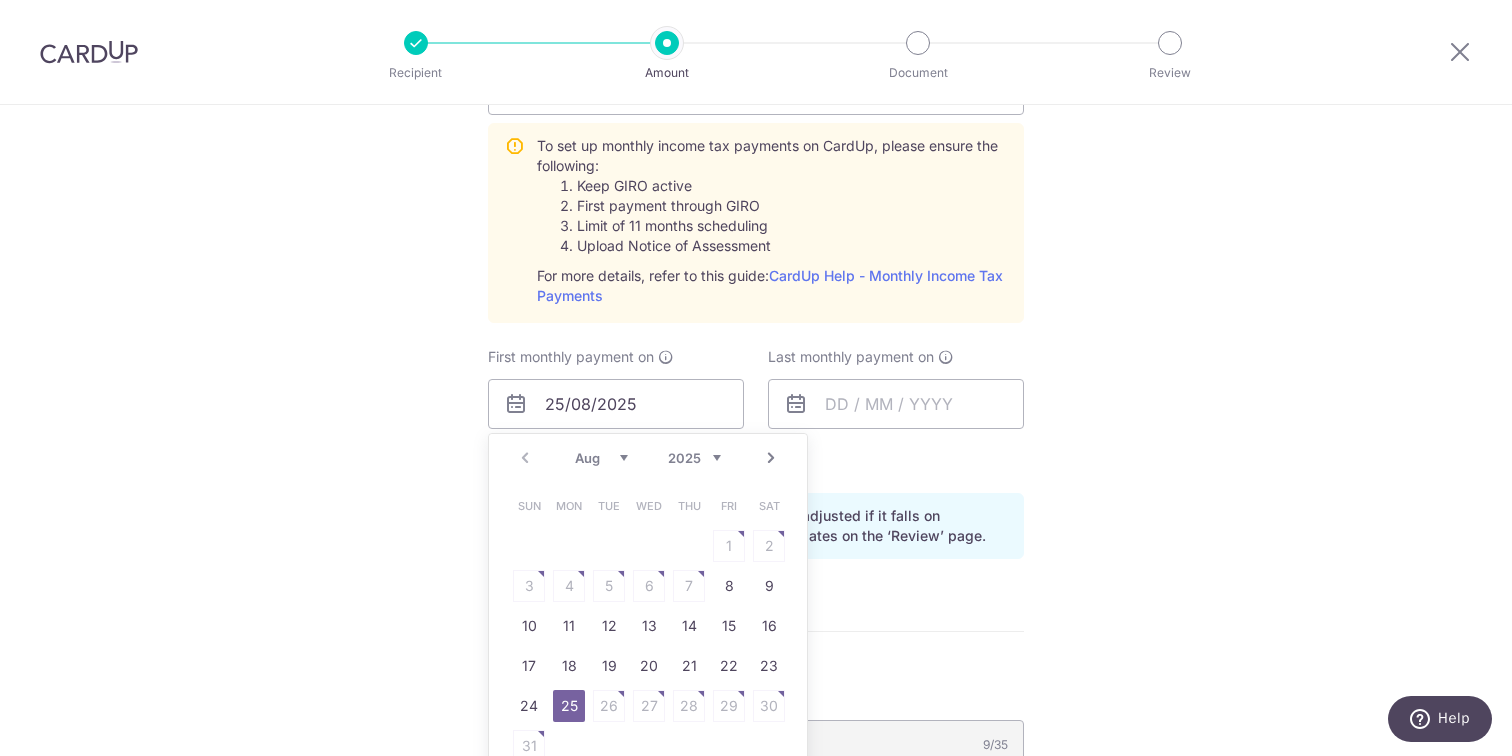 click on "Enter one-time or monthly payment amount
SGD
3,727.72
3727.72
The  total tax payment amounts scheduled  should not exceed the outstanding balance in your latest Statement of Account.
Card added successfully
Select Card
**** 8673
Add credit card
Your Cards
**** 8673
Secure 256-bit SSL
Text
New card details" at bounding box center (756, 273) 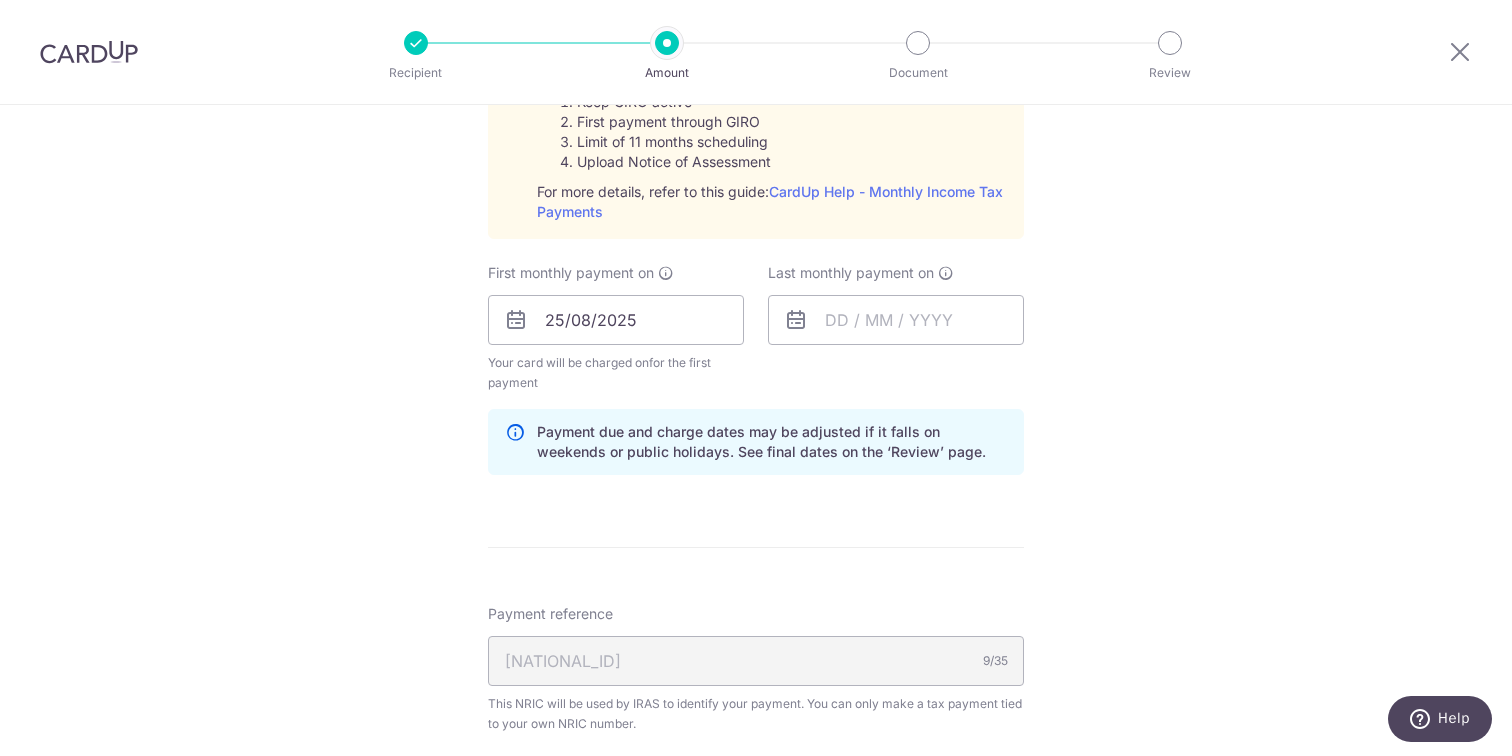 scroll, scrollTop: 1026, scrollLeft: 0, axis: vertical 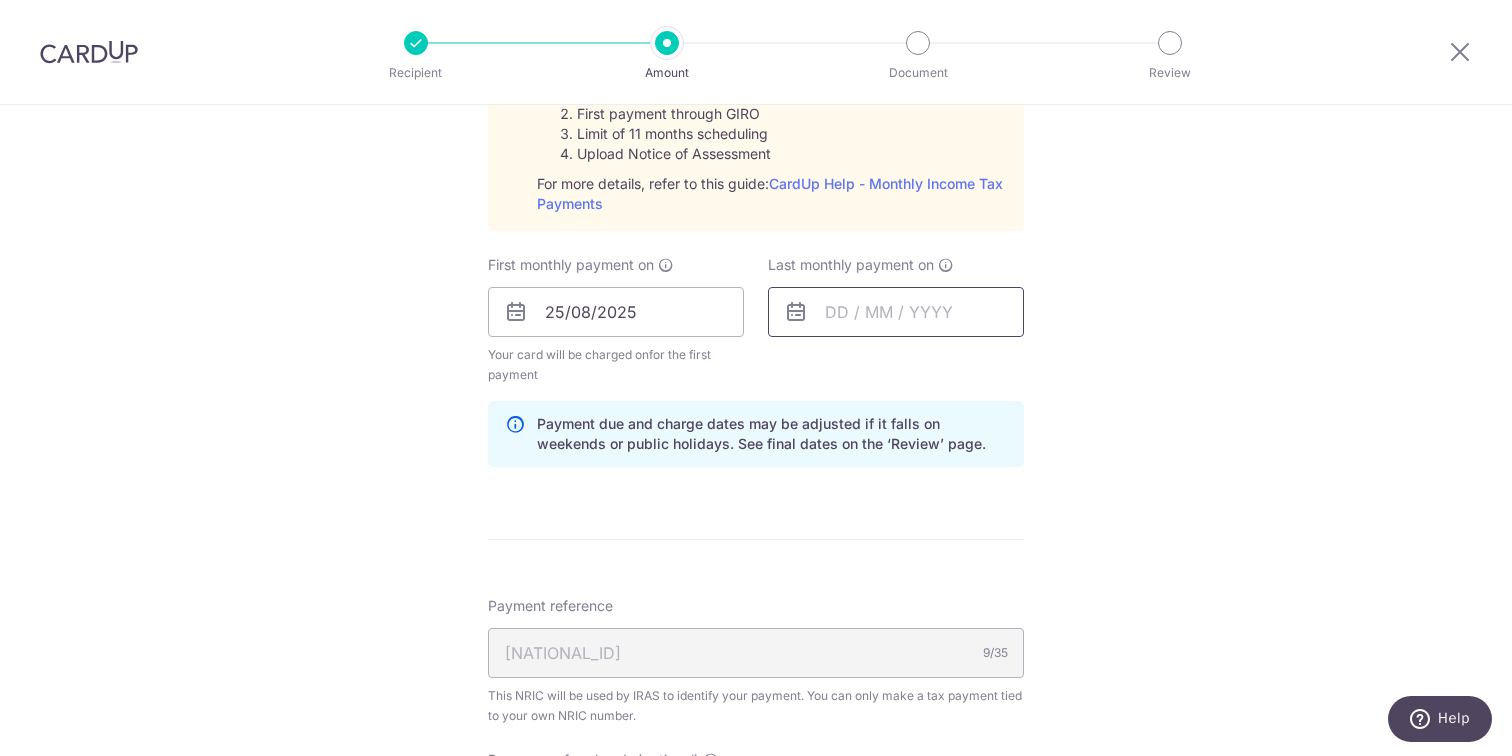 click at bounding box center (896, 312) 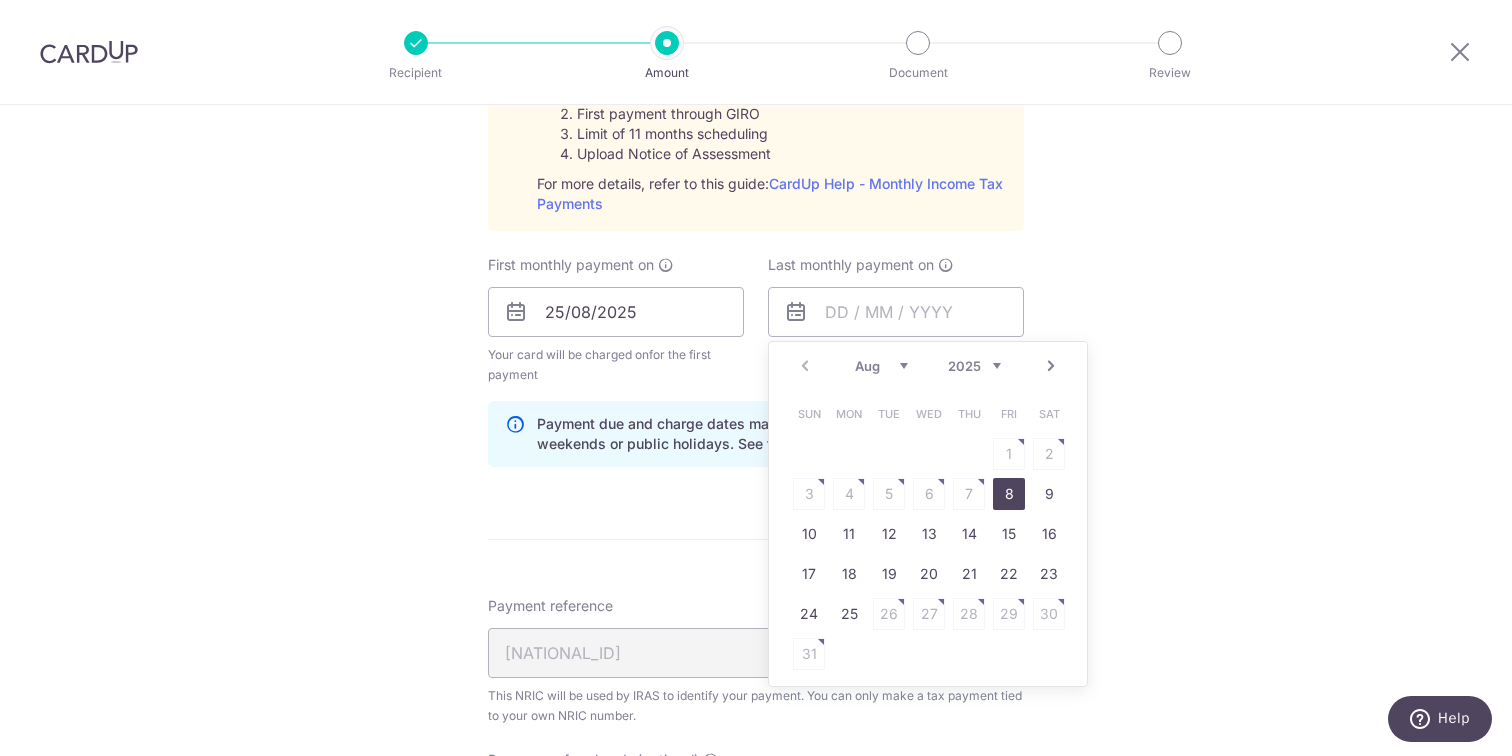 click on "Prev Next Aug Sep Oct Nov Dec 2025 2026" at bounding box center [928, 366] 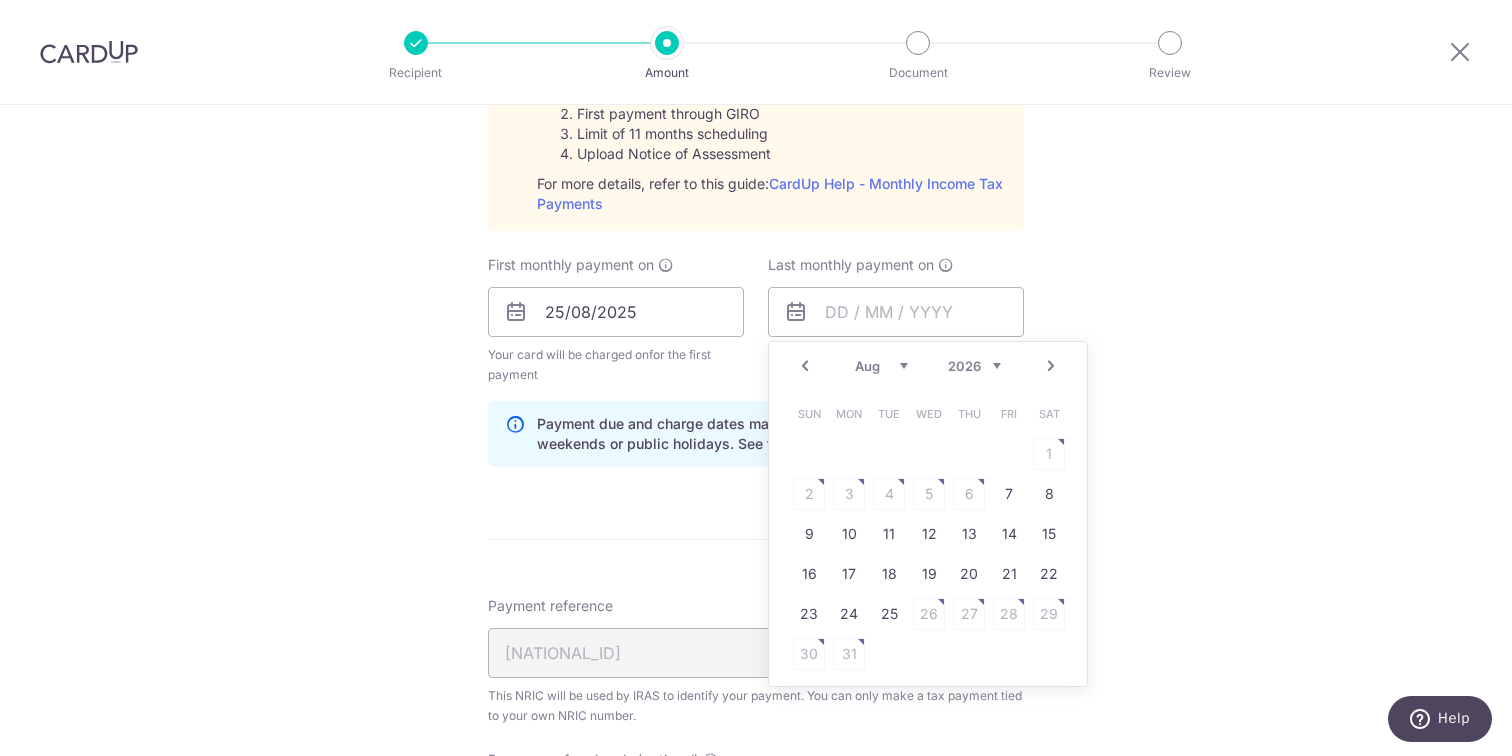 click on "Jan Feb Mar Apr May Jun Jul Aug Sep" at bounding box center (881, 366) 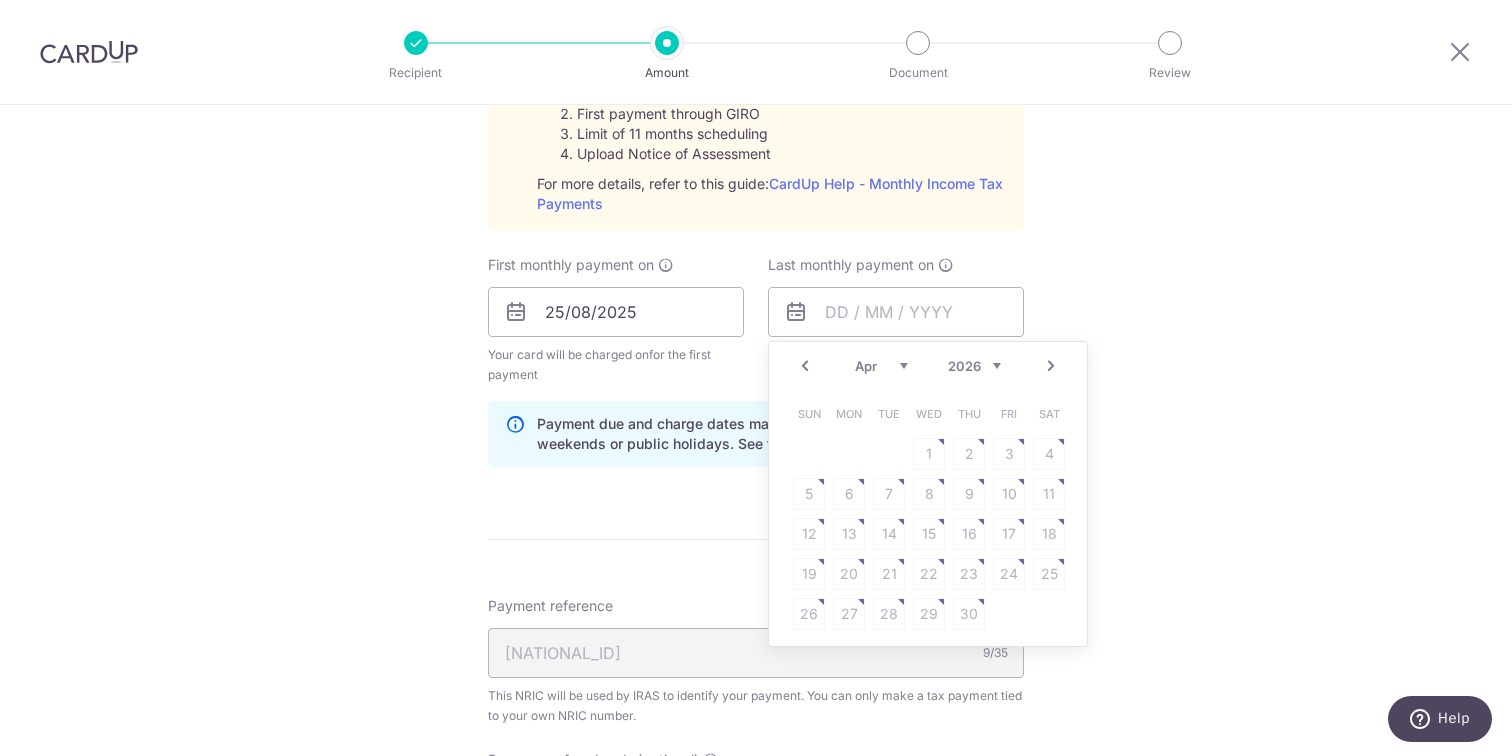 click on "Prev" at bounding box center [805, 366] 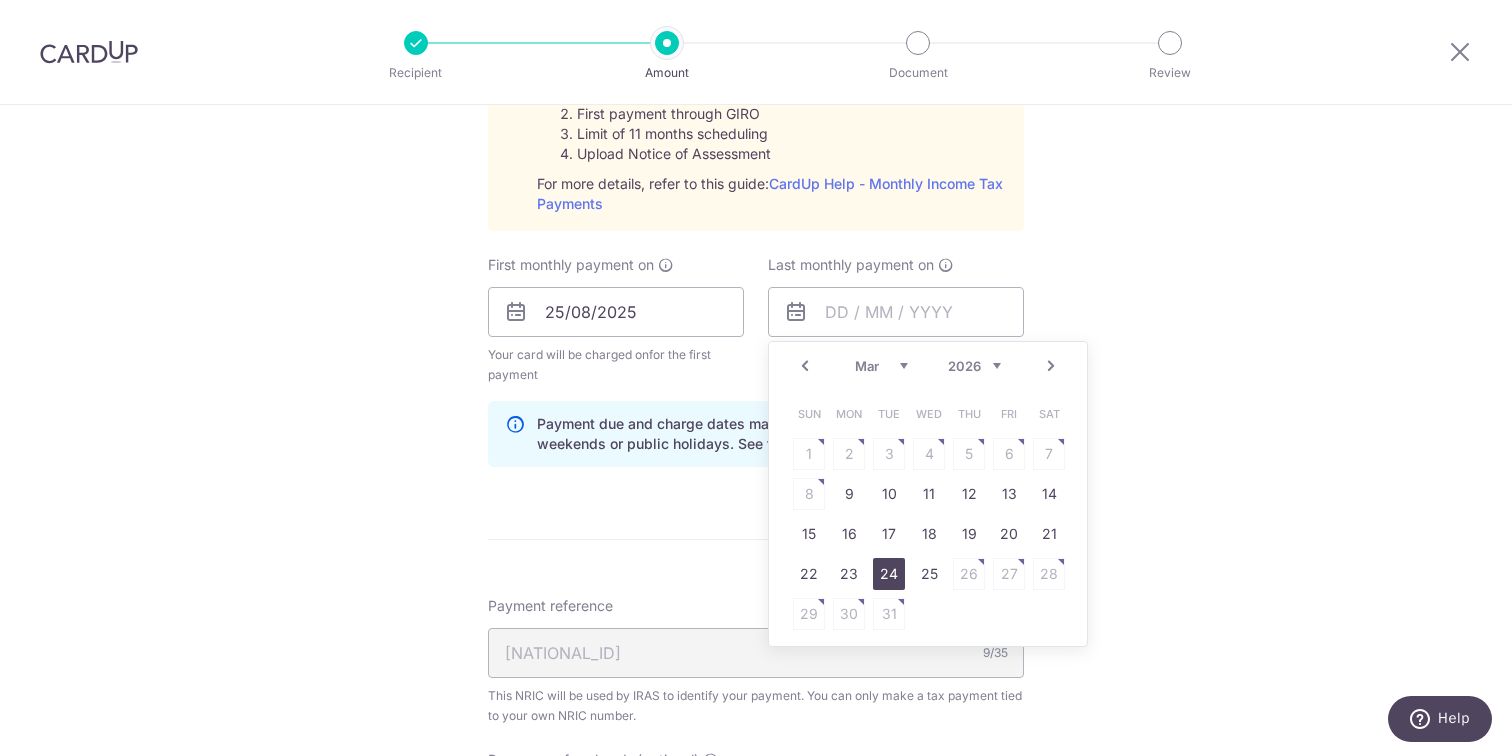 click on "24" at bounding box center [889, 574] 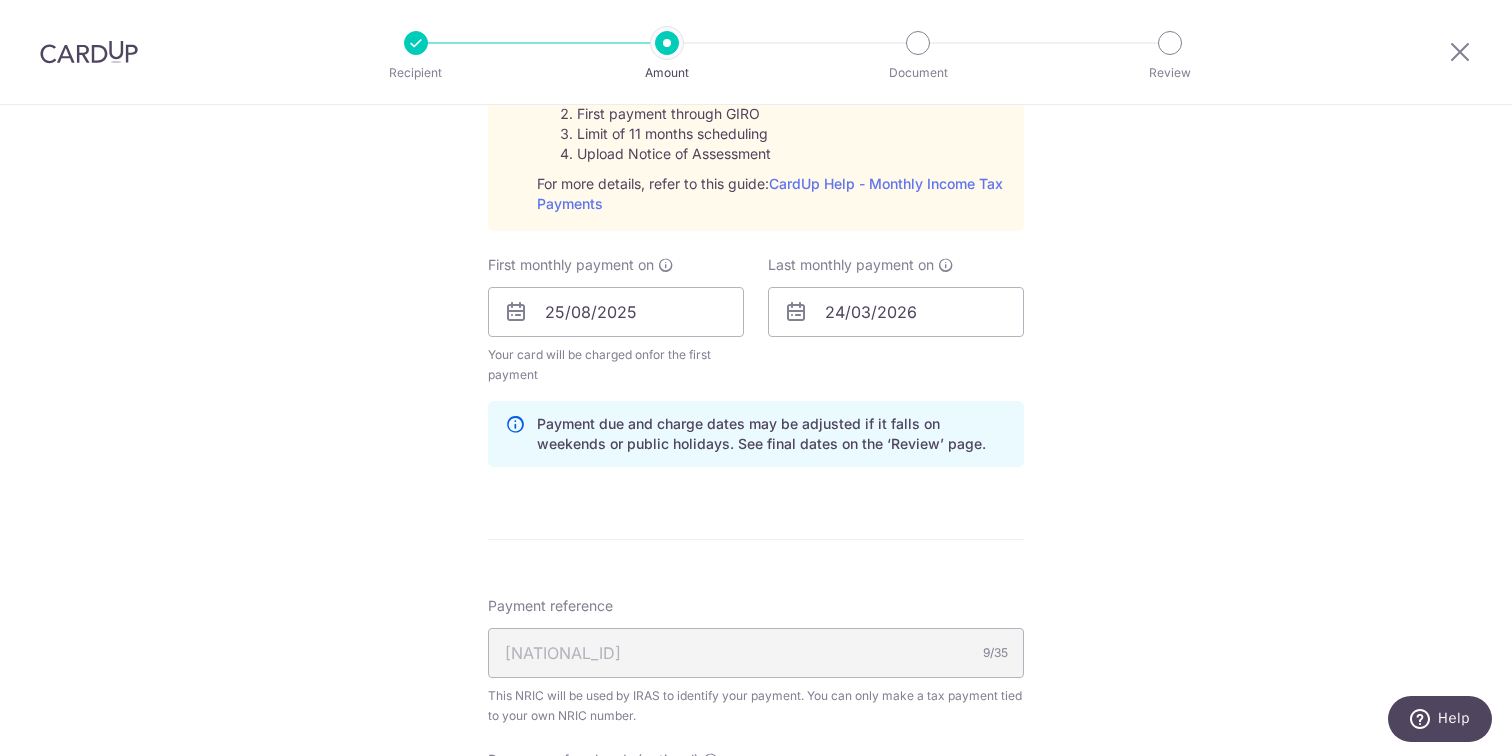 click on "Tell us more about your payment
Enter one-time or monthly payment amount
SGD
3,727.72
3727.72
The  total tax payment amounts scheduled  should not exceed the outstanding balance in your latest Statement of Account.
Card added successfully
Select Card
**** 8673
Add credit card
Your Cards
**** 8673
Secure 256-bit SSL
Text" at bounding box center (756, 162) 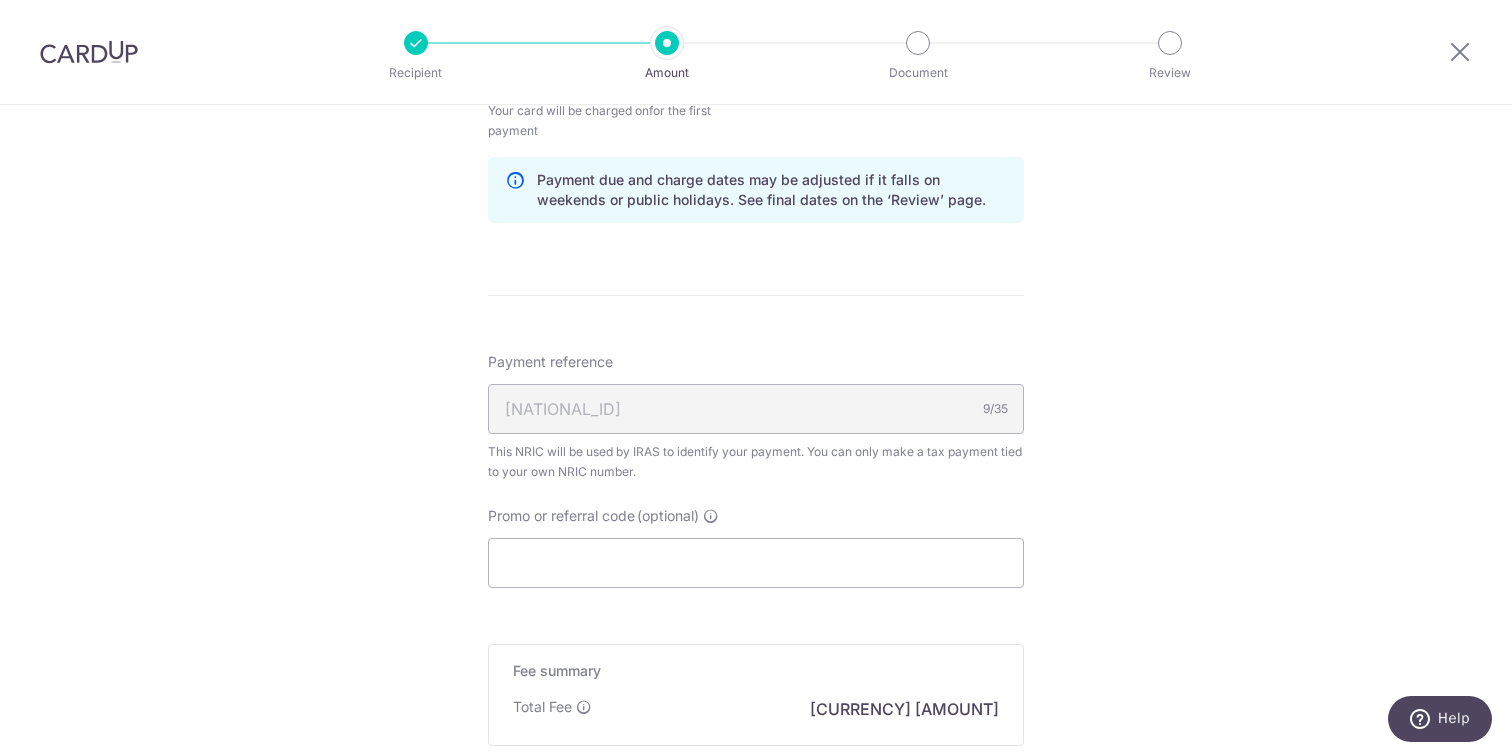 scroll, scrollTop: 1459, scrollLeft: 0, axis: vertical 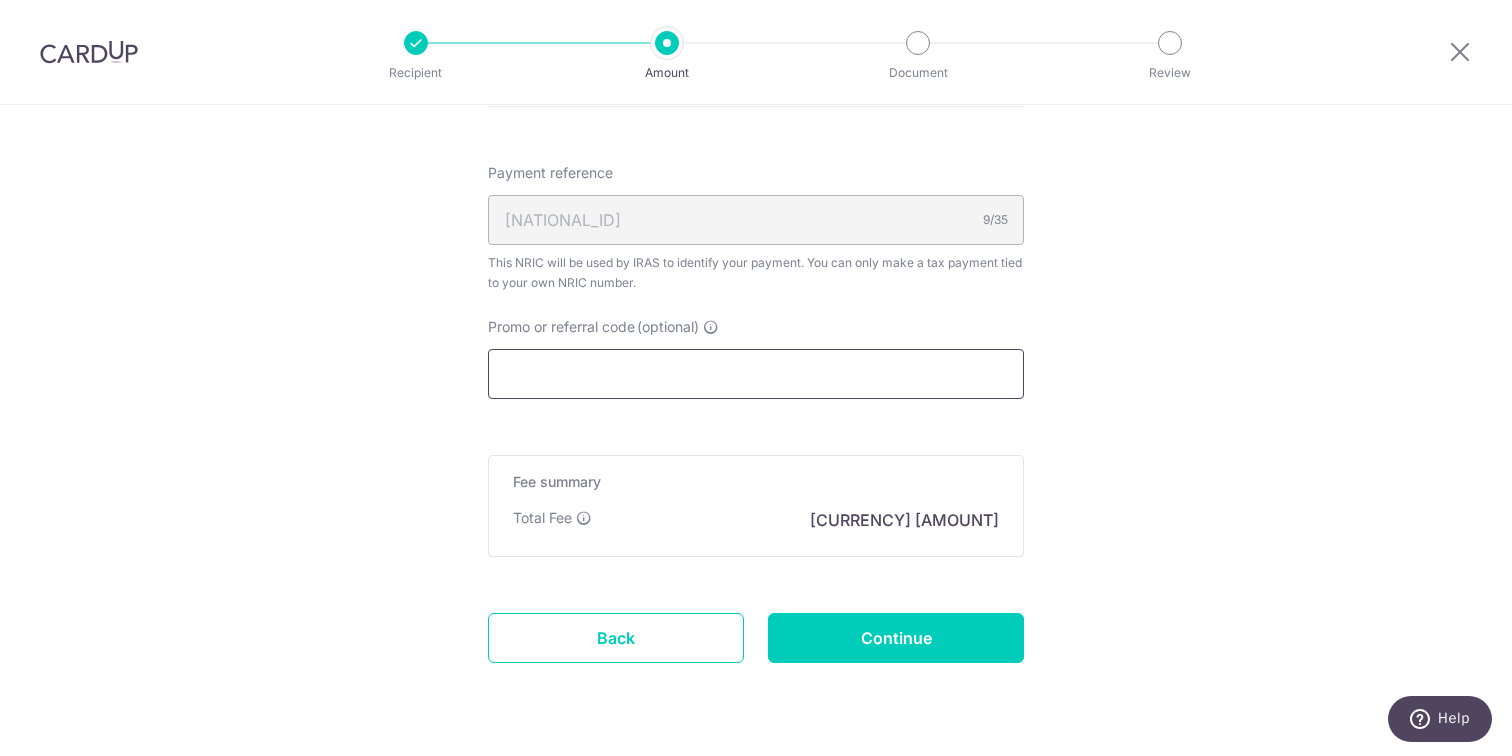 click on "Promo or referral code
(optional)" at bounding box center (756, 374) 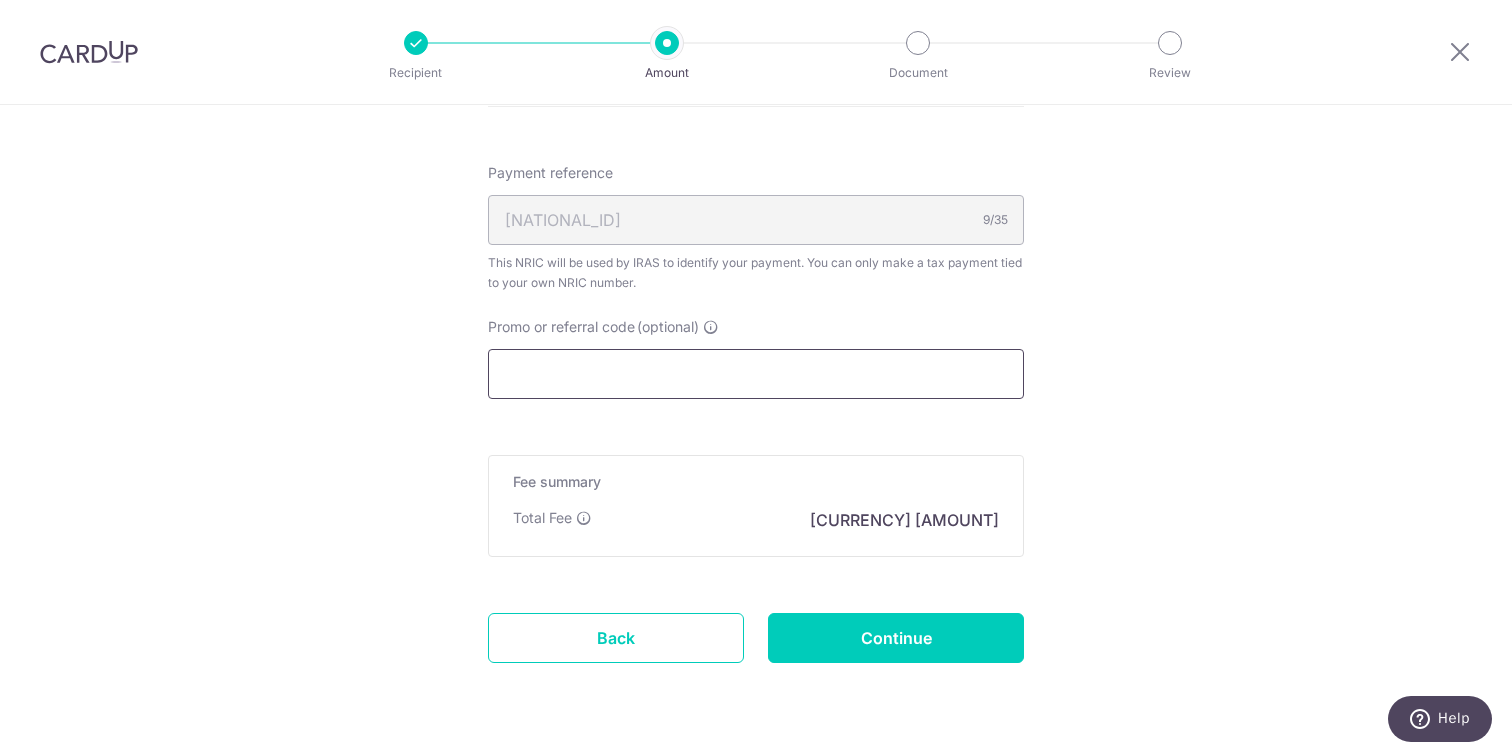 paste on "MCTAX25" 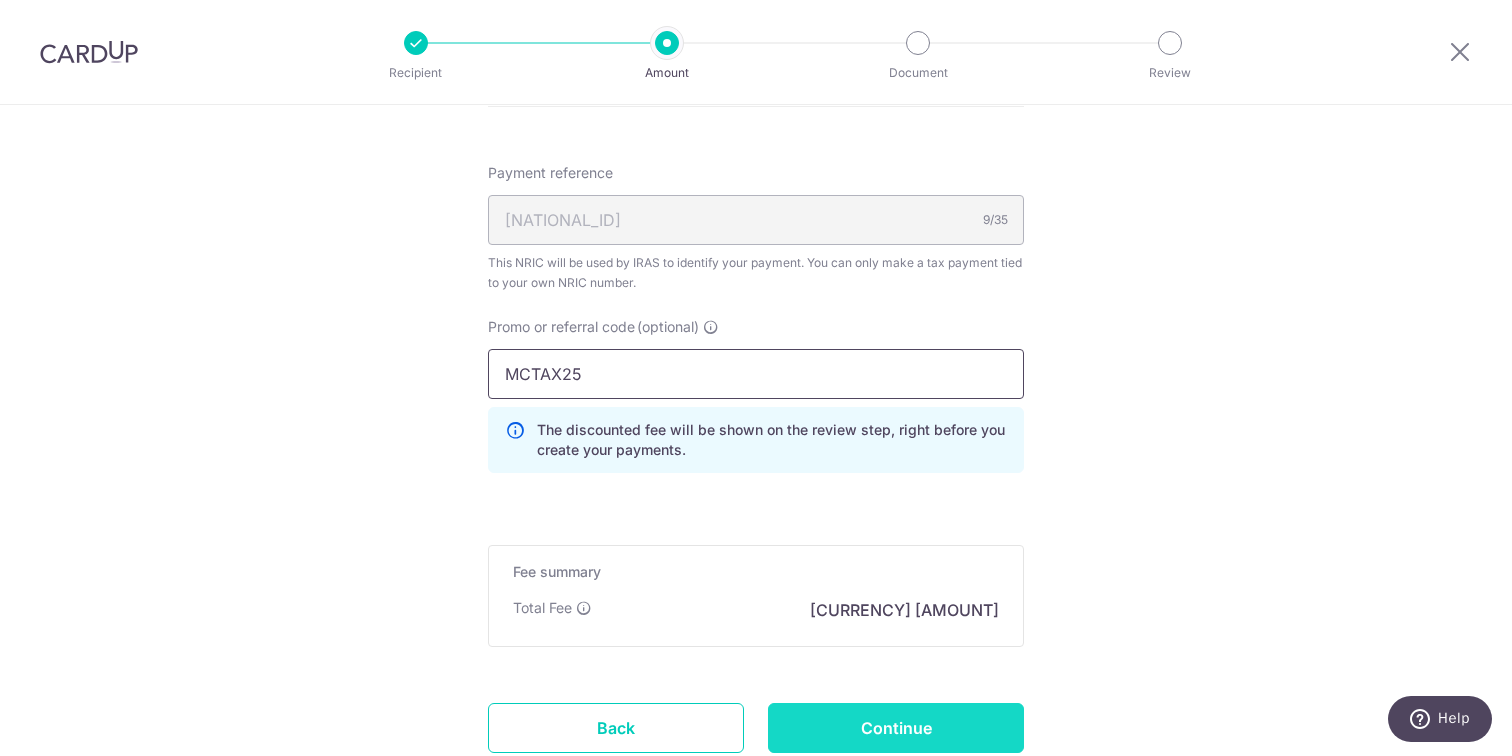type on "MCTAX25" 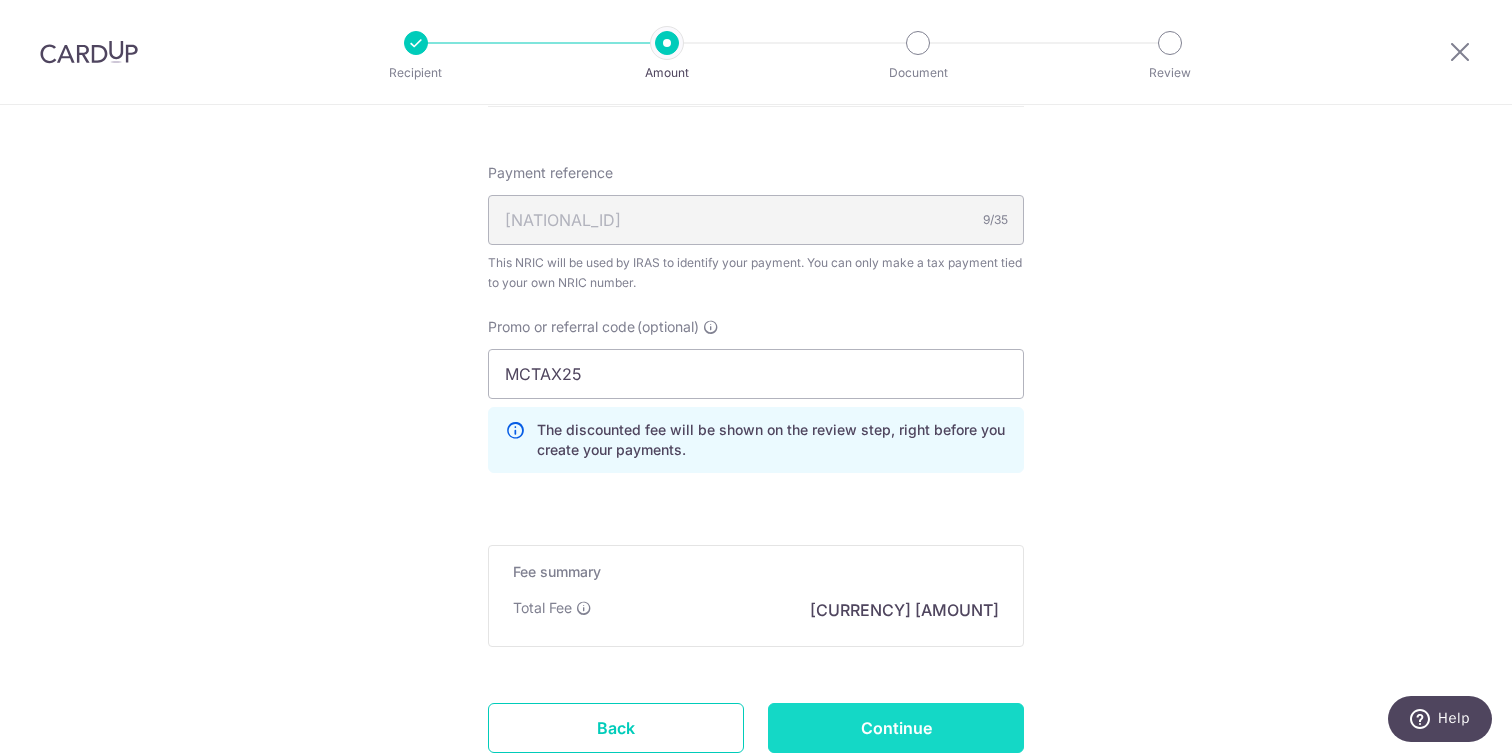 click on "Continue" at bounding box center [896, 728] 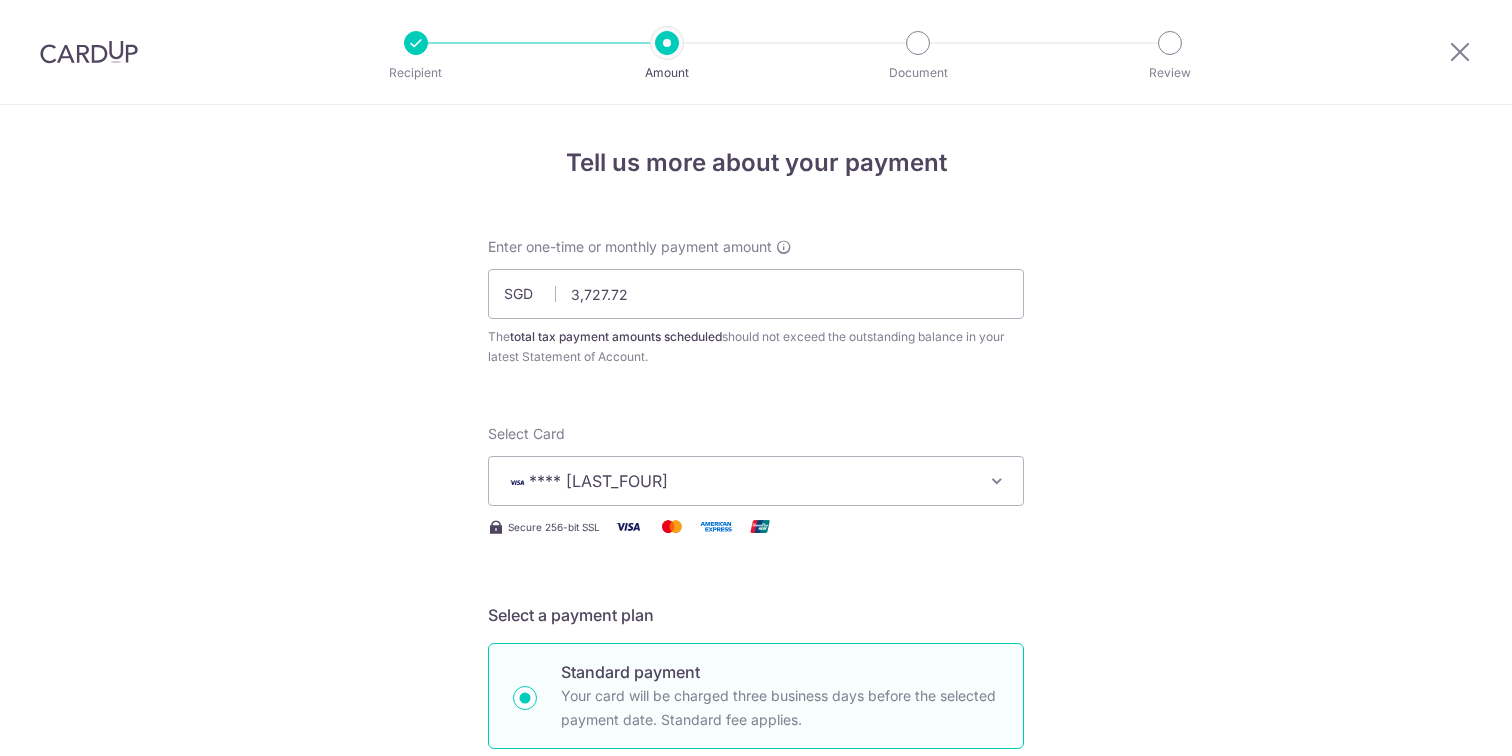 scroll, scrollTop: 0, scrollLeft: 0, axis: both 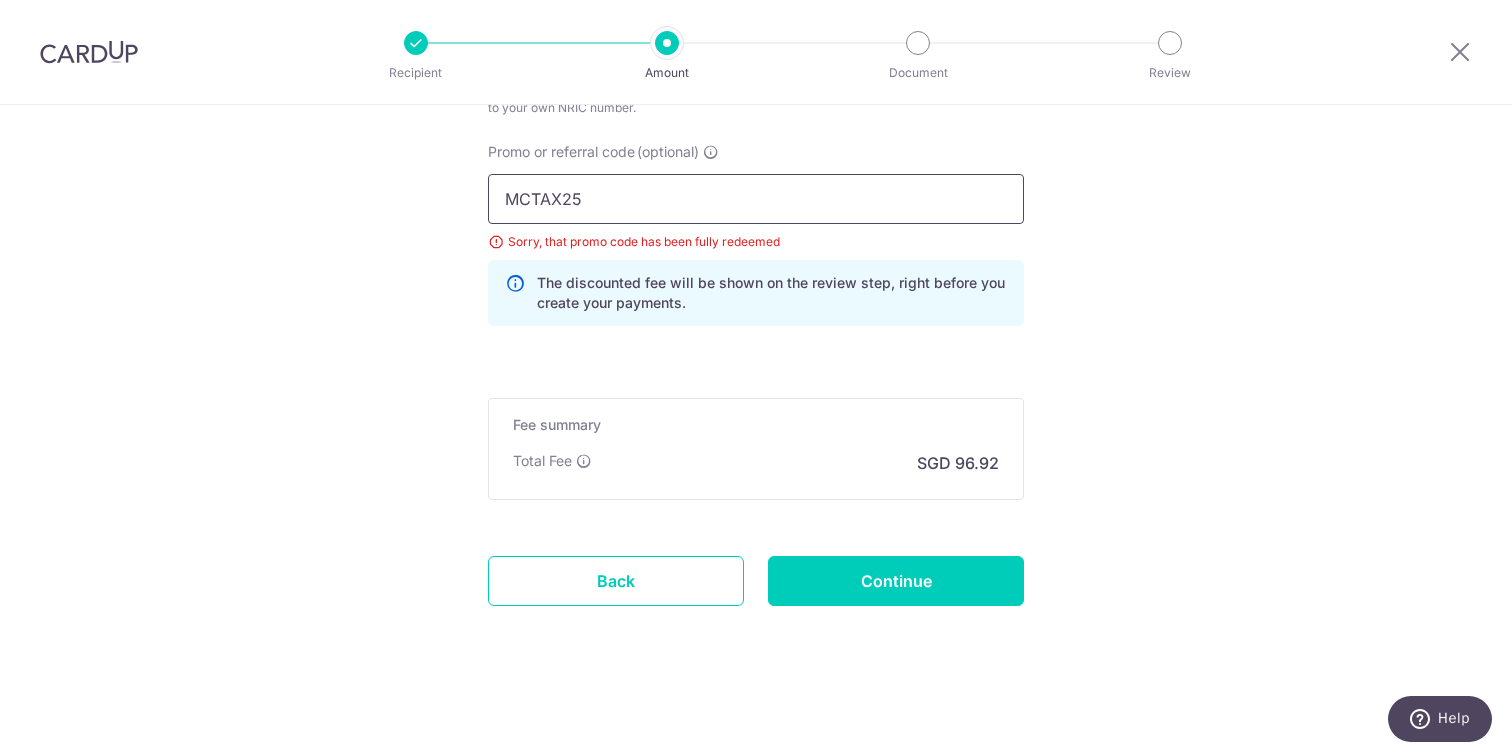 drag, startPoint x: 726, startPoint y: 206, endPoint x: 494, endPoint y: 177, distance: 233.80548 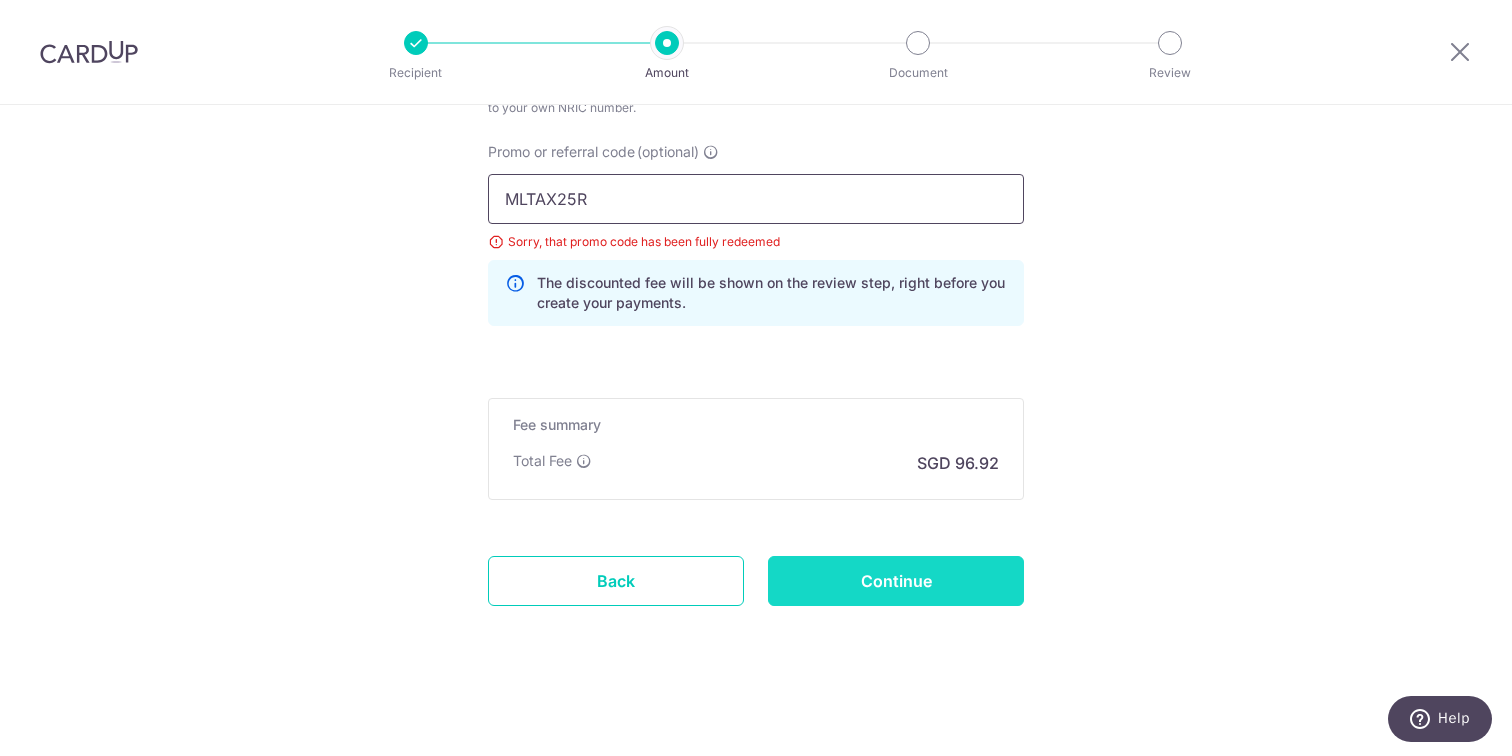 type on "MLTAX25R" 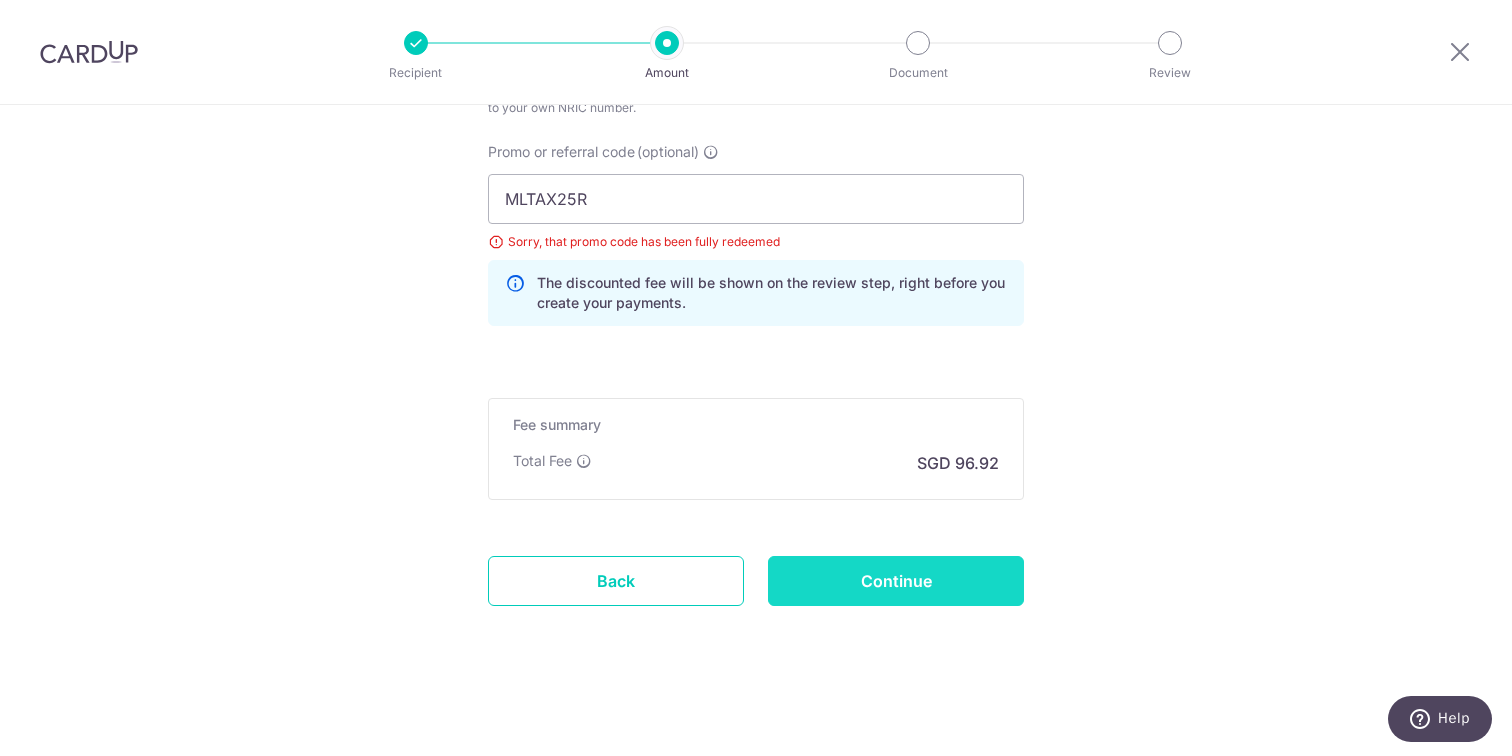 click on "Continue" at bounding box center (896, 581) 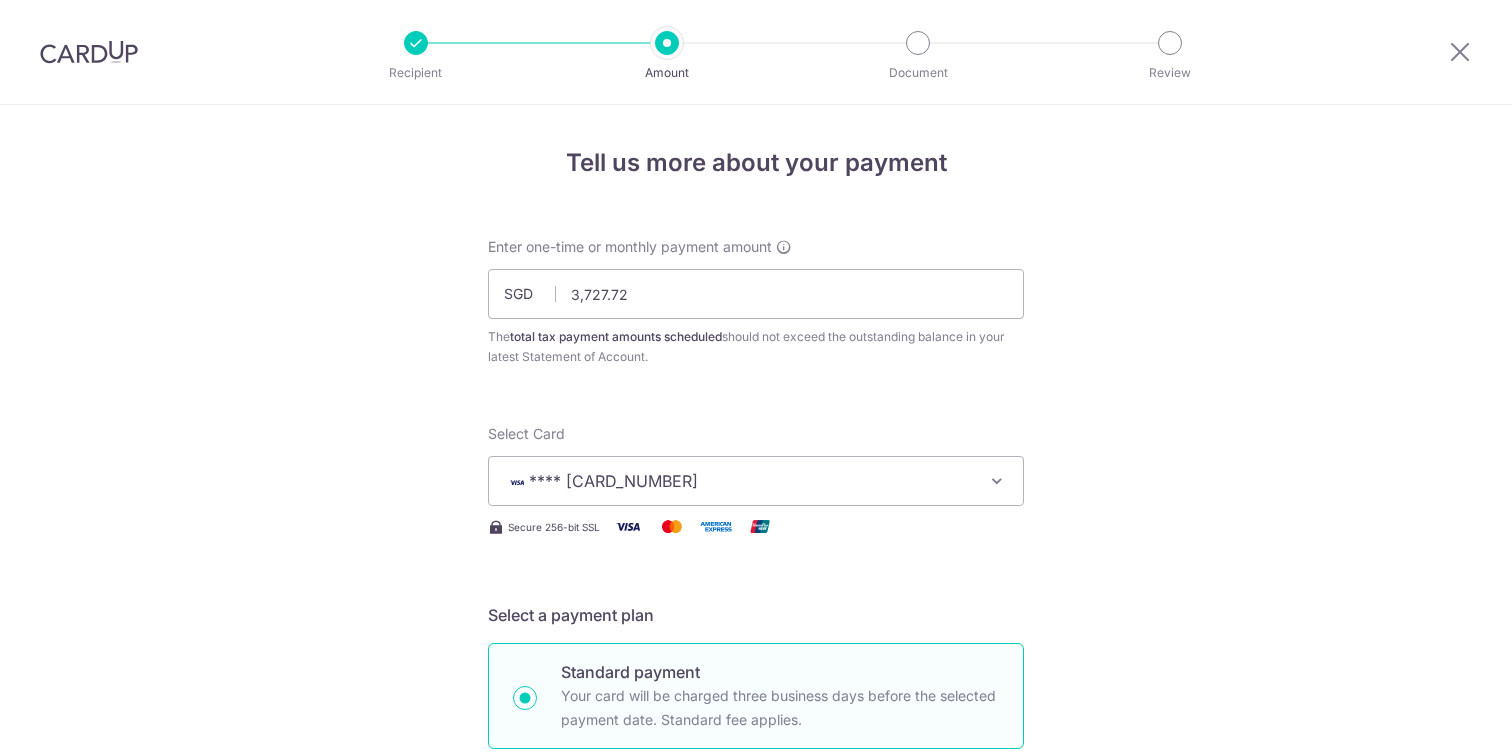 scroll, scrollTop: 0, scrollLeft: 0, axis: both 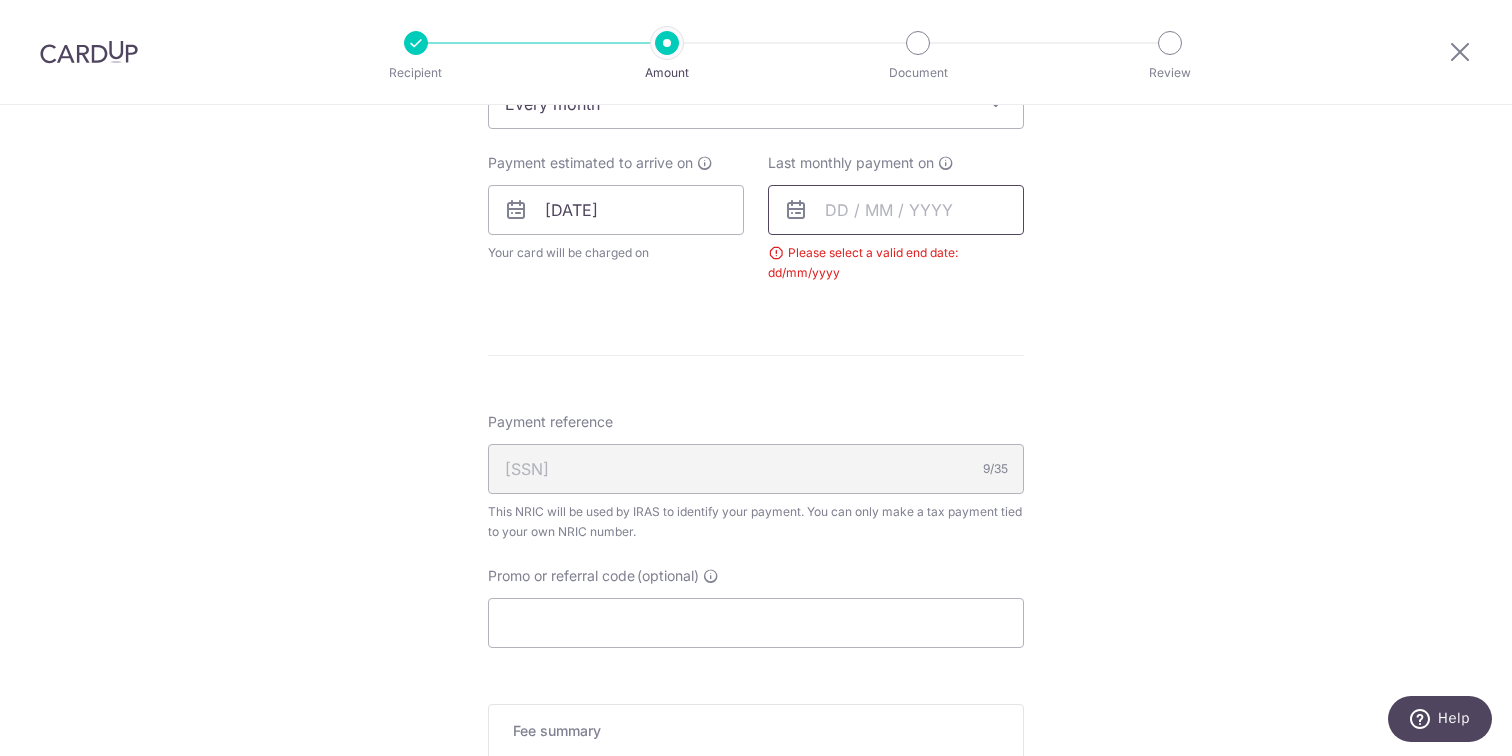 click at bounding box center (896, 210) 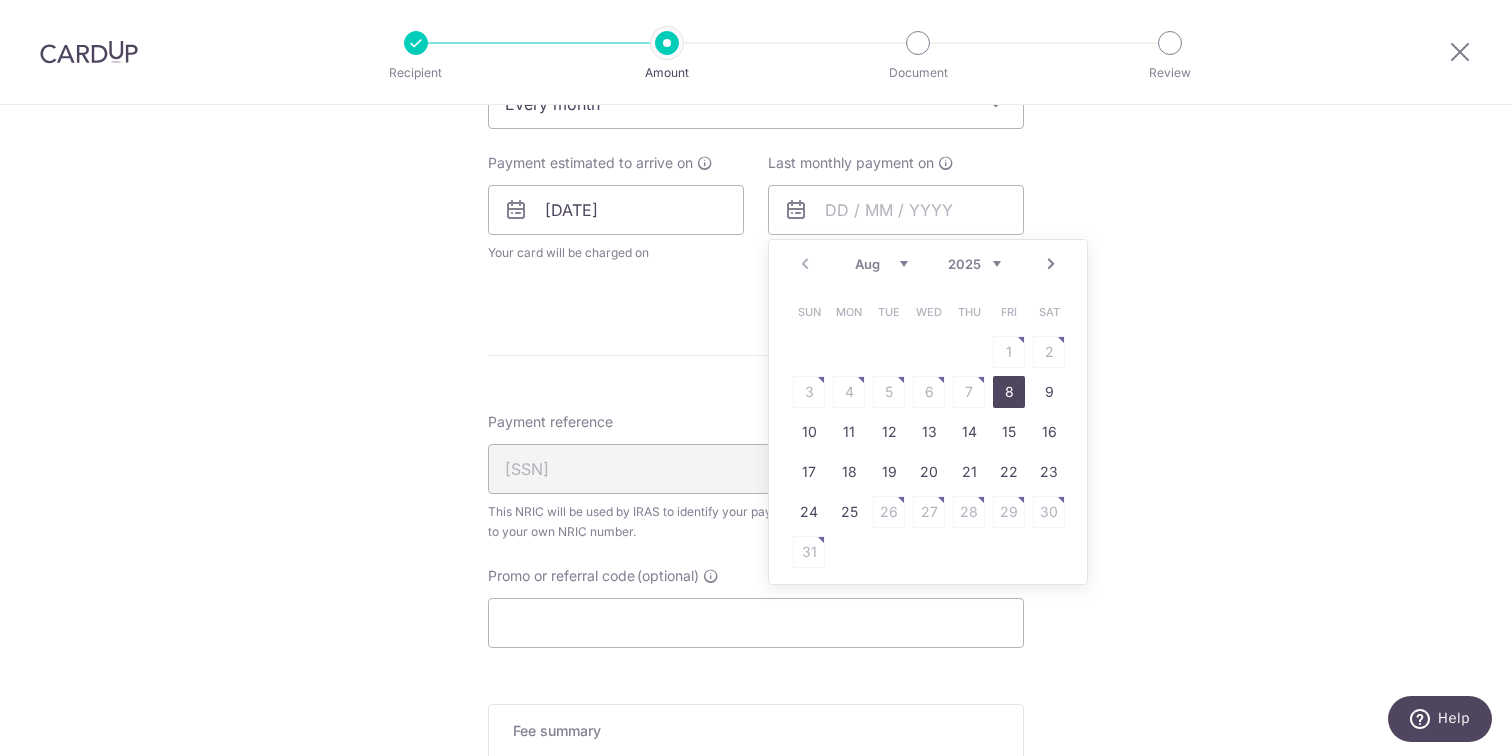click on "2025 2026" at bounding box center (974, 264) 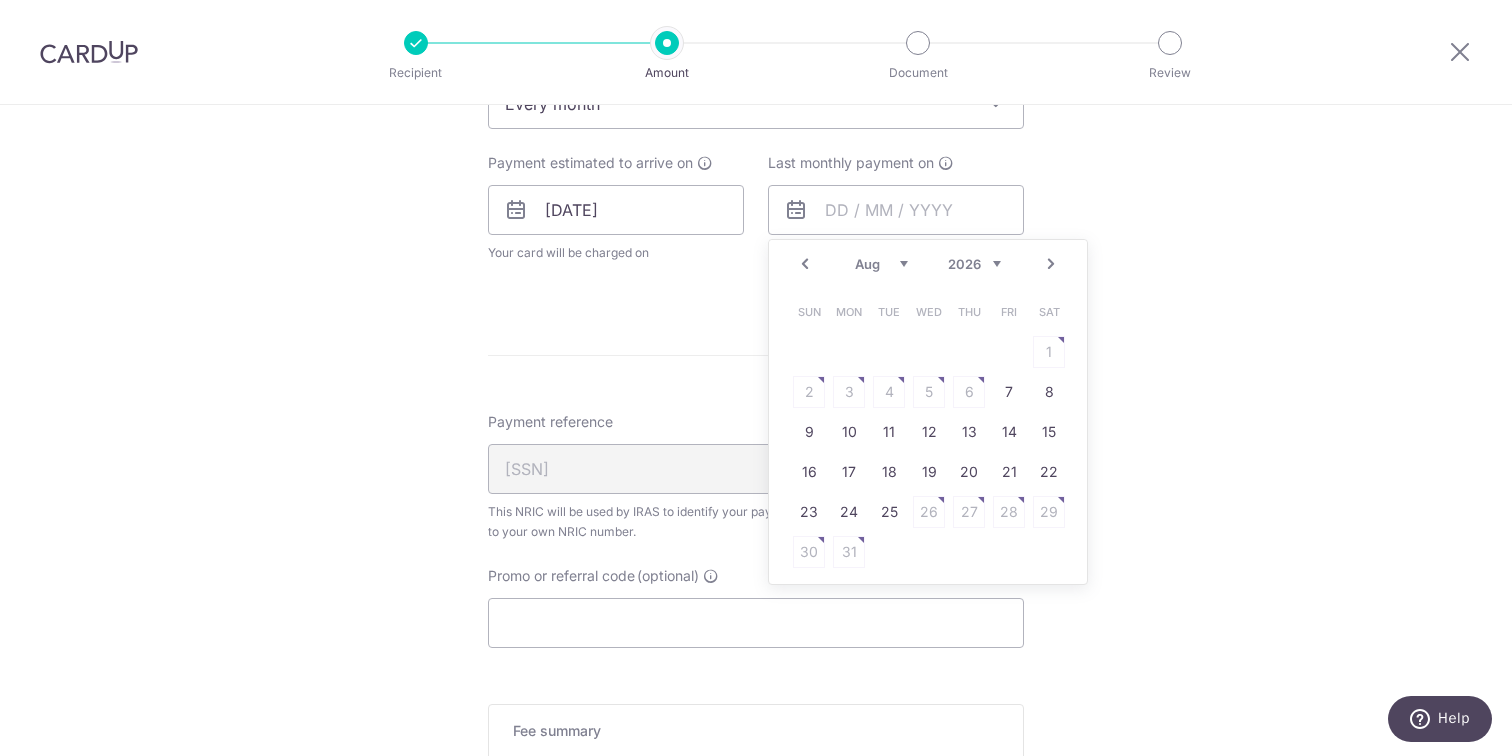 click on "Prev" at bounding box center [805, 264] 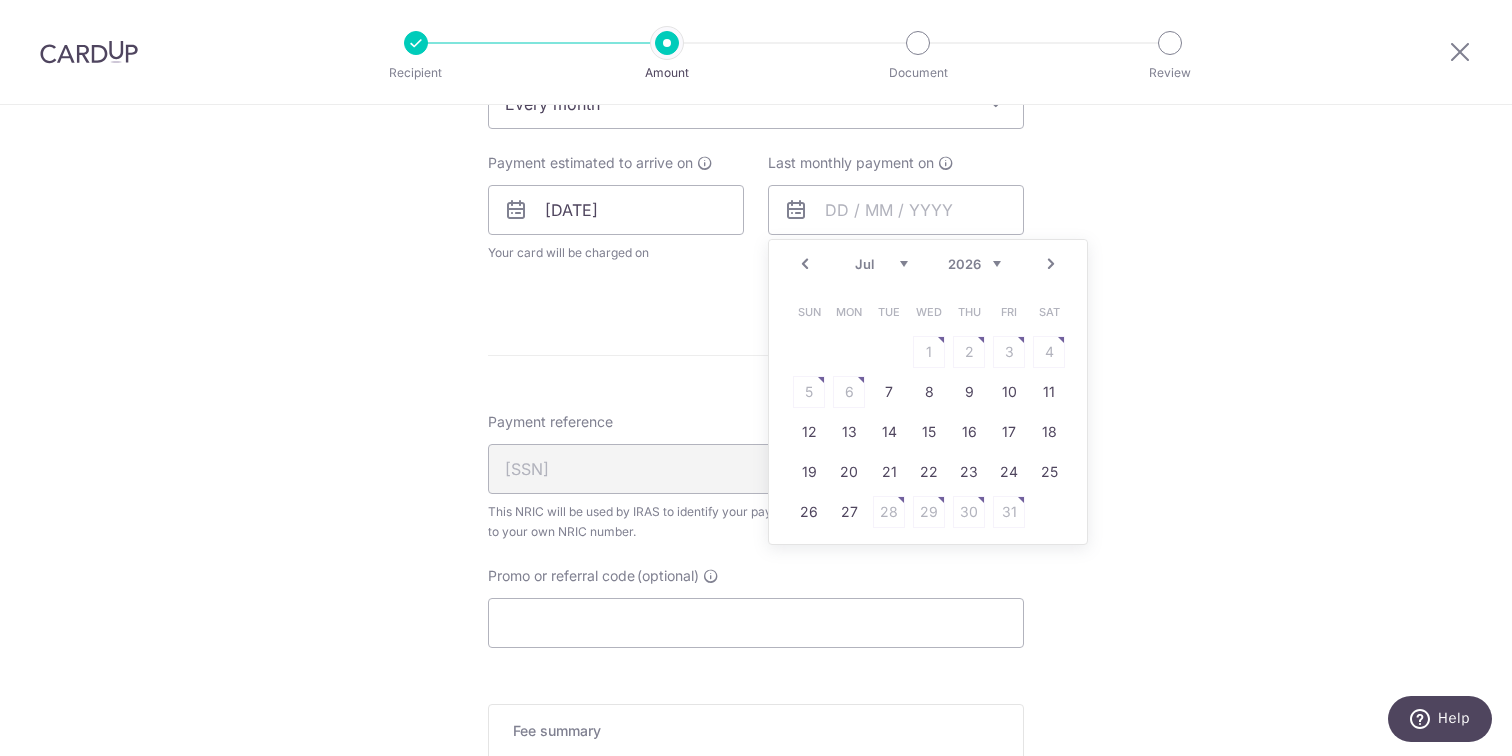 click on "Prev" at bounding box center [805, 264] 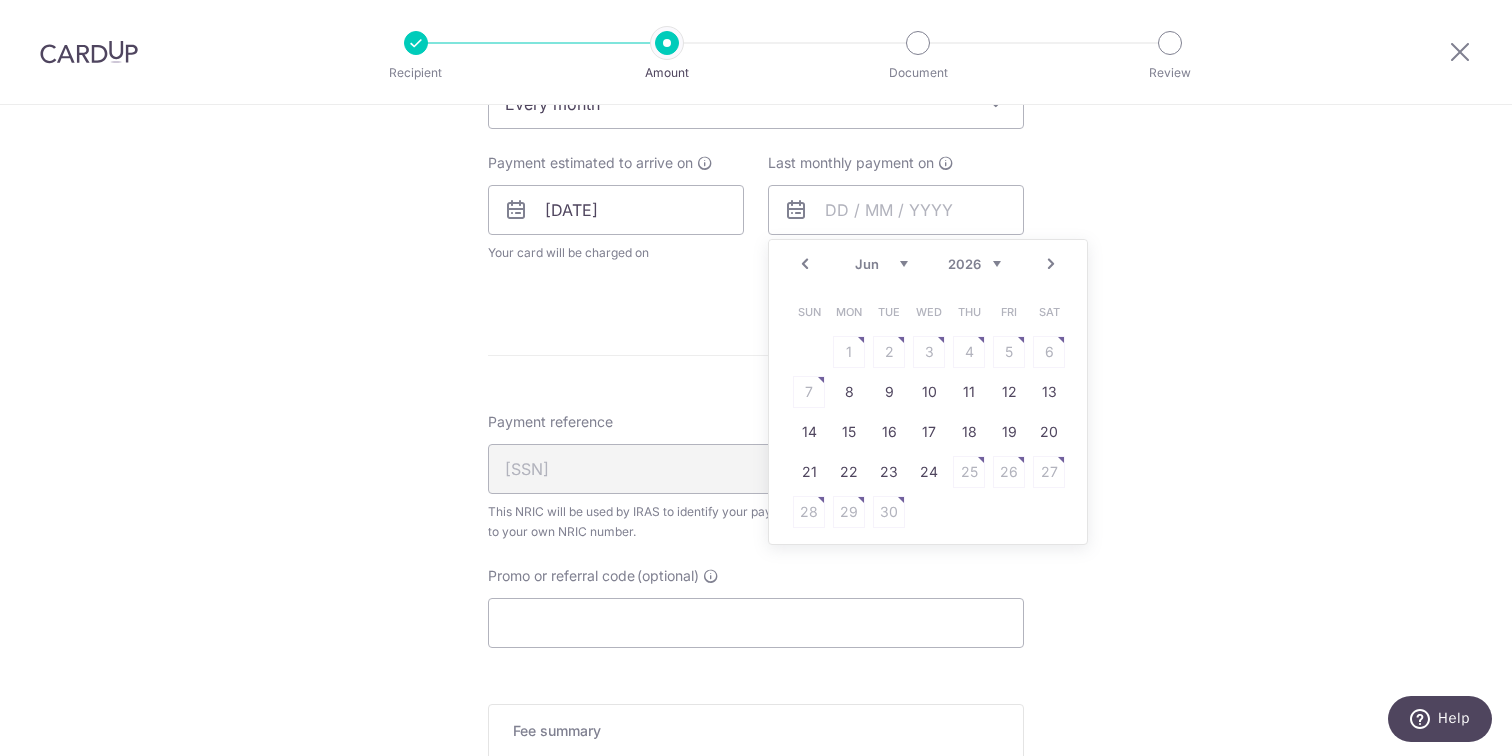click on "Prev" at bounding box center (805, 264) 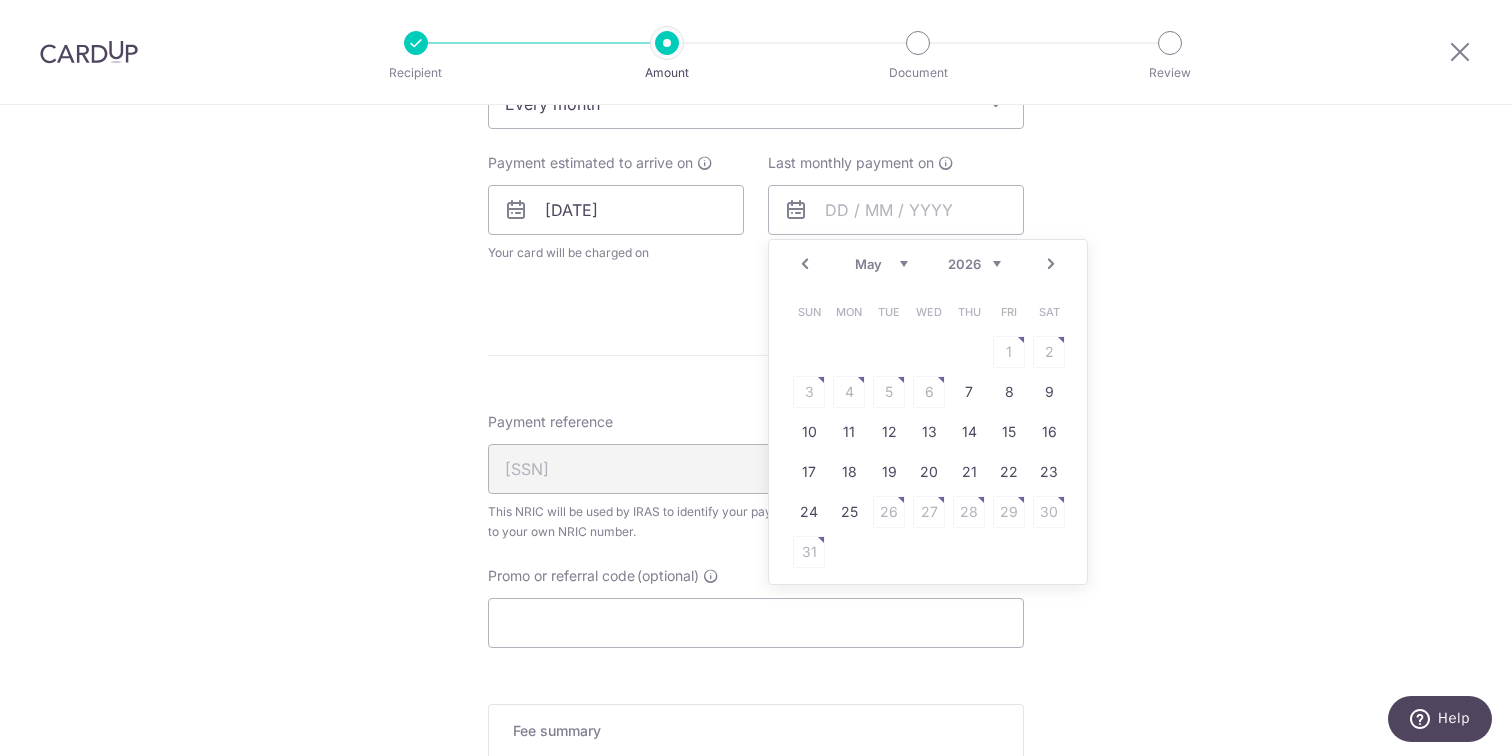 click on "Prev" at bounding box center (805, 264) 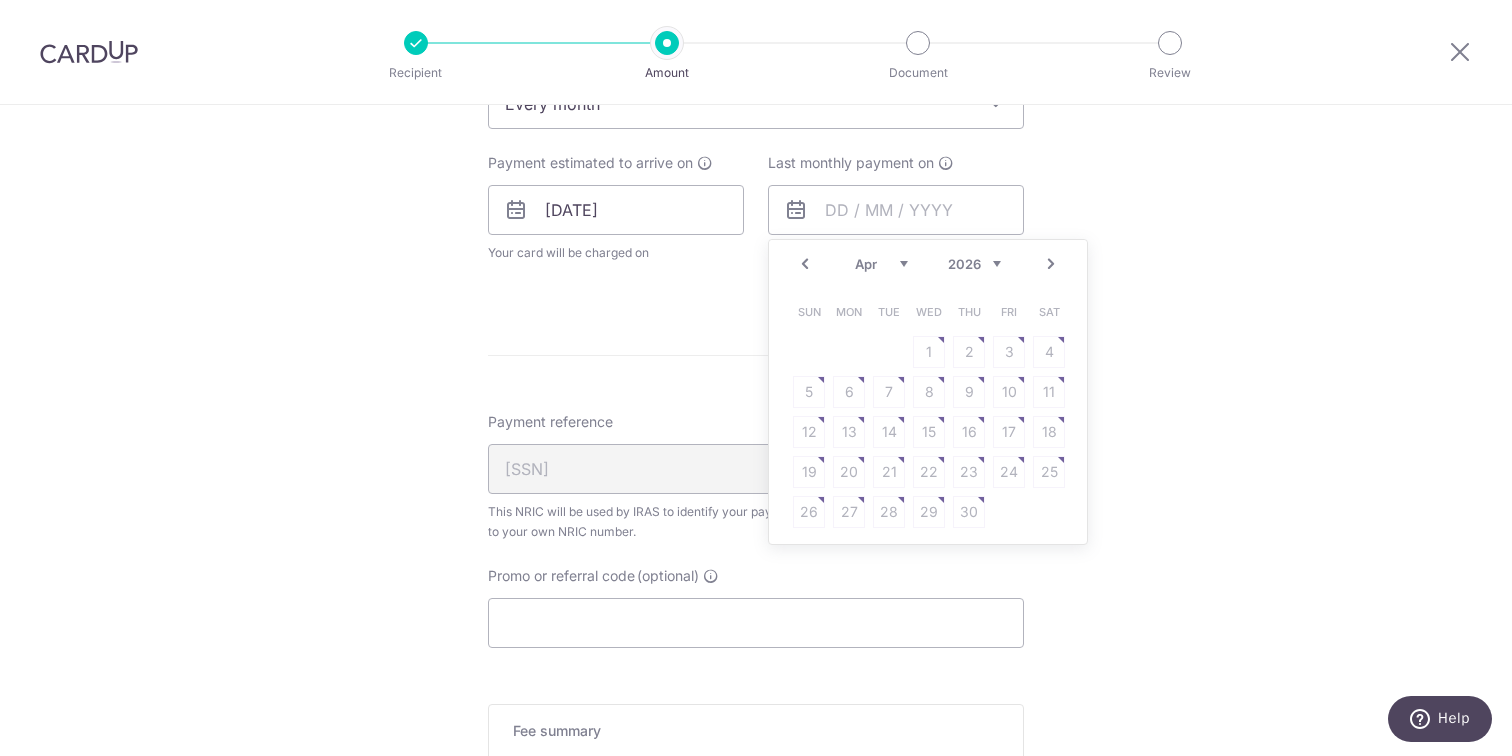 click on "Prev" at bounding box center [805, 264] 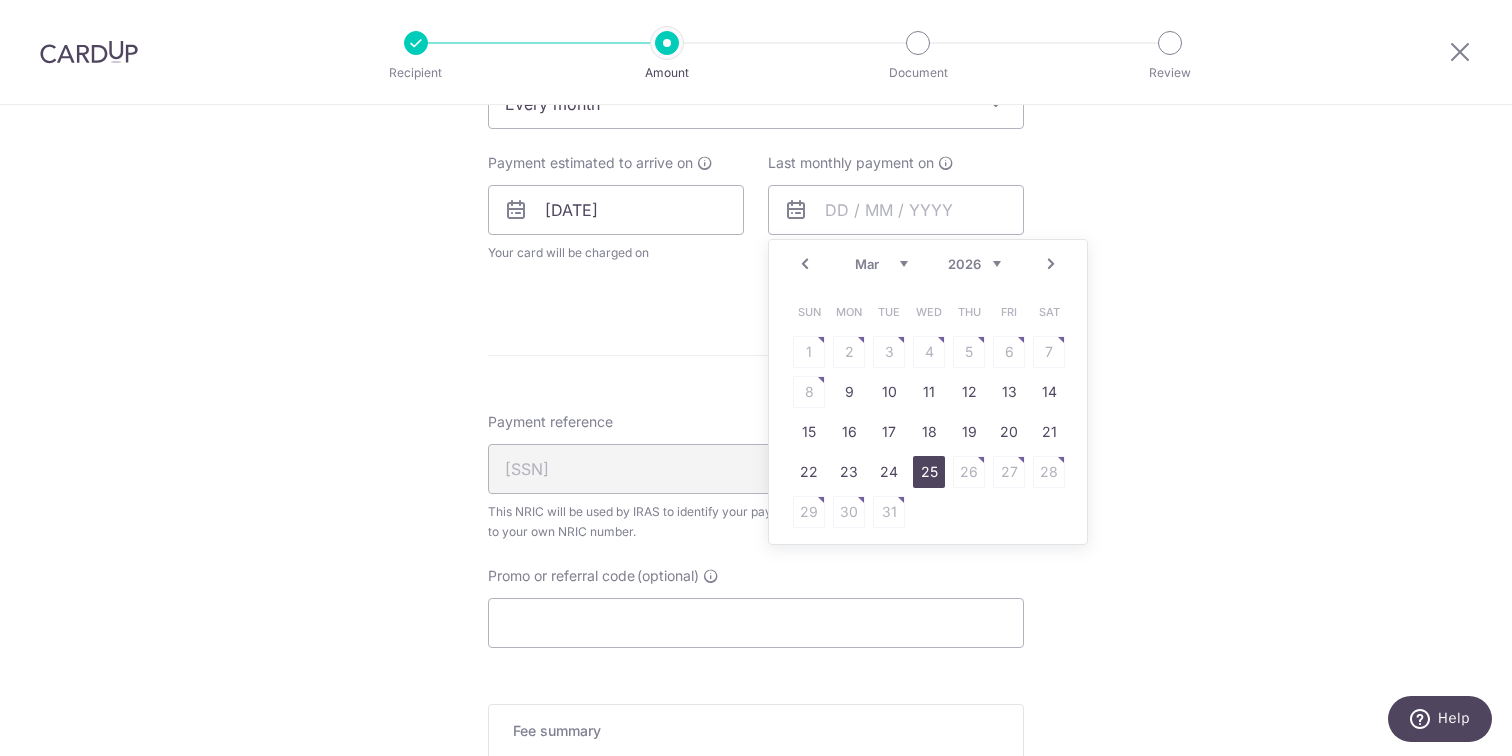 click on "25" at bounding box center (929, 472) 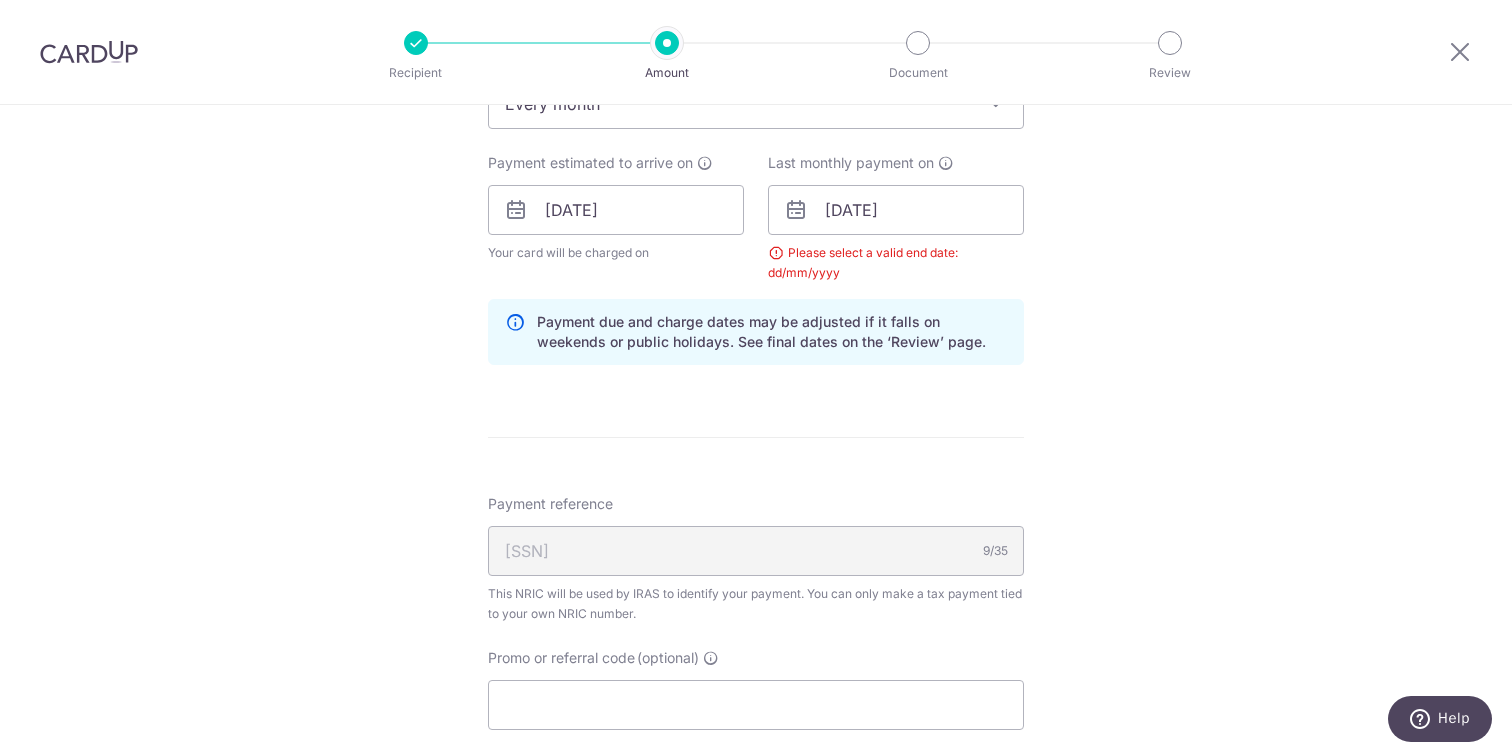 click on "Enter one-time or monthly payment amount
SGD
3,727.72
3727.72
The  total tax payment amounts scheduled  should not exceed the outstanding balance in your latest Statement of Account.
Select Card
**** 8673
Add credit card
Your Cards
**** 8673
Secure 256-bit SSL
Text
New card details
Card" at bounding box center [756, 183] 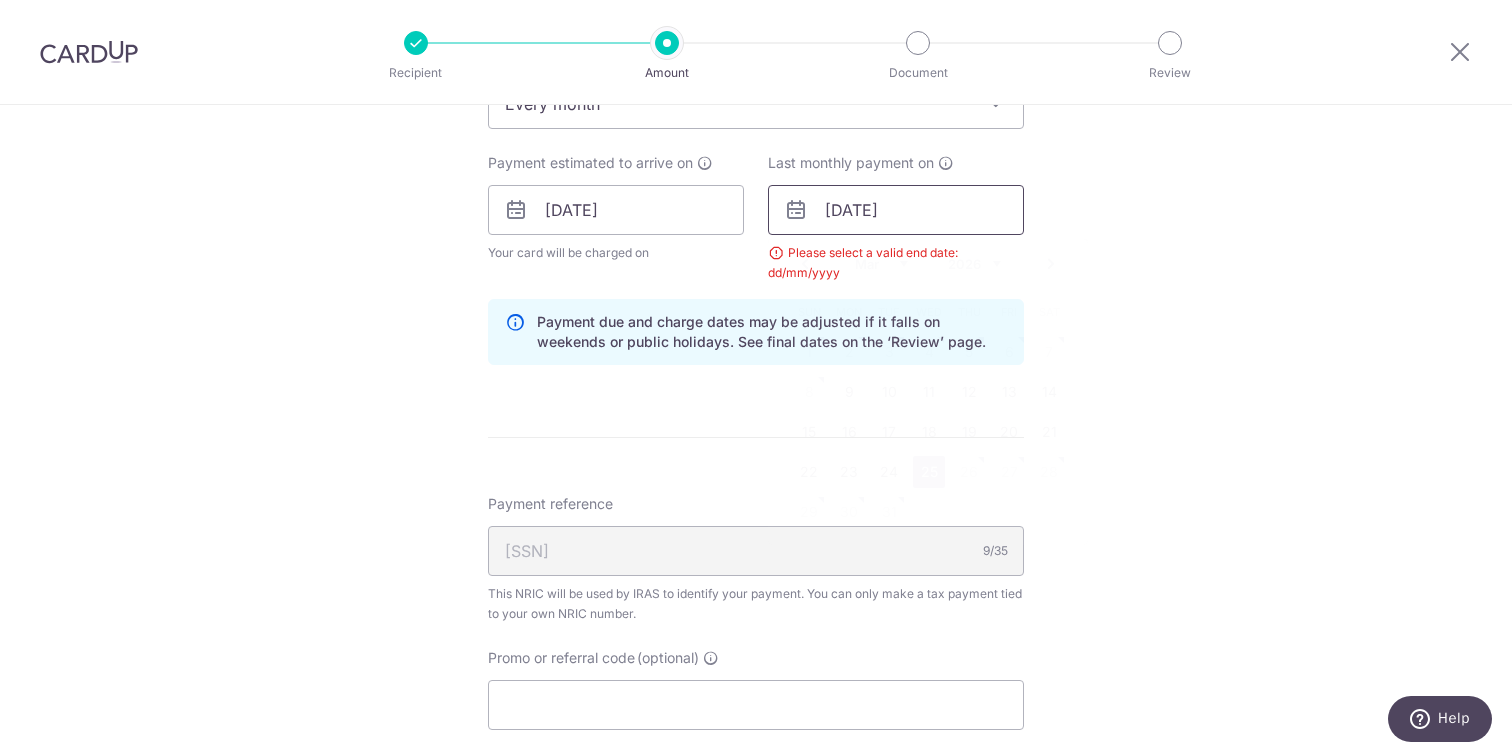 click on "25/03/2026" at bounding box center (896, 210) 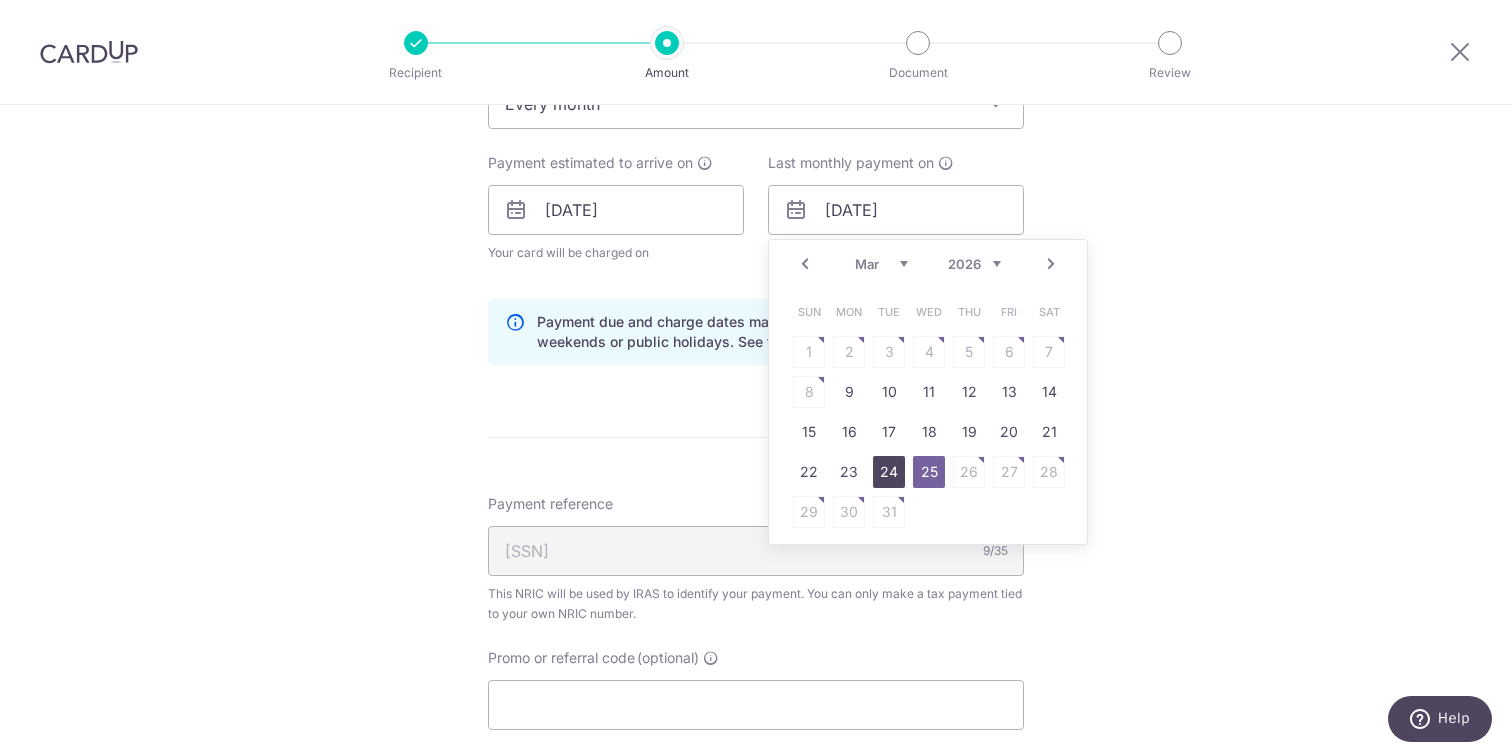 click on "24" at bounding box center (889, 472) 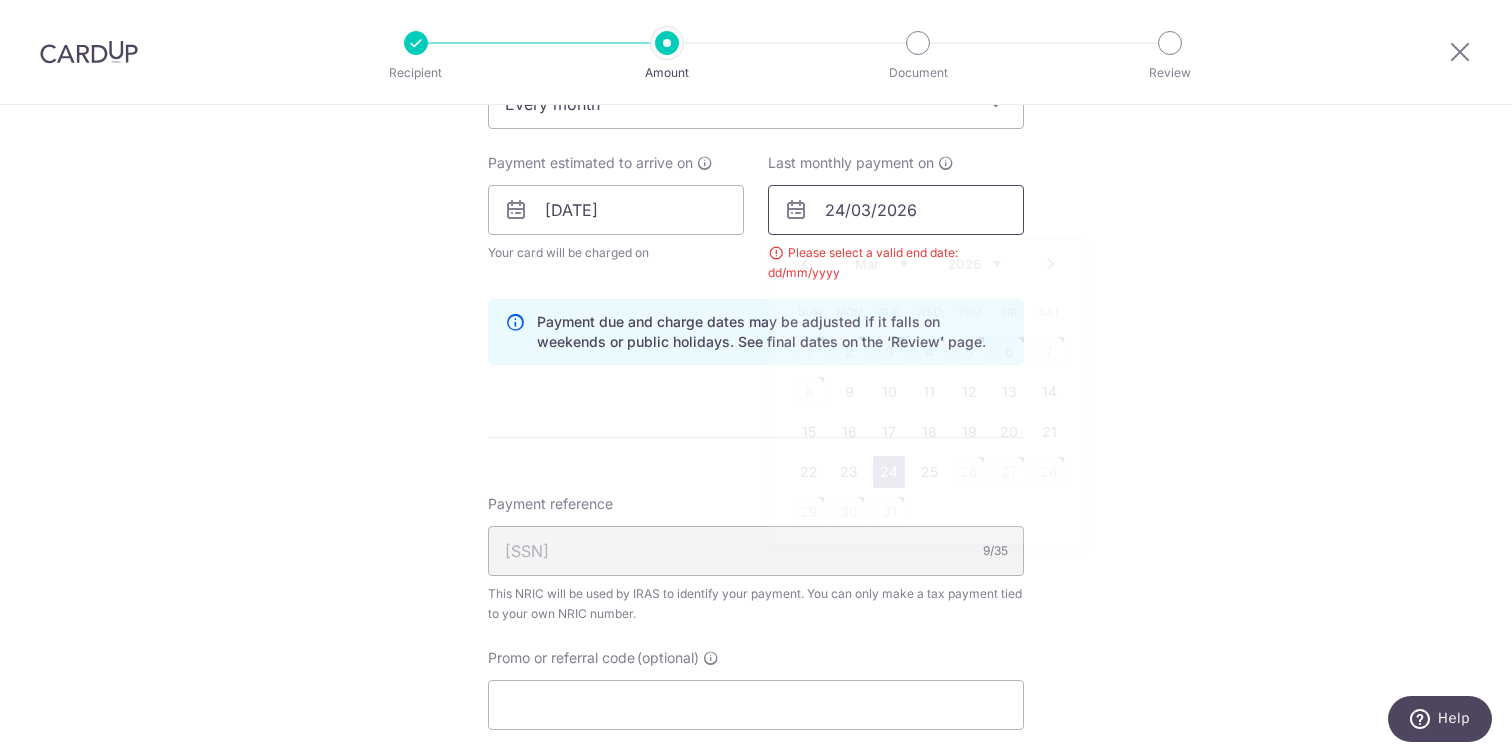 click on "24/03/2026" at bounding box center [896, 210] 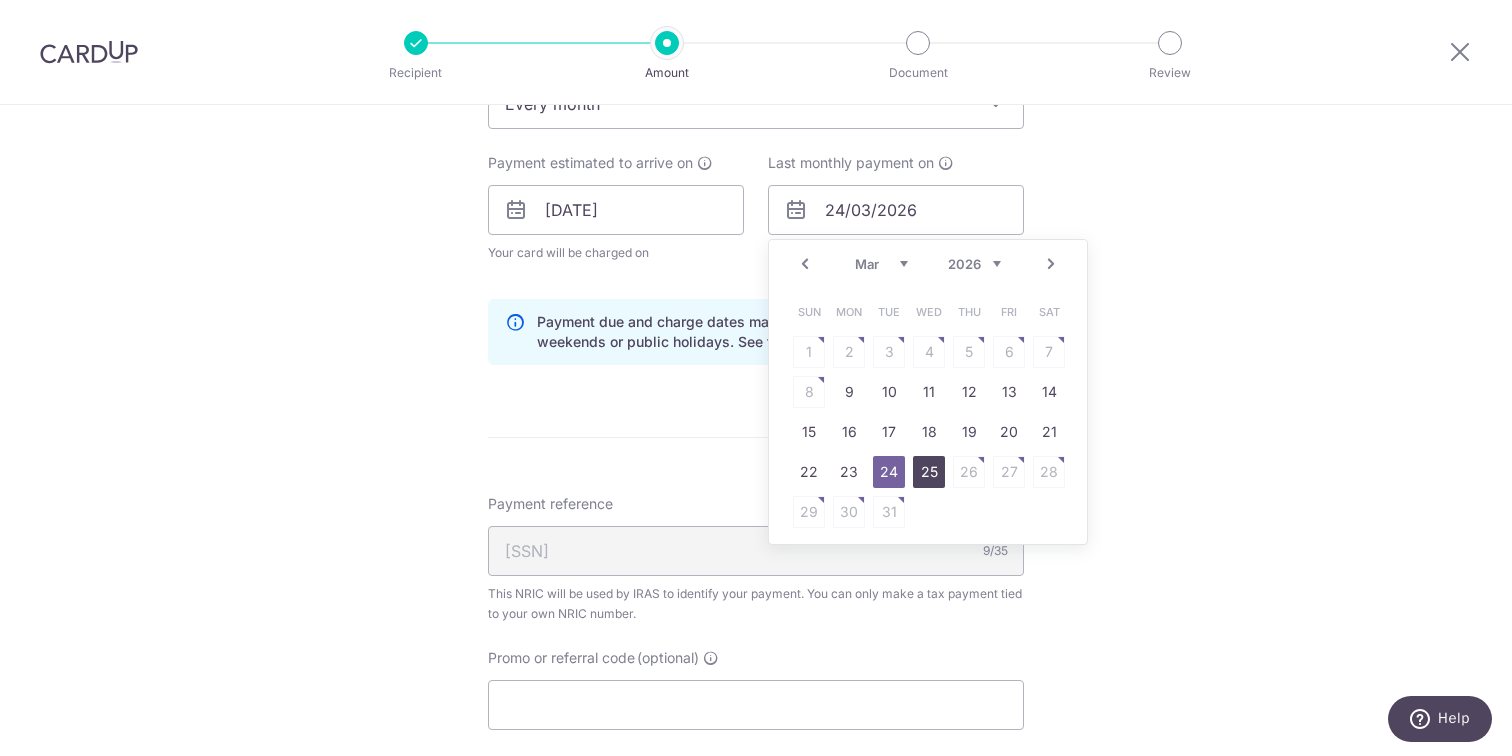 click on "25" at bounding box center [929, 472] 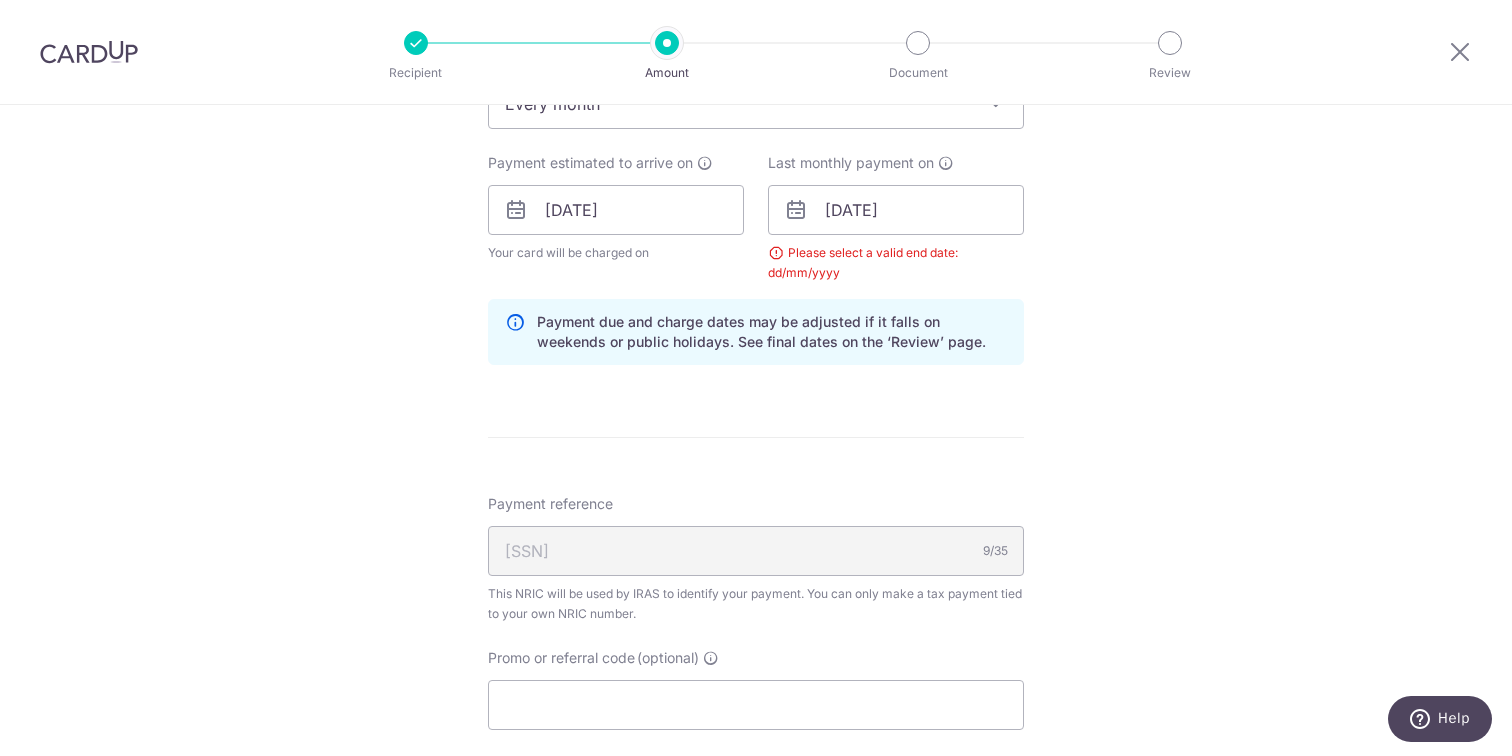 click on "Please select a valid end date: dd/mm/yyyy" at bounding box center (896, 263) 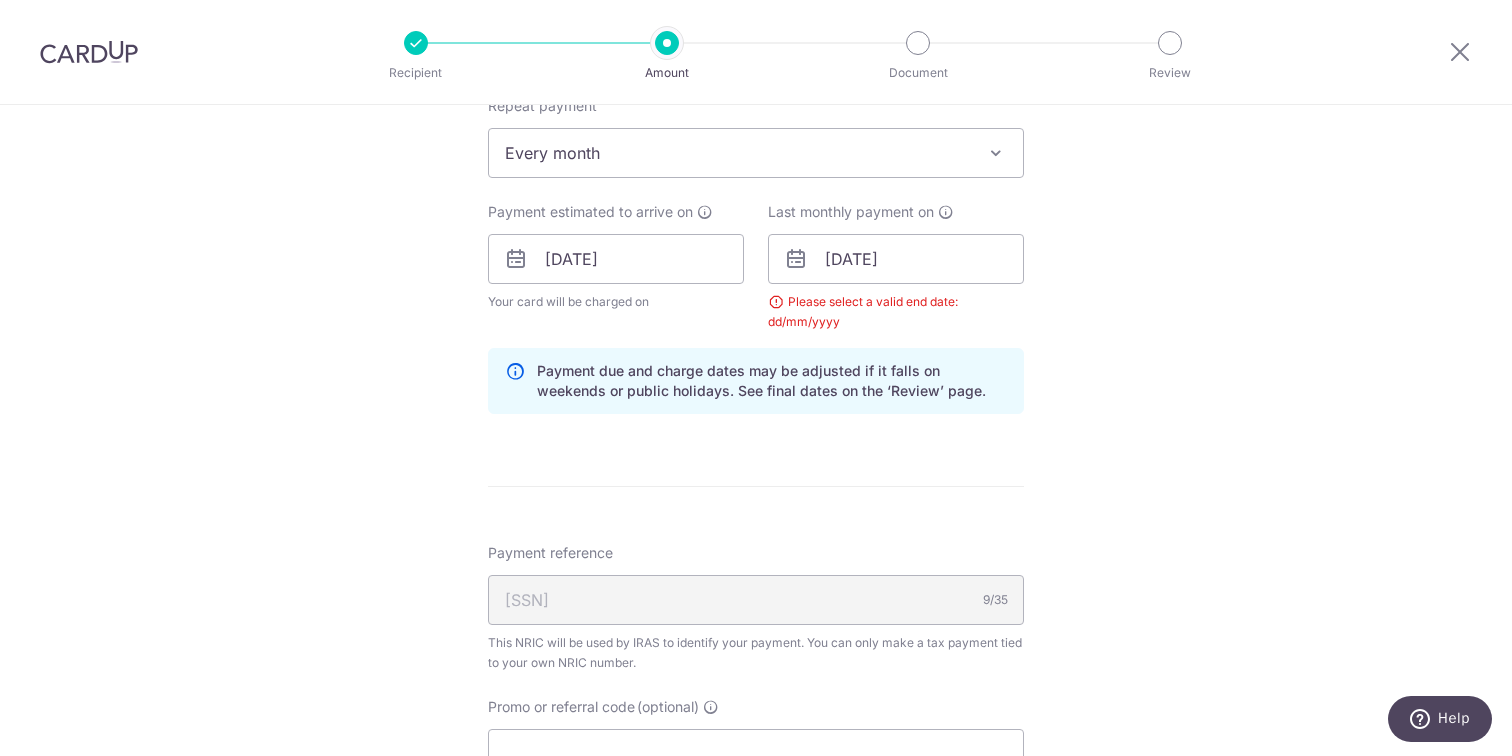 scroll, scrollTop: 827, scrollLeft: 0, axis: vertical 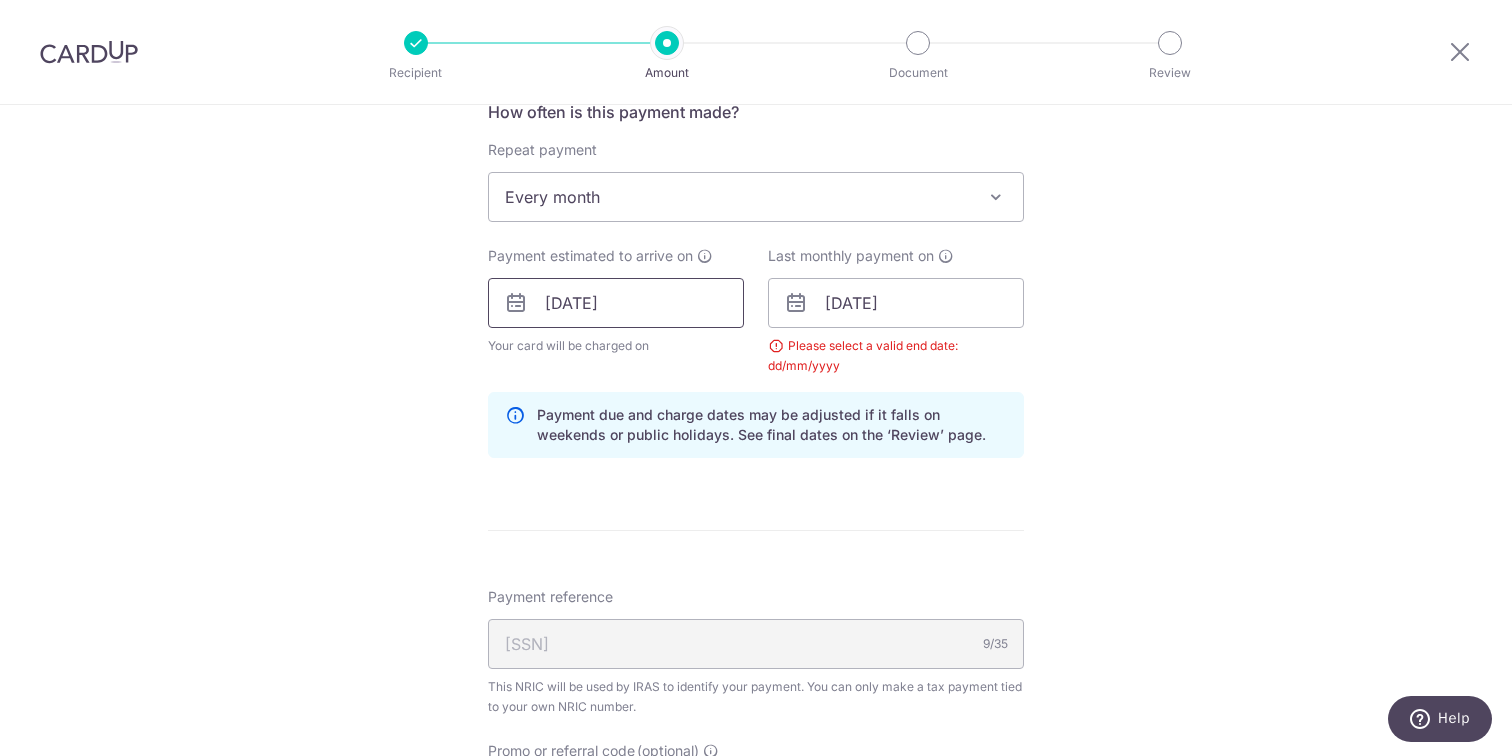 click on "[DATE]" at bounding box center (616, 303) 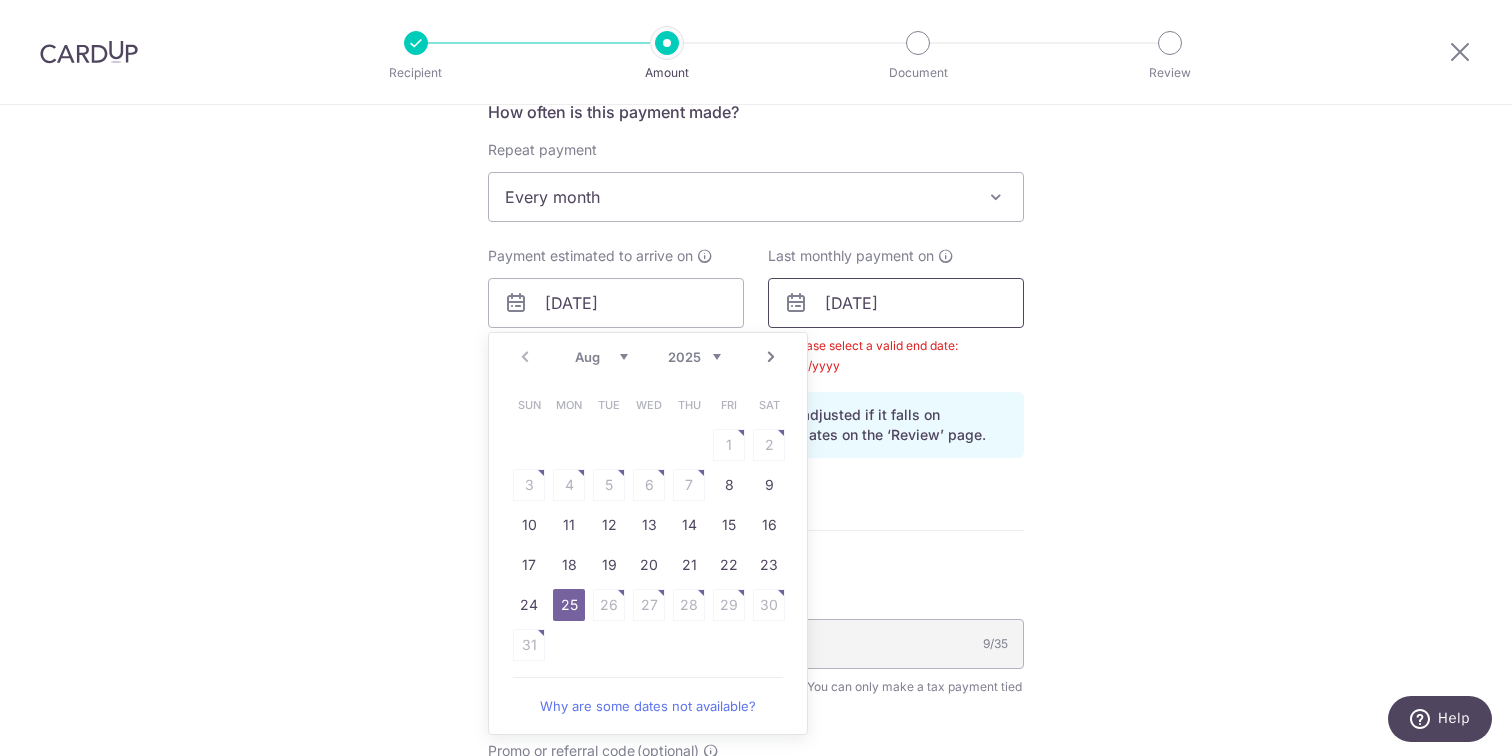 click on "25/03/2026" at bounding box center [896, 303] 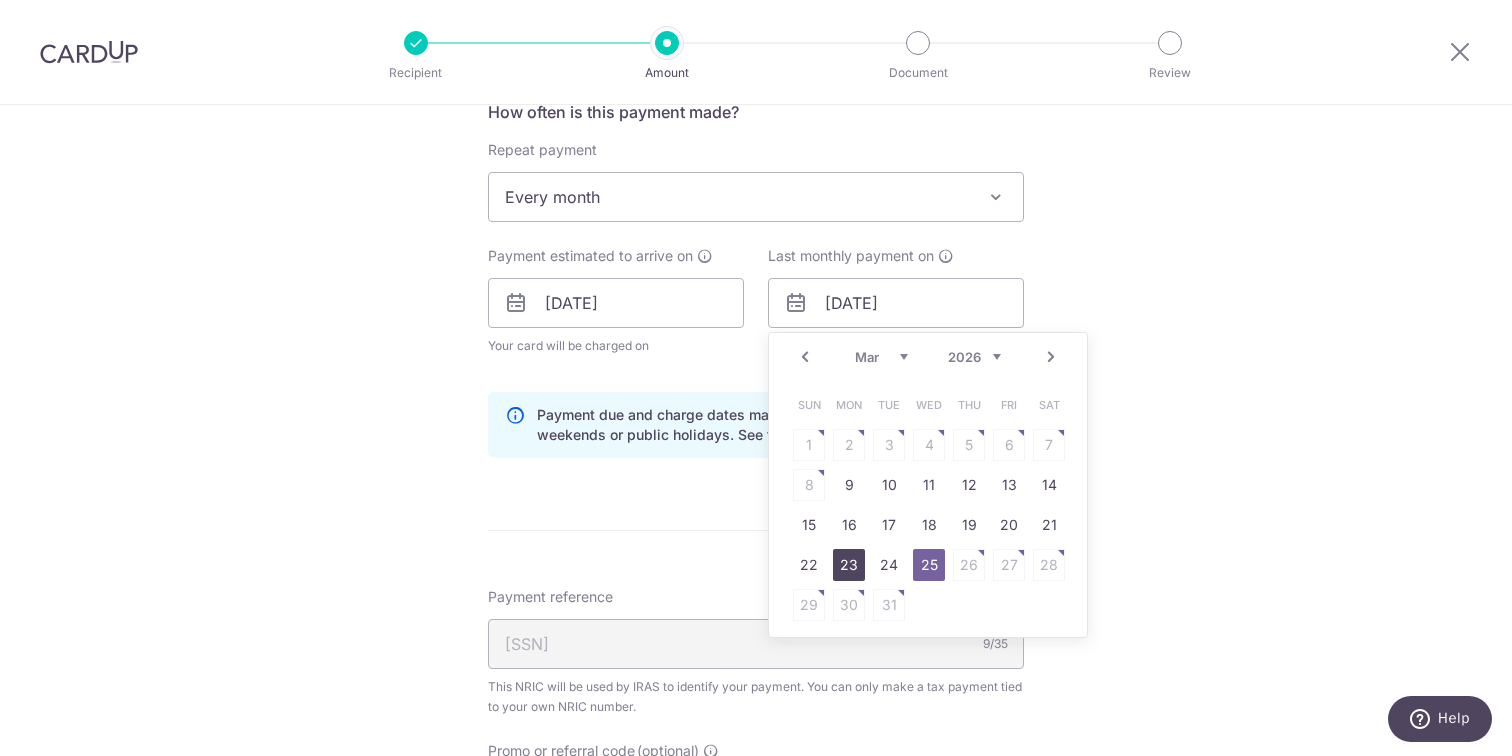 click on "23" at bounding box center [849, 565] 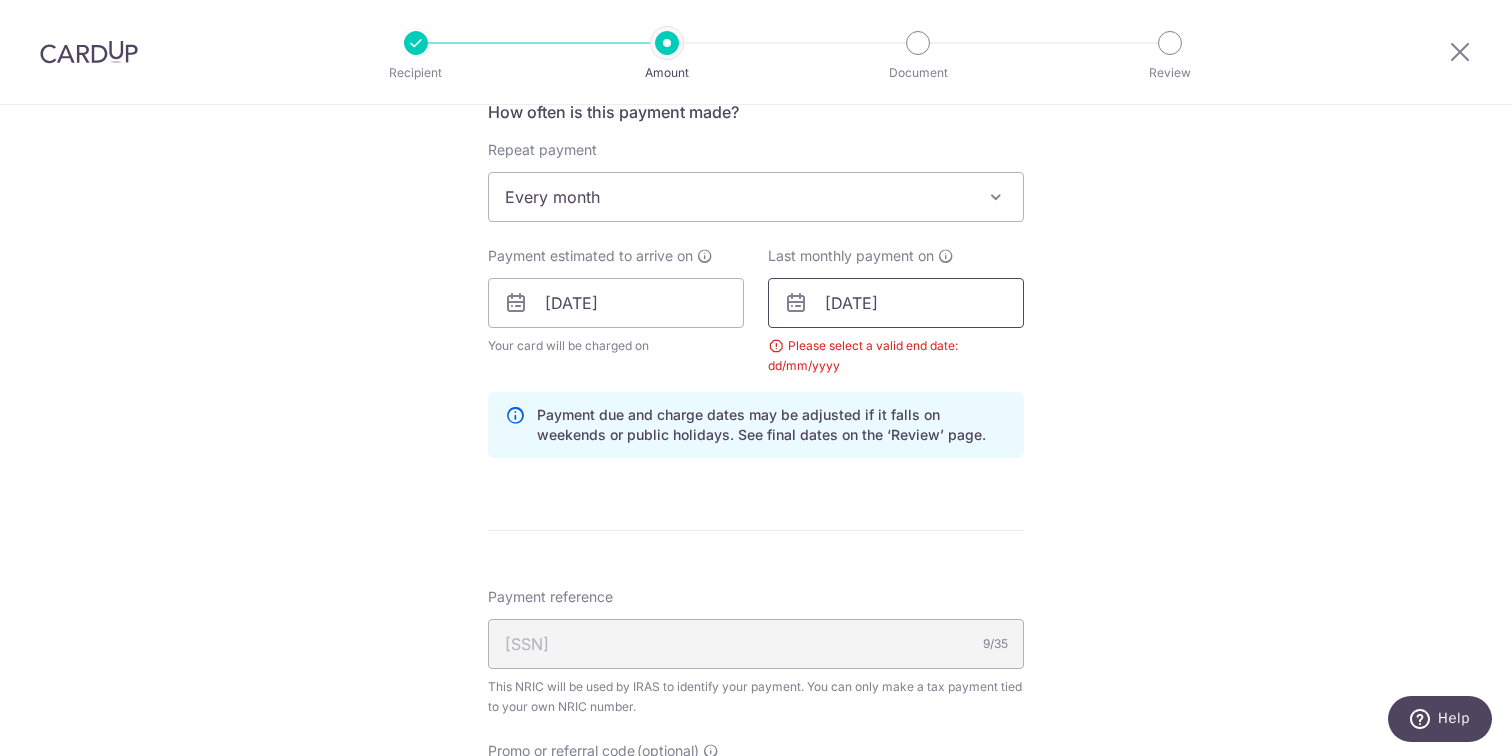 click on "23/03/2026" at bounding box center [896, 303] 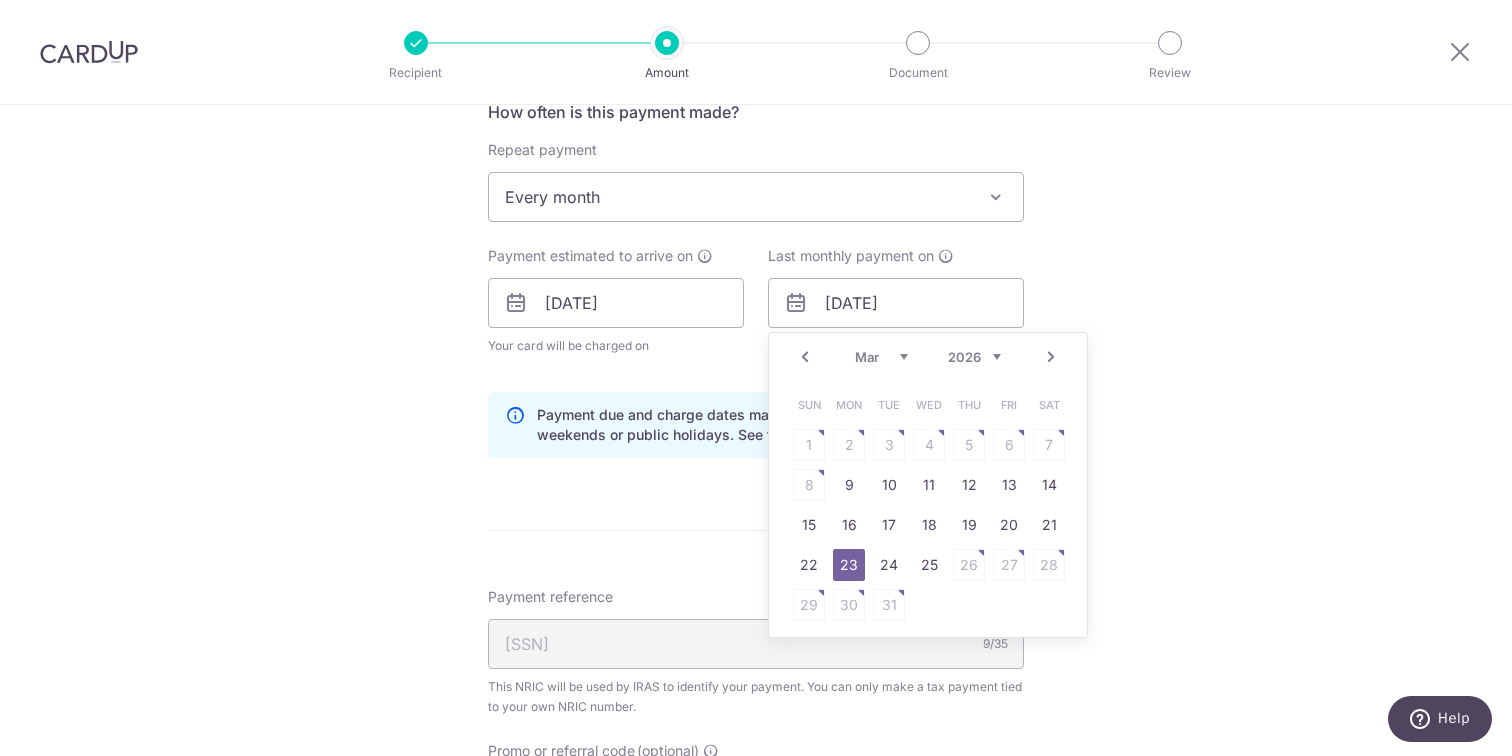 click on "22" at bounding box center [809, 565] 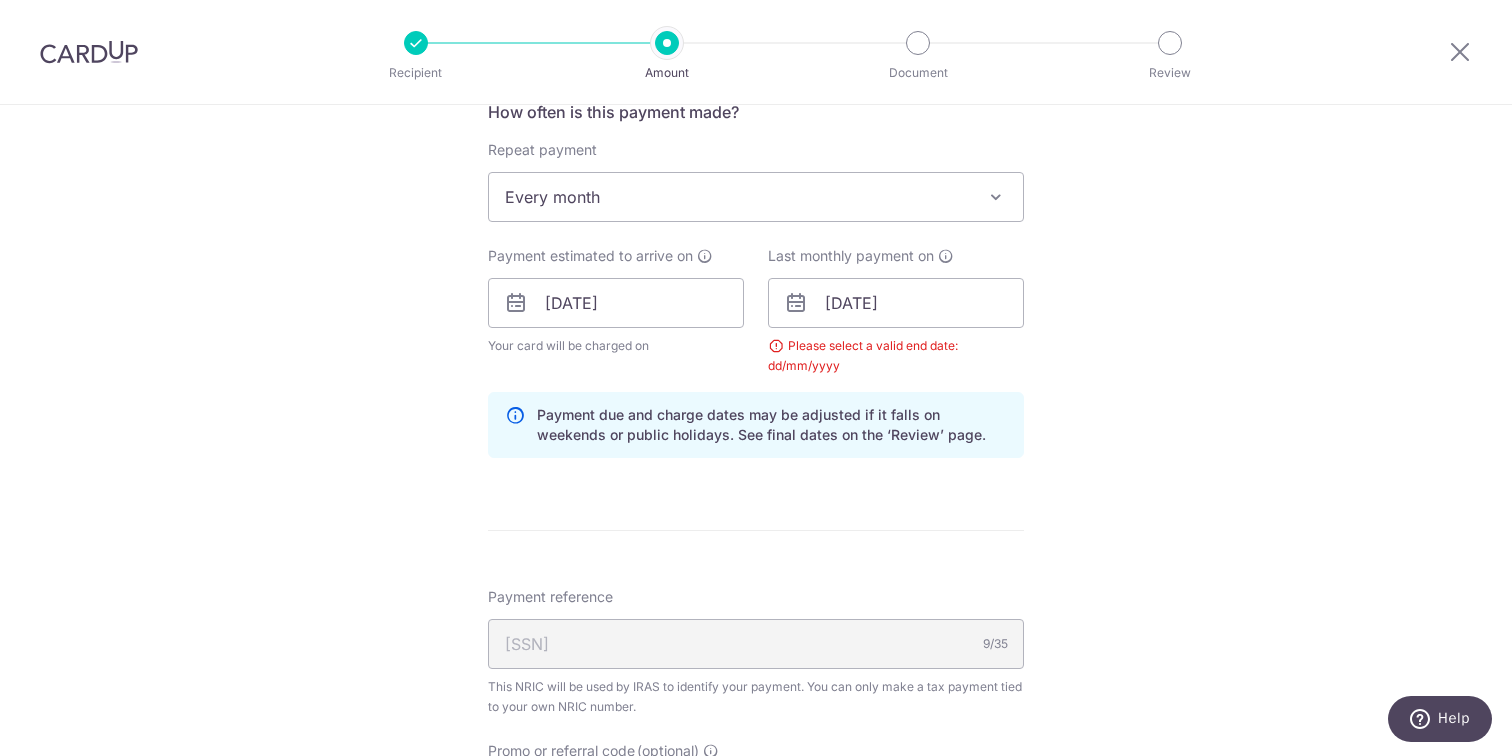 click on "Payment due and charge dates may be adjusted if it falls on weekends or public holidays. See final dates on the ‘Review’ page." at bounding box center (756, 425) 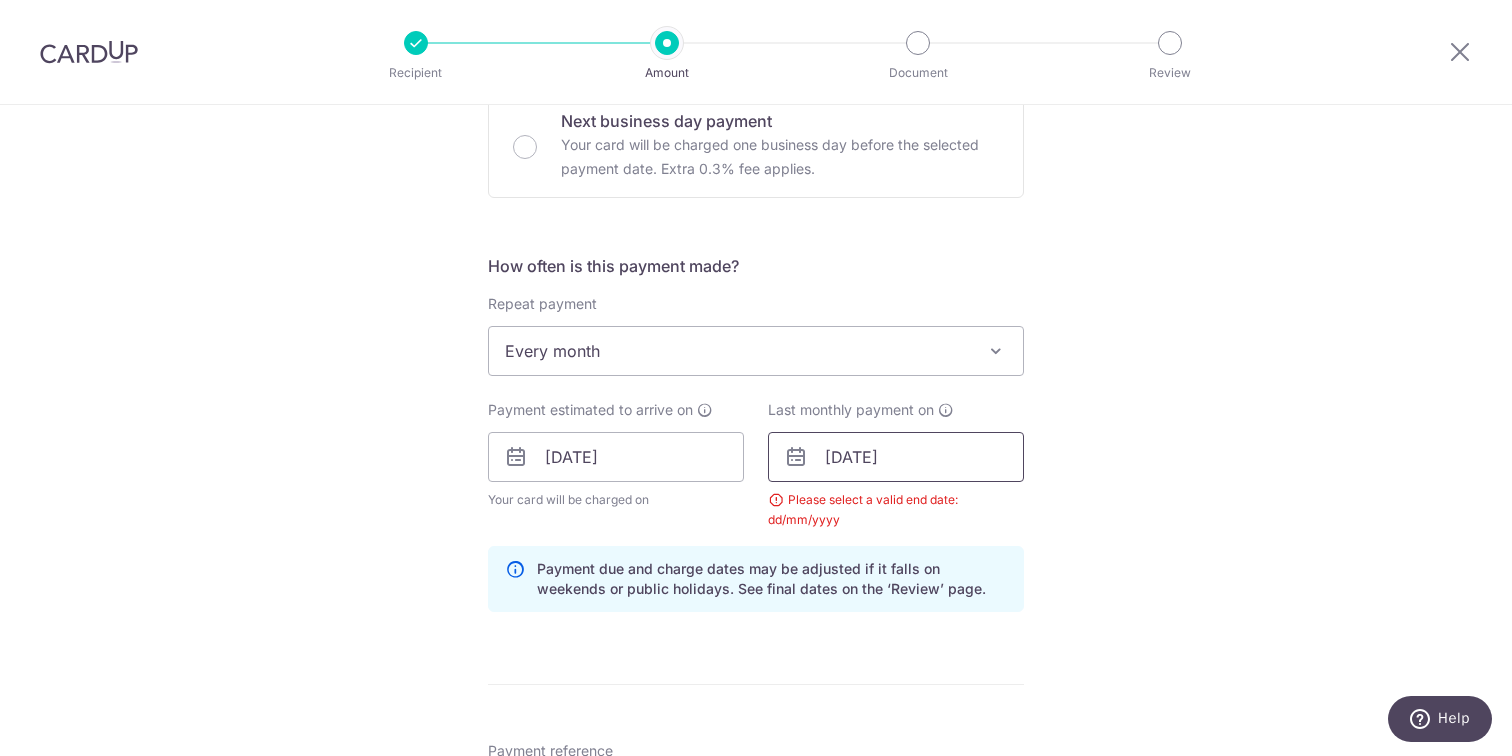 scroll, scrollTop: 668, scrollLeft: 0, axis: vertical 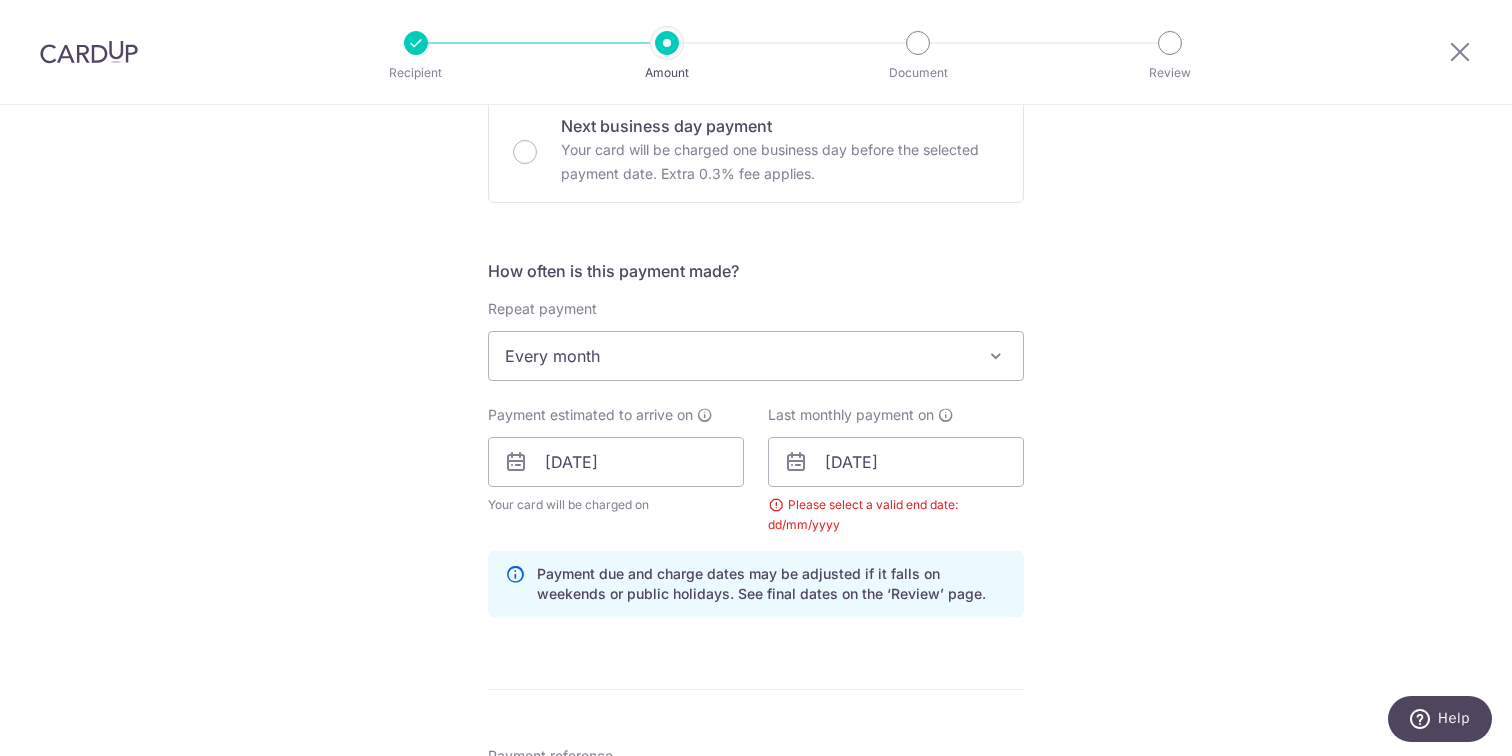 click on "Please select a valid end date: dd/mm/yyyy" at bounding box center (896, 515) 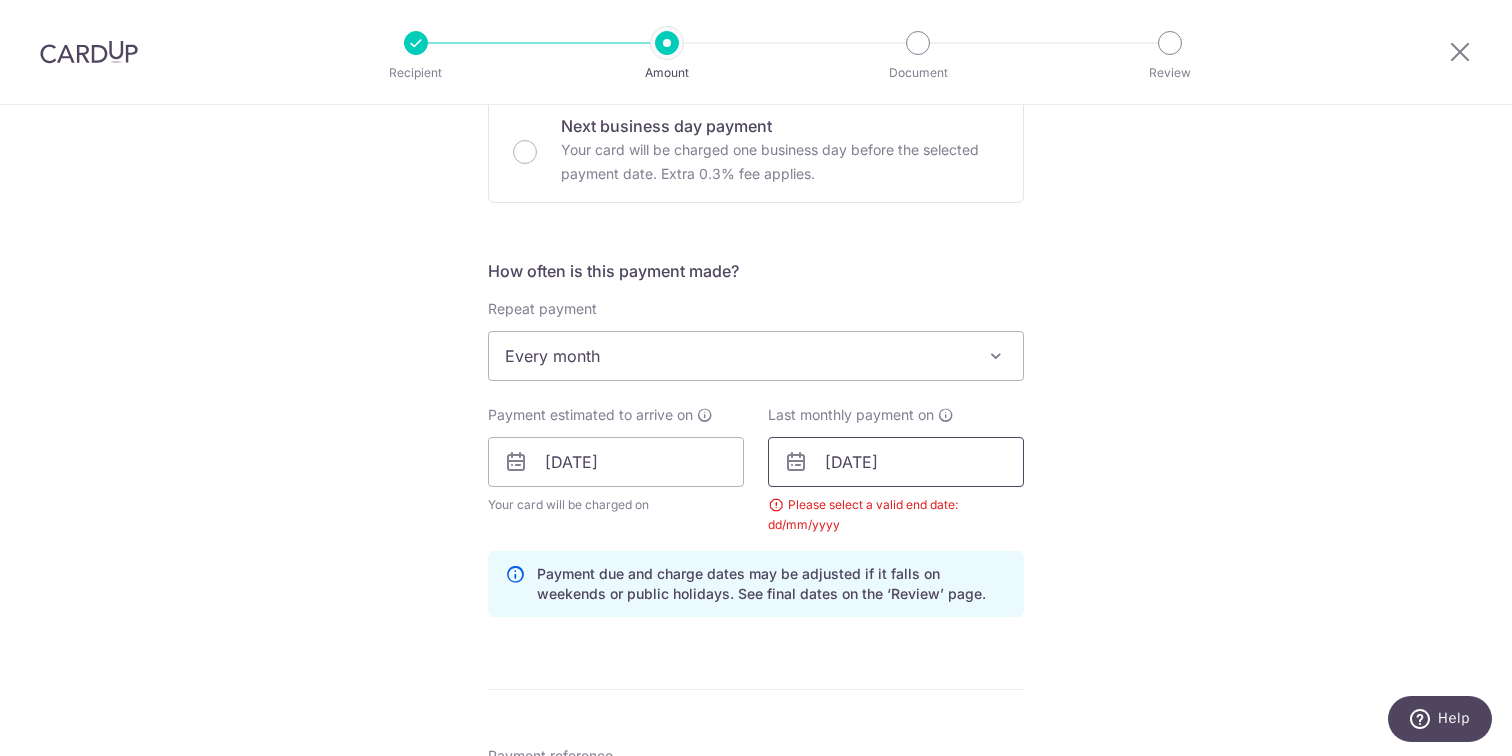 click on "22/03/2026" at bounding box center [896, 462] 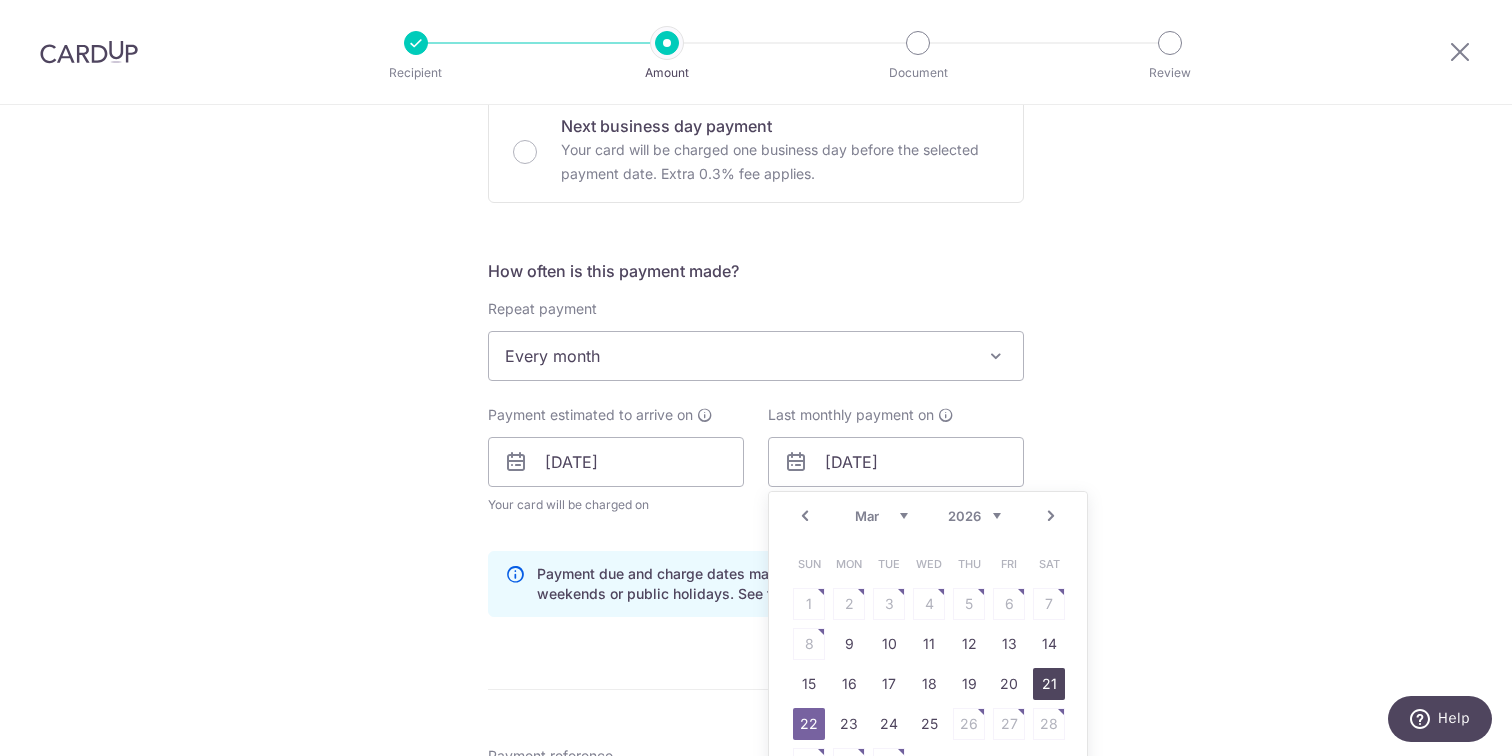 click on "21" at bounding box center [1049, 684] 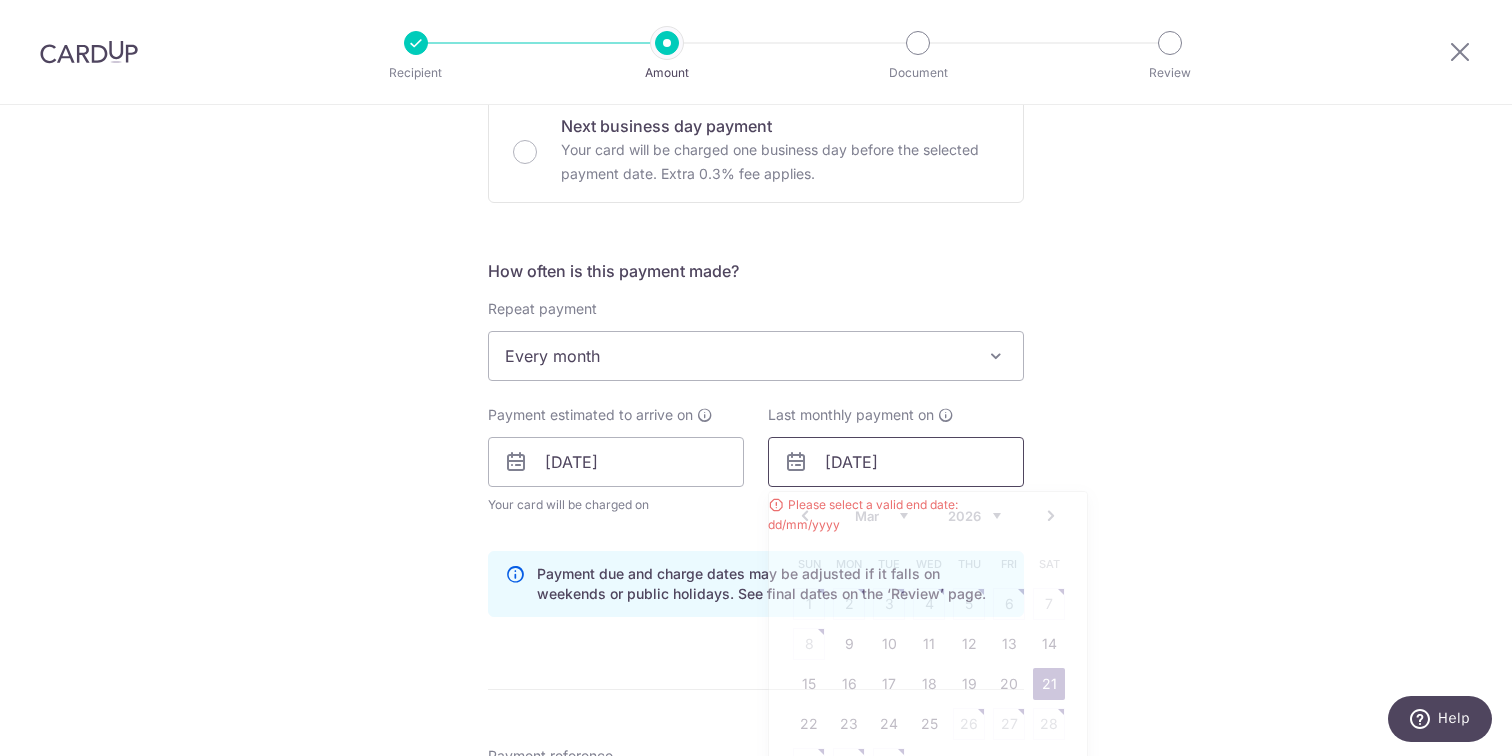 click on "21/03/2026" at bounding box center [896, 462] 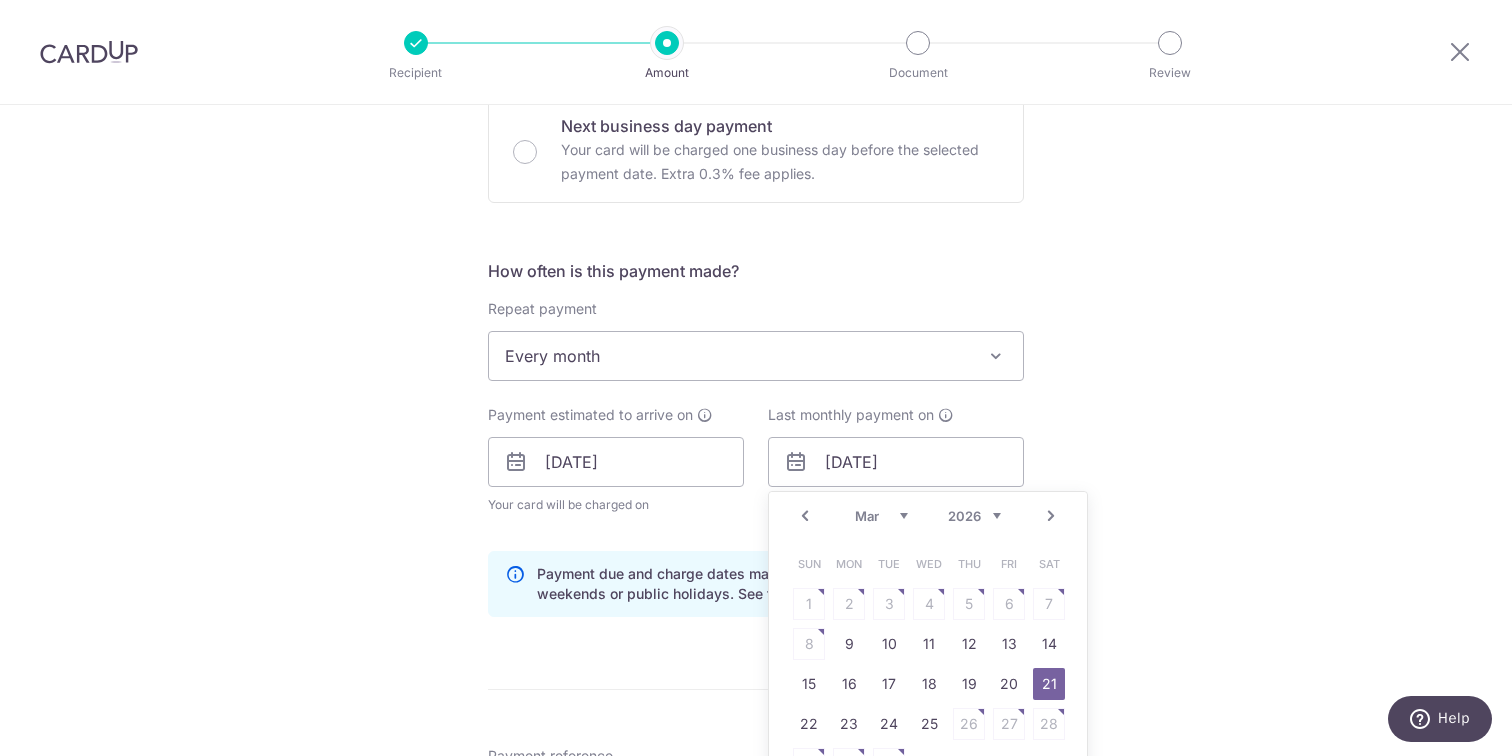 click on "2025 2026" at bounding box center [974, 516] 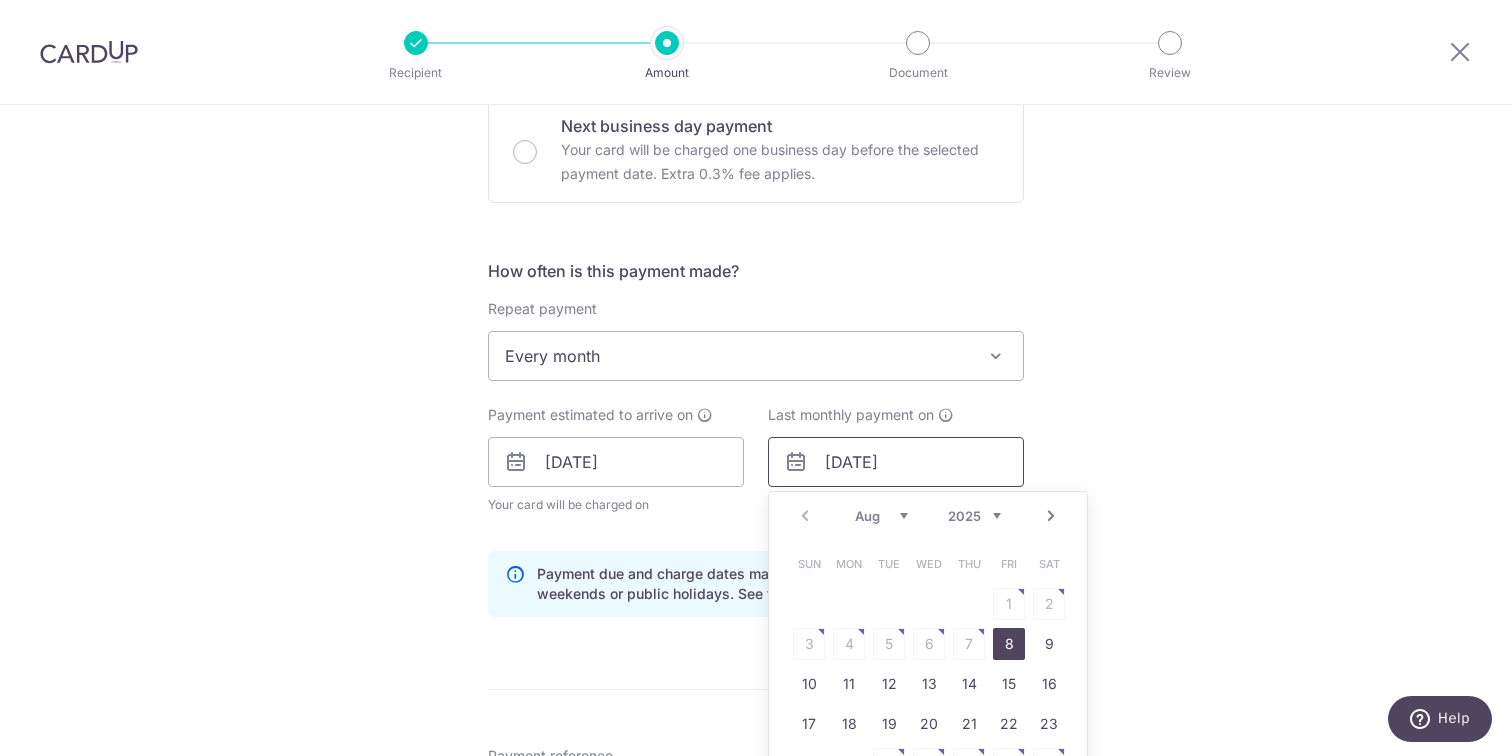 click on "21/03/2026" at bounding box center [896, 462] 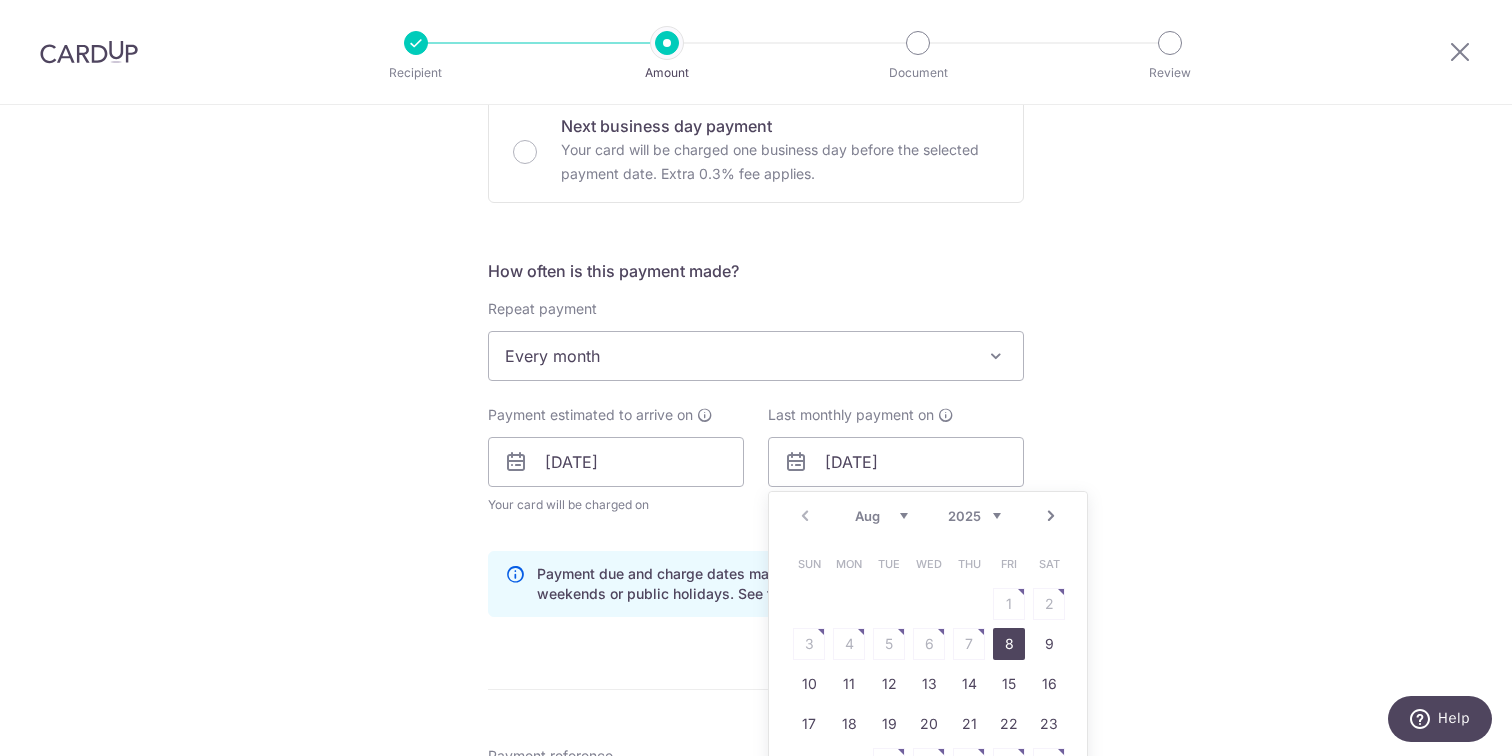 click on "Next" at bounding box center (1051, 516) 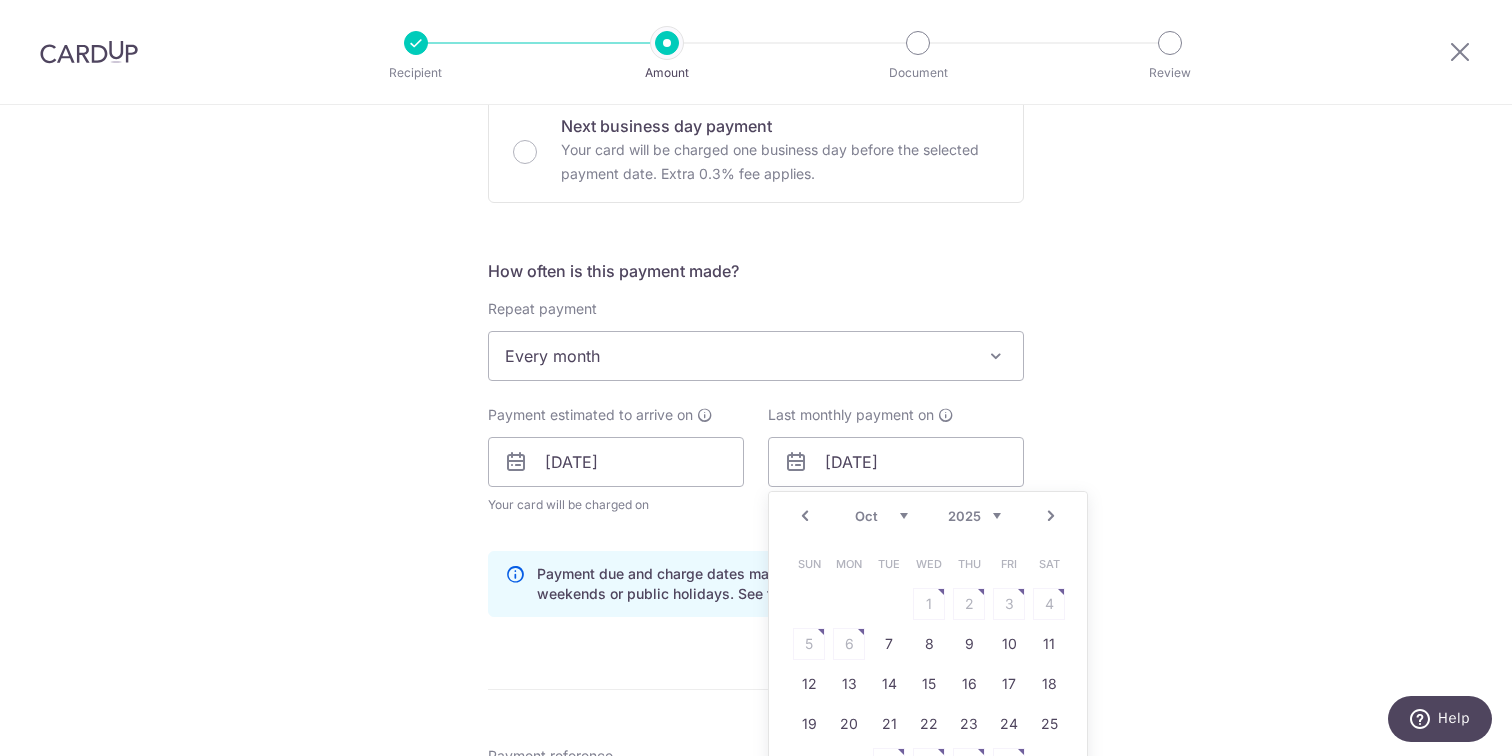 click on "Next" at bounding box center [1051, 516] 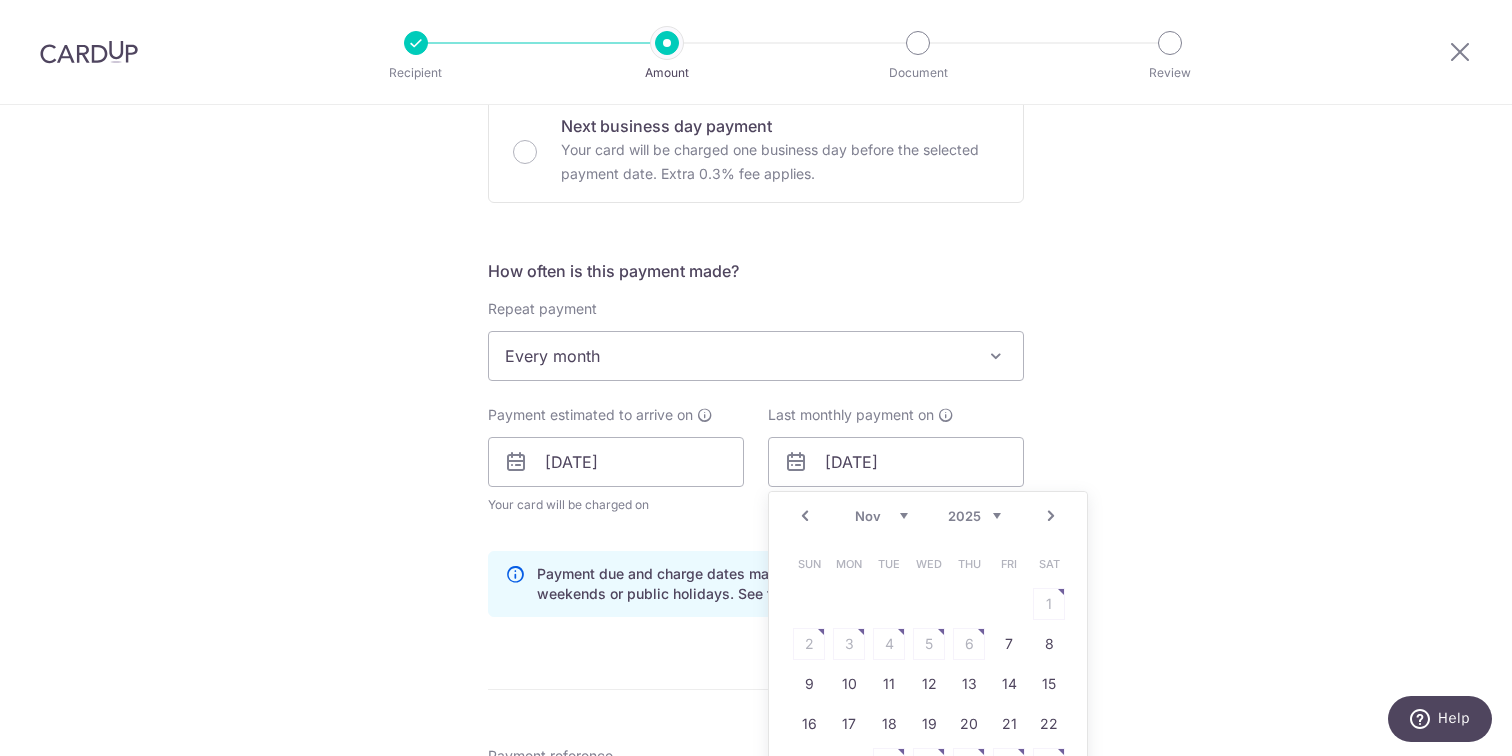 click on "Next" at bounding box center (1051, 516) 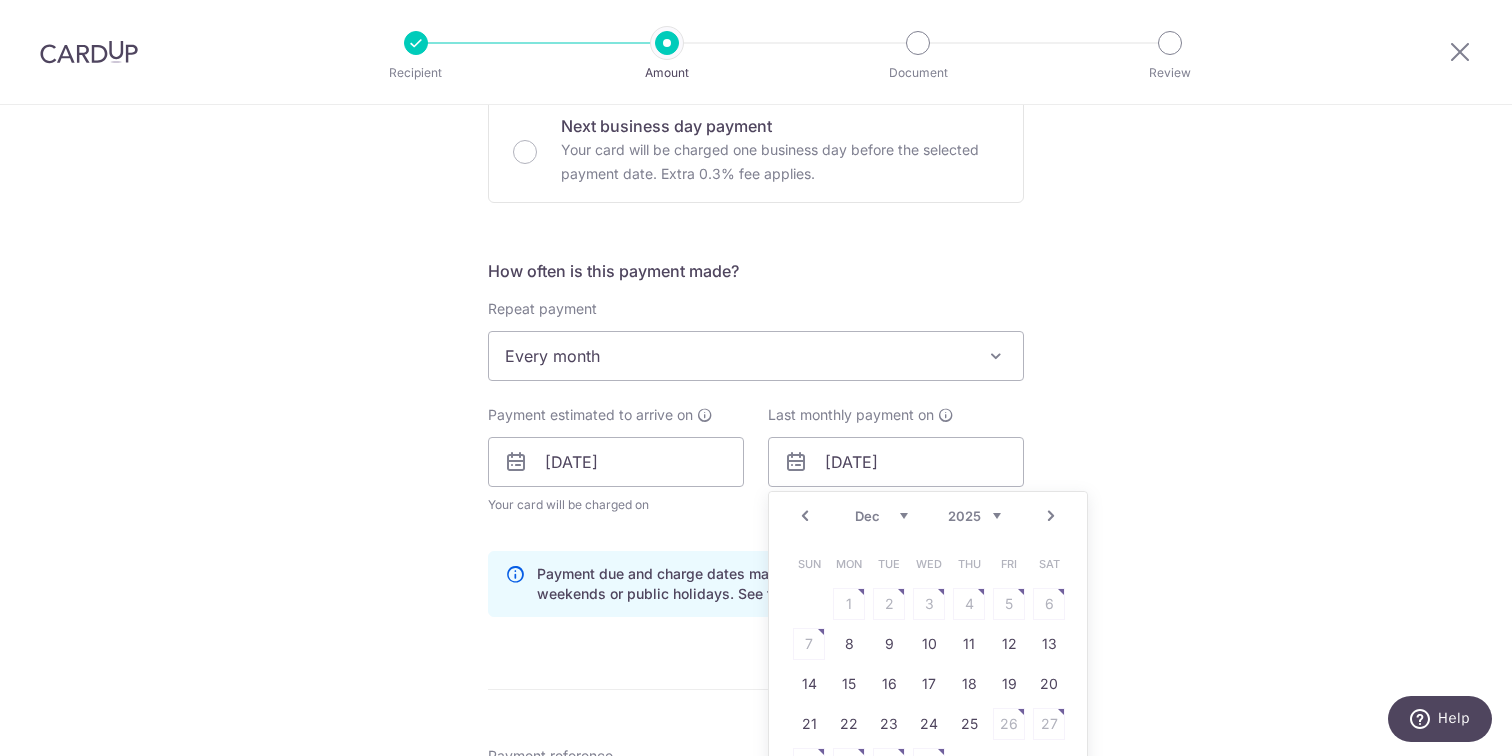click on "Next" at bounding box center [1051, 516] 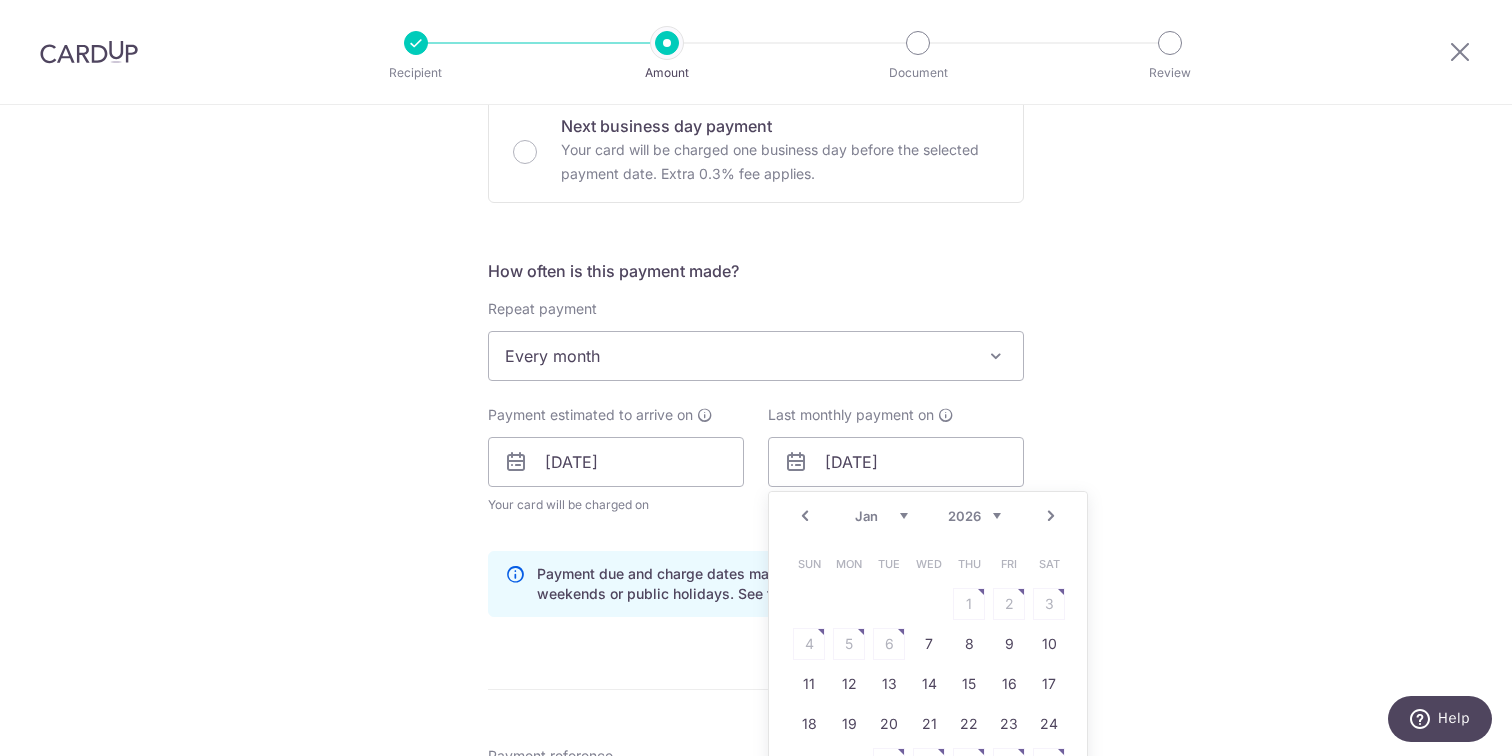 click on "Next" at bounding box center (1051, 516) 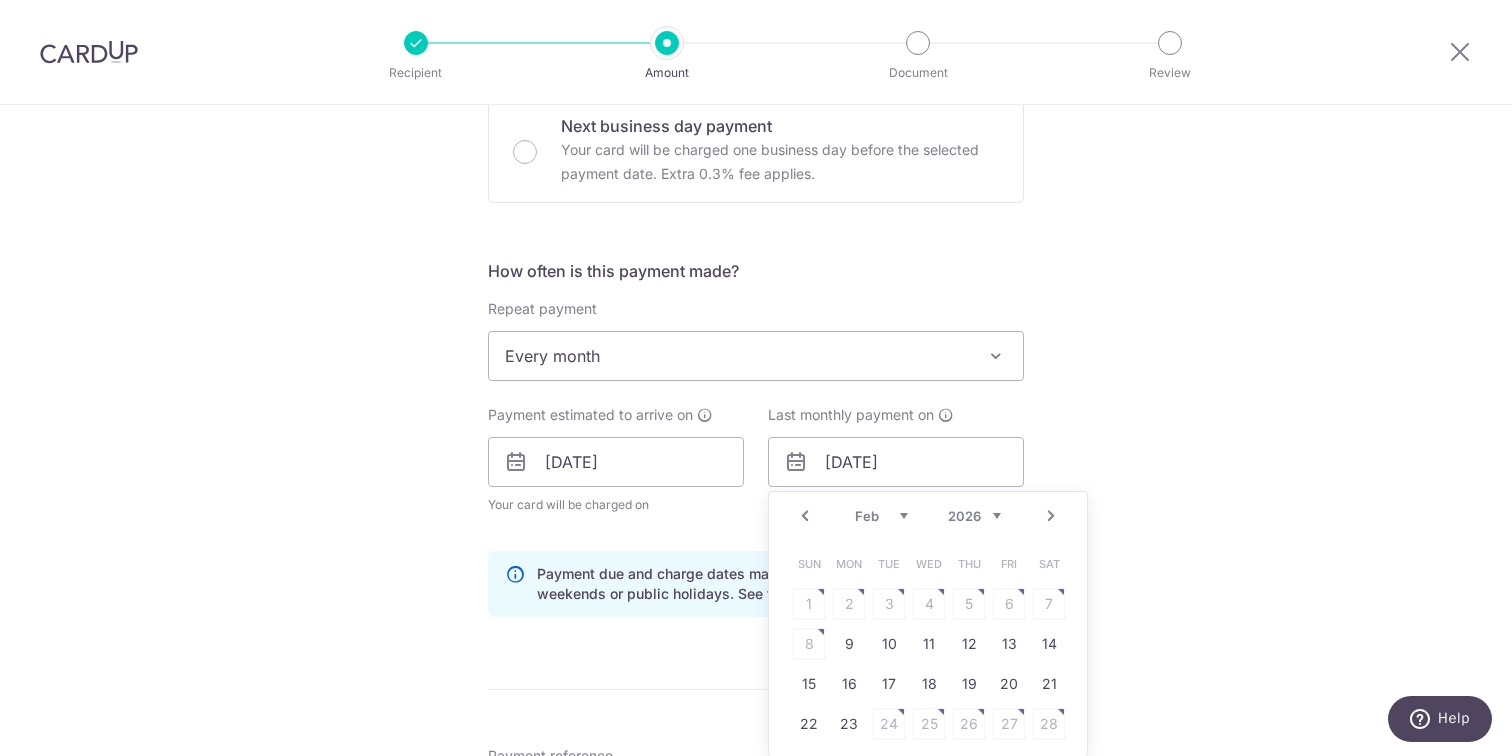 click on "Next" at bounding box center (1051, 516) 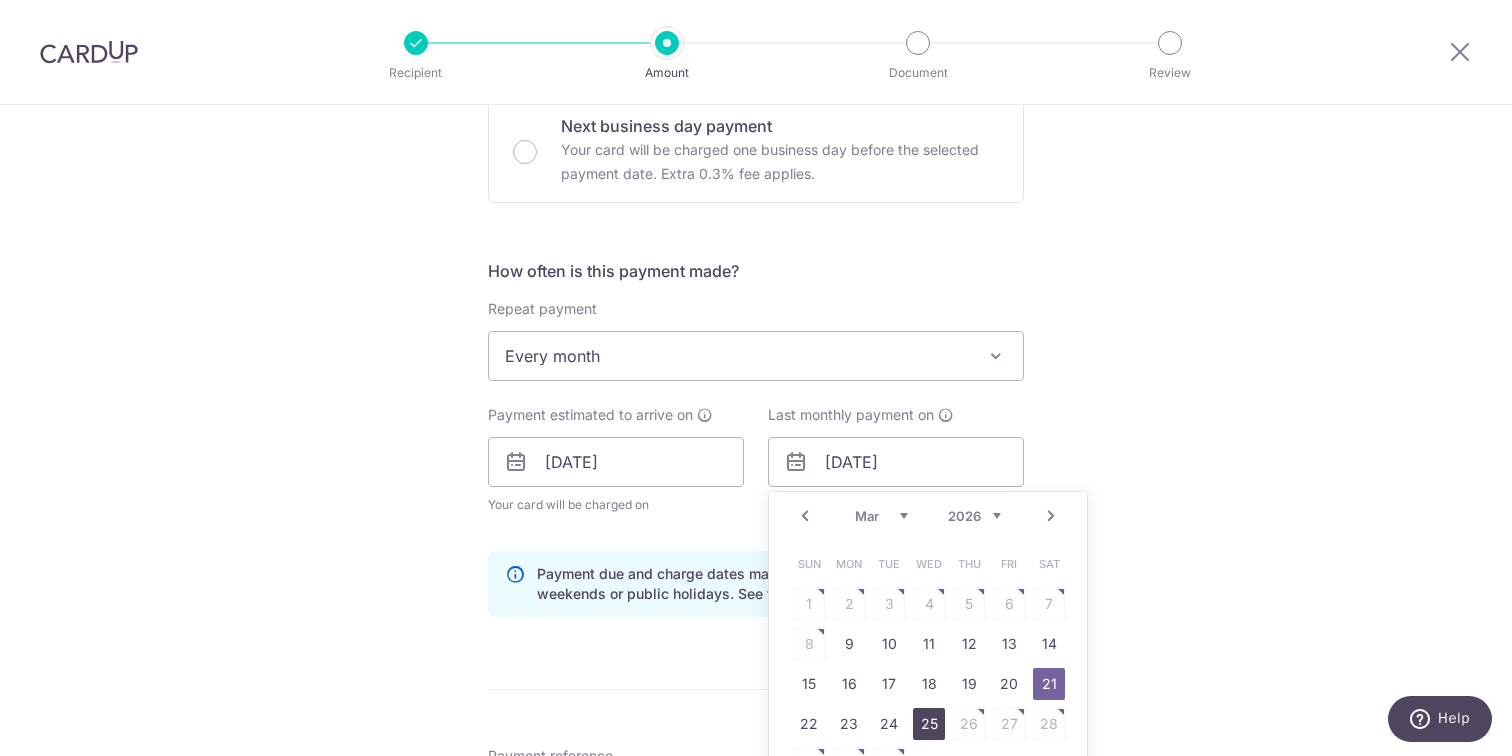 click on "25" at bounding box center (929, 724) 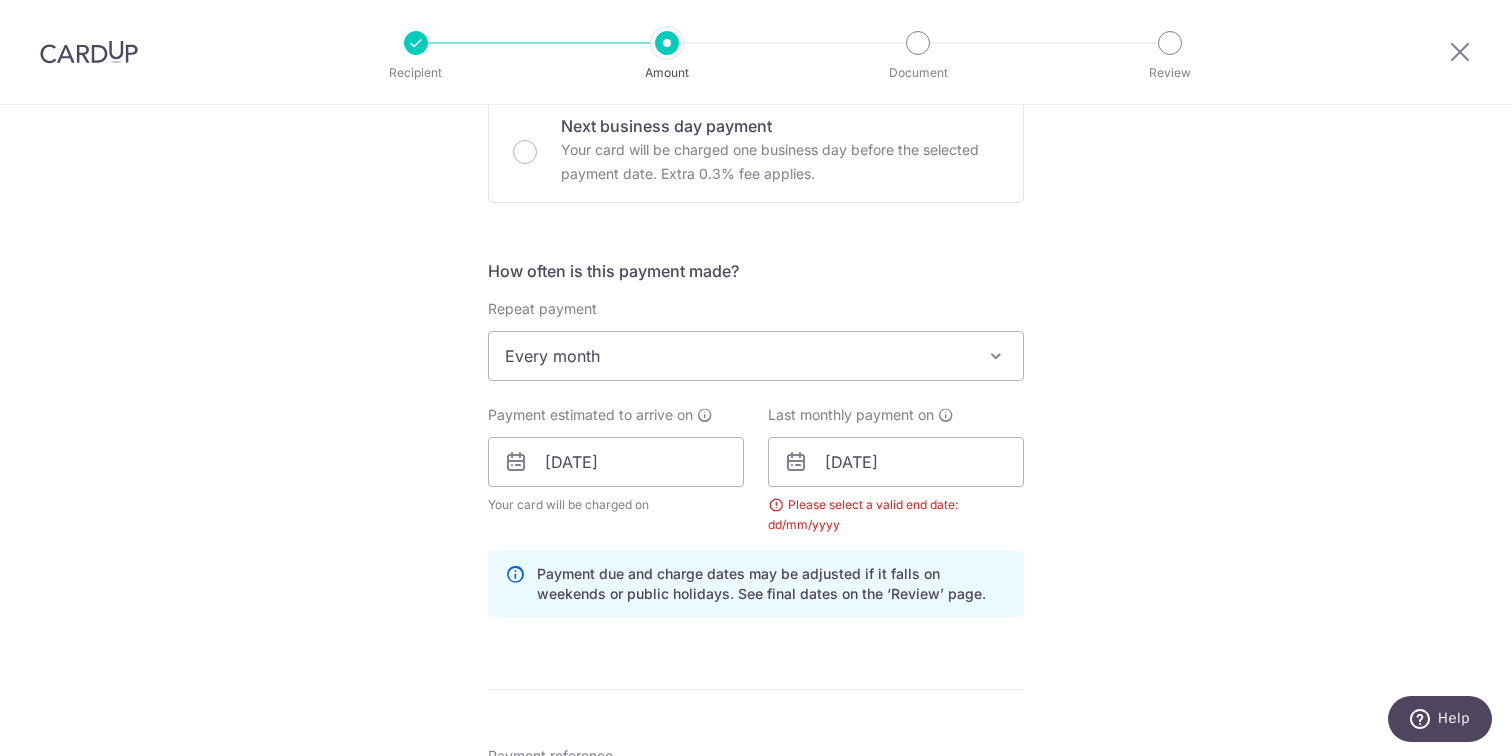 click on "Last monthly payment on
25/03/2026
Prev Next Jan Feb Mar Apr May Jun Jul Aug Sep 2025 2026 Sun Mon Tue Wed Thu Fri Sat 1 2 3 4 5 6 7 8 9 10 11 12 13 14 15 16 17 18 19 20 21 22 23 24 25 26 27 28 29 30 31
Please select a valid end date: dd/mm/yyyy" at bounding box center (896, 470) 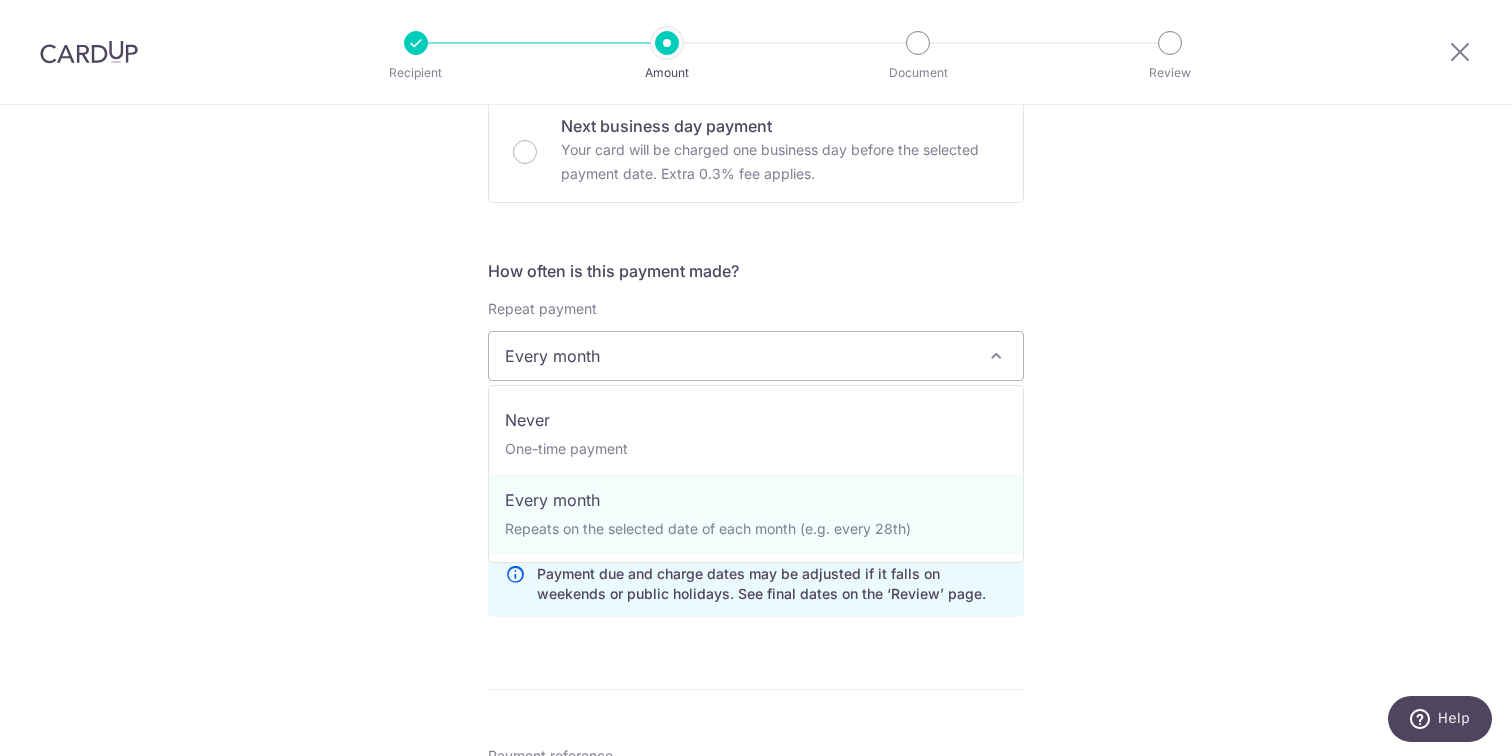 click on "Every month" at bounding box center [756, 356] 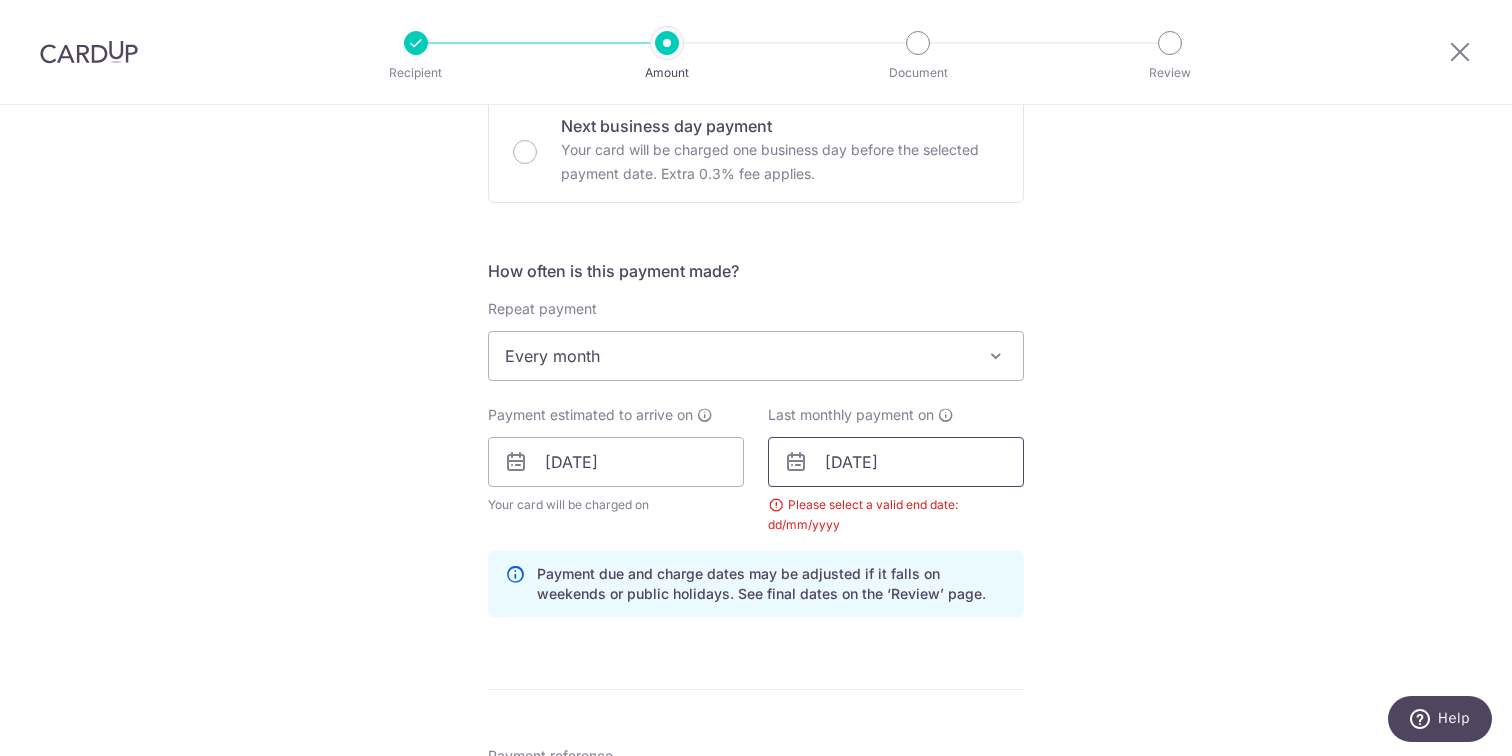 click on "25/03/2026" at bounding box center [896, 462] 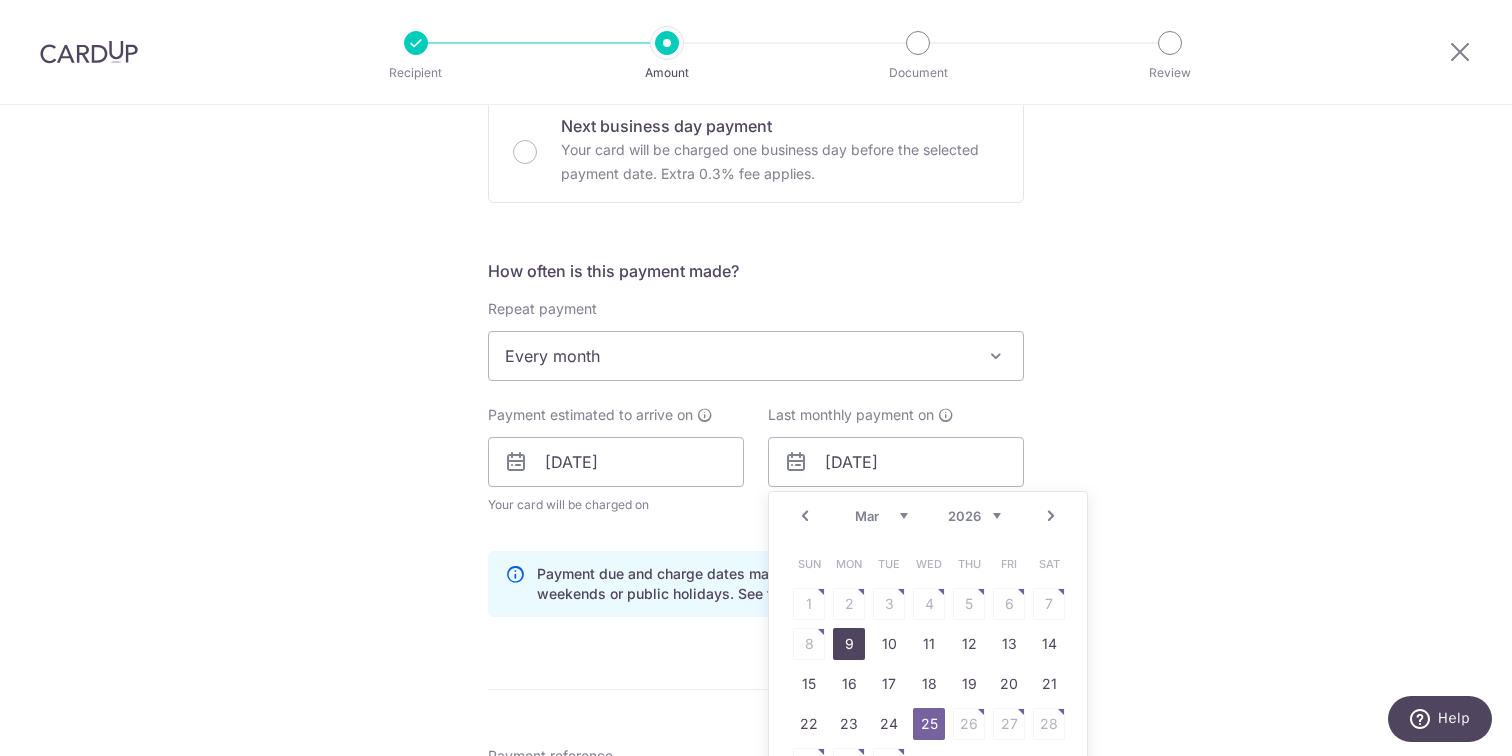 click on "9" at bounding box center (849, 644) 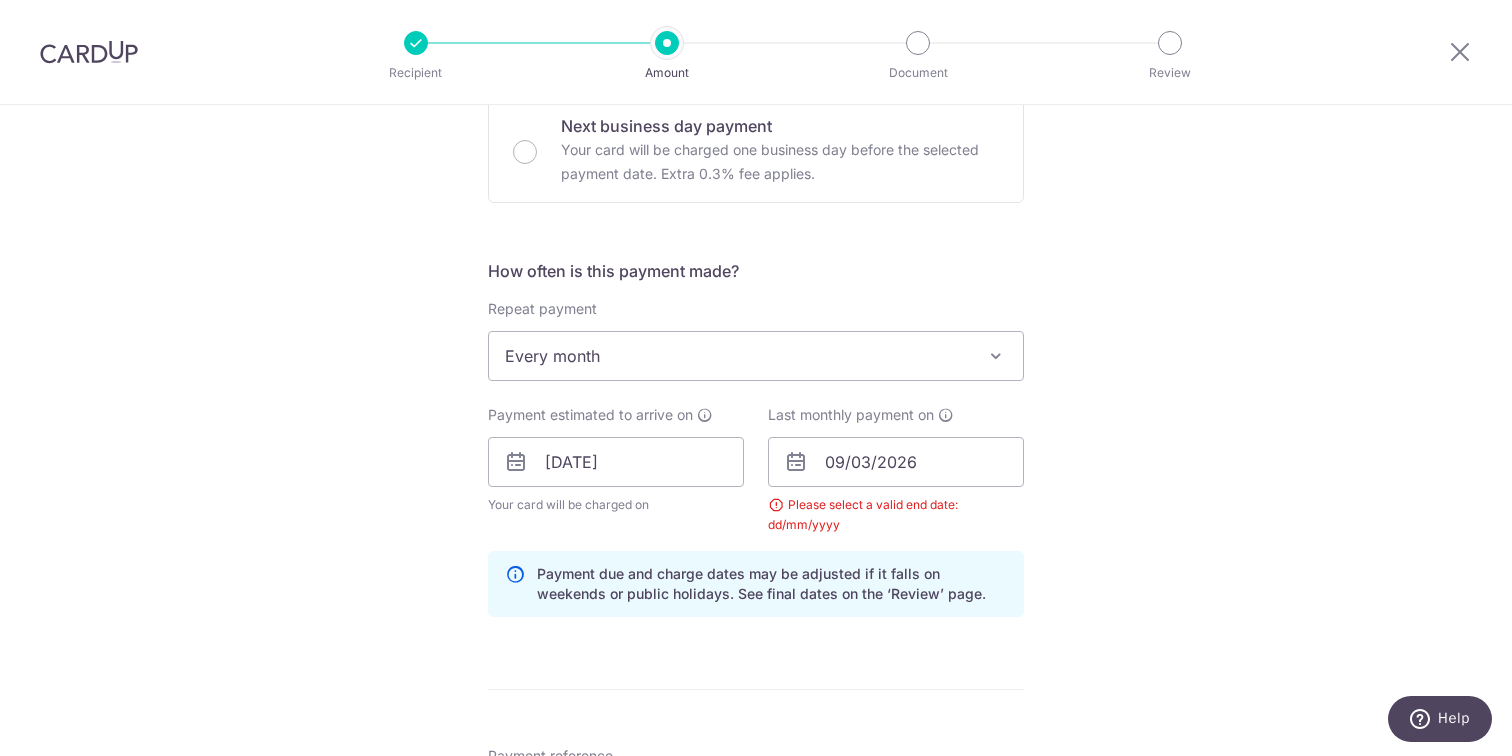 click on "Tell us more about your payment
Enter one-time or monthly payment amount
SGD
3,727.72
3727.72
The  total tax payment amounts scheduled  should not exceed the outstanding balance in your latest Statement of Account.
Select Card
**** 8673
Add credit card
Your Cards
**** 8673
Secure 256-bit SSL
Text
New card details" at bounding box center (756, 416) 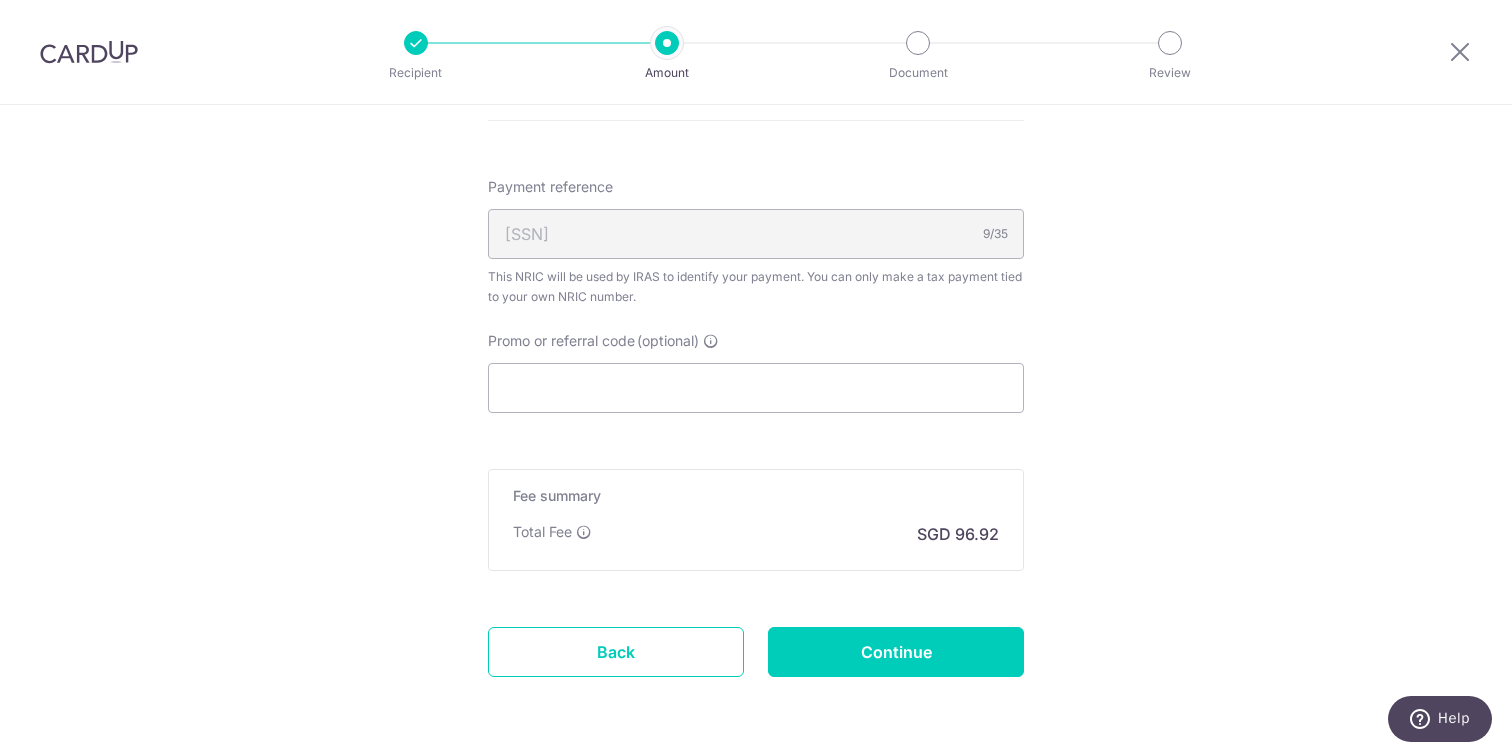 scroll, scrollTop: 1285, scrollLeft: 0, axis: vertical 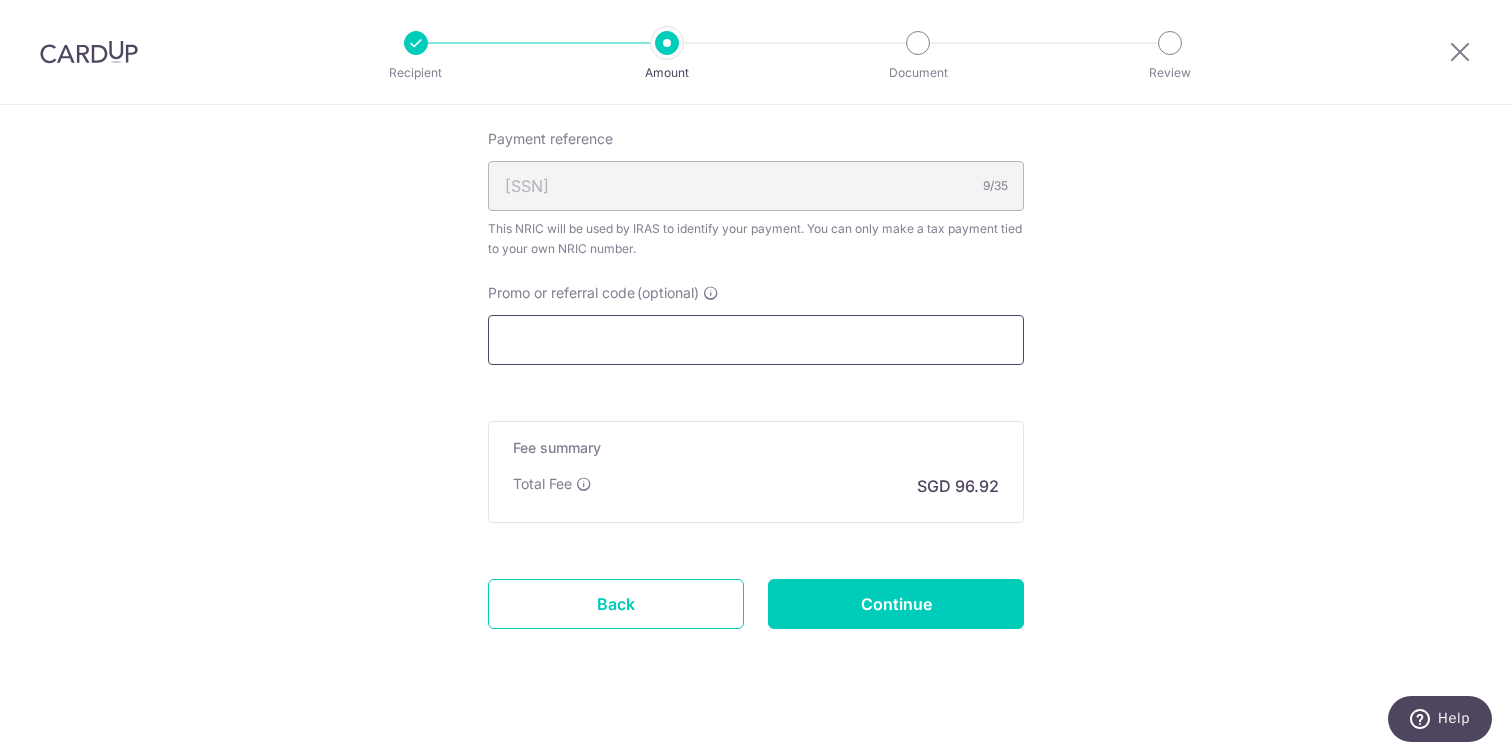 click on "Promo or referral code
(optional)" at bounding box center (756, 340) 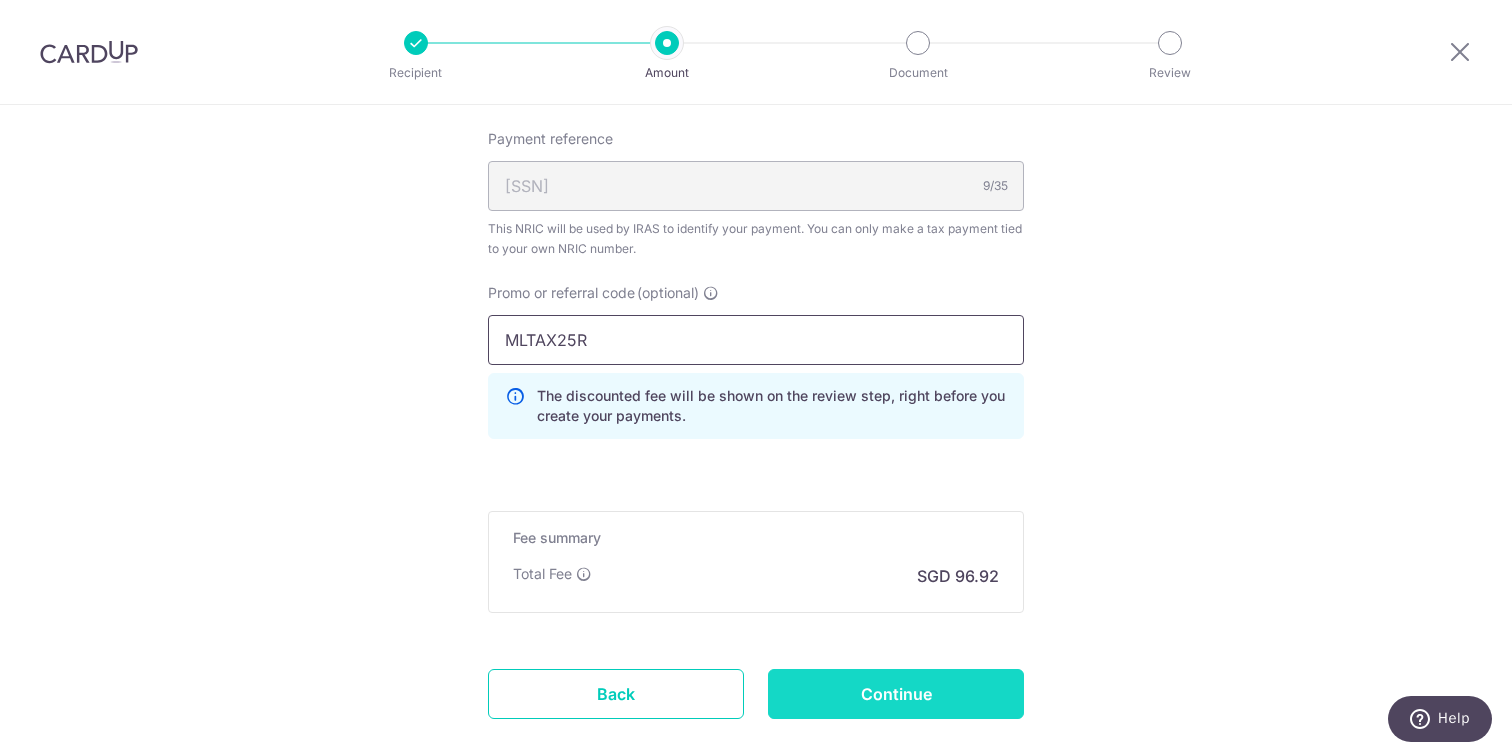 type on "MLTAX25R" 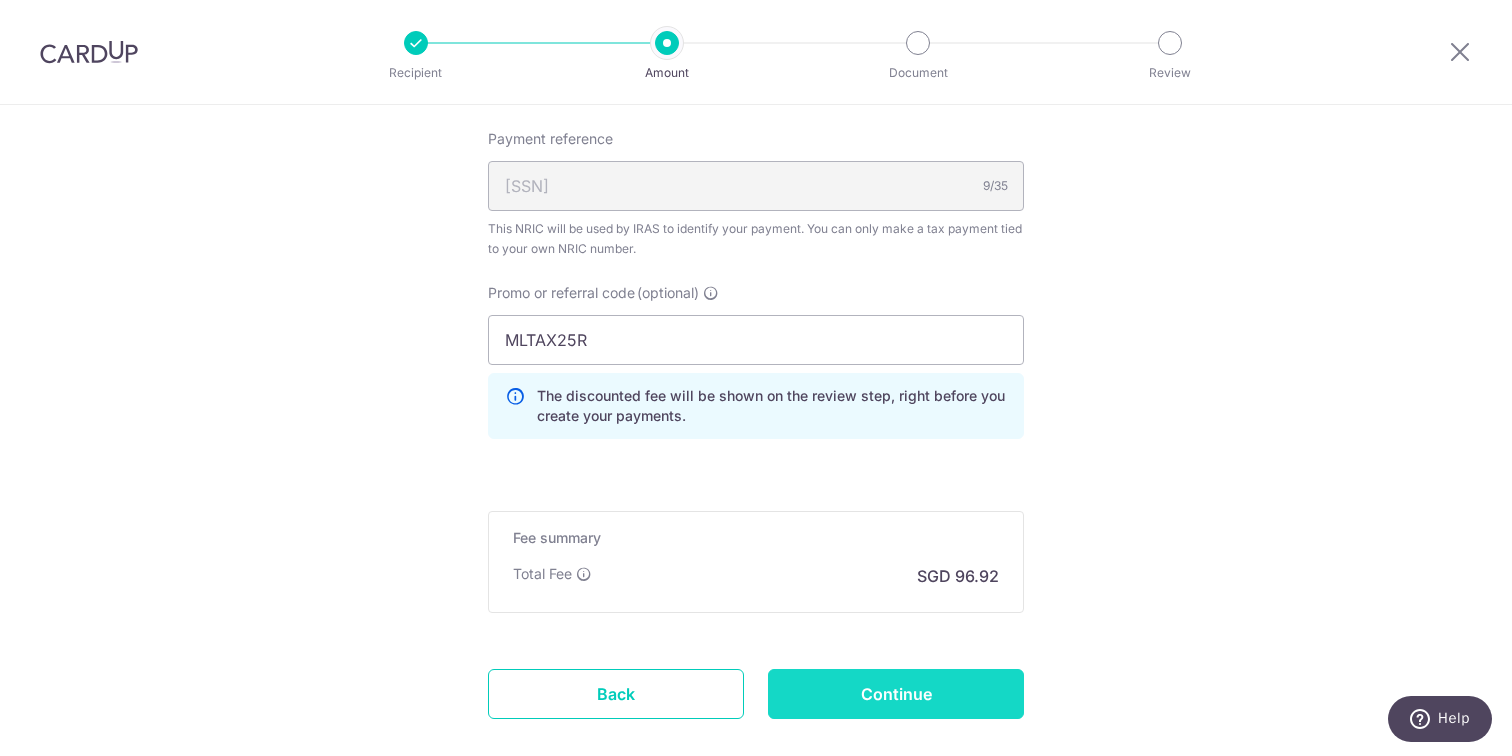click on "Continue" at bounding box center [896, 694] 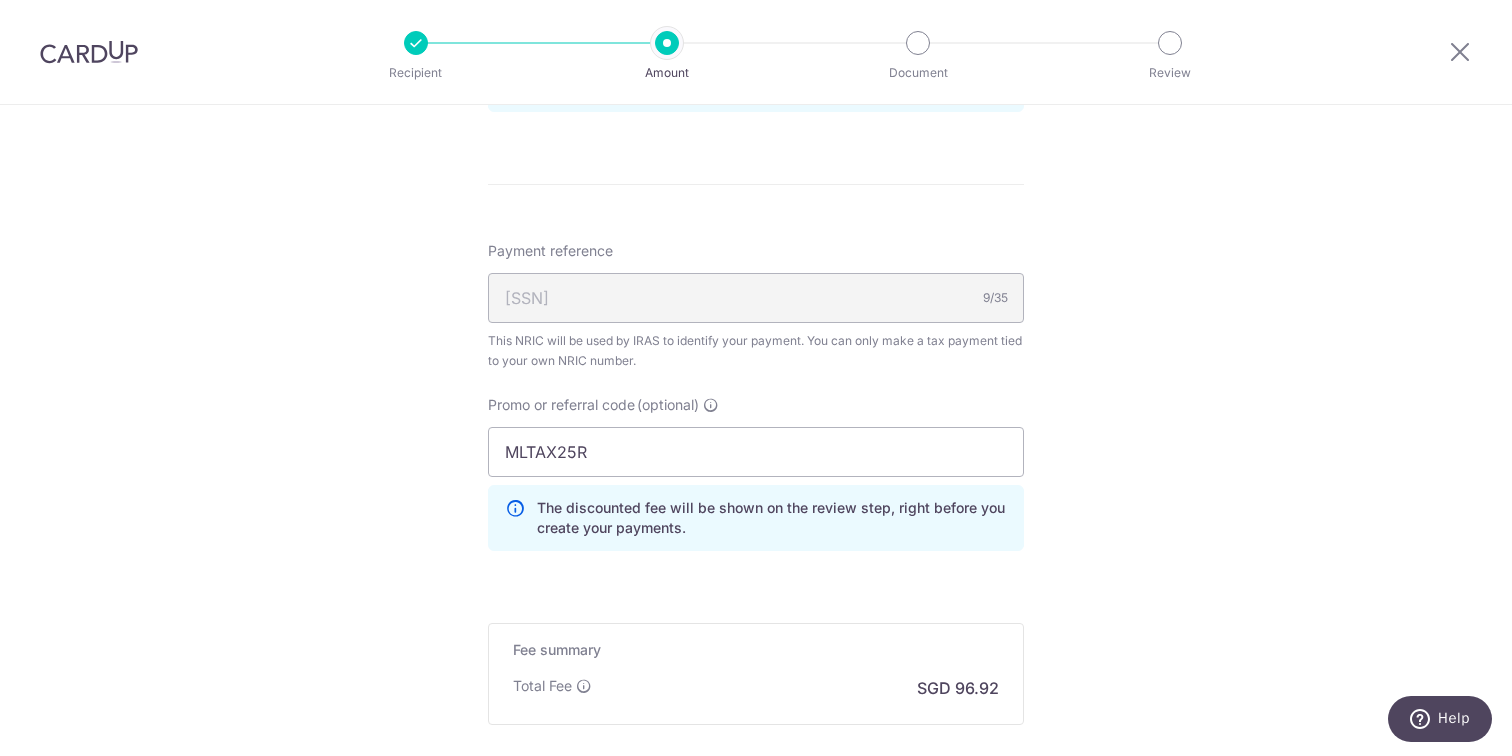 scroll, scrollTop: 1168, scrollLeft: 0, axis: vertical 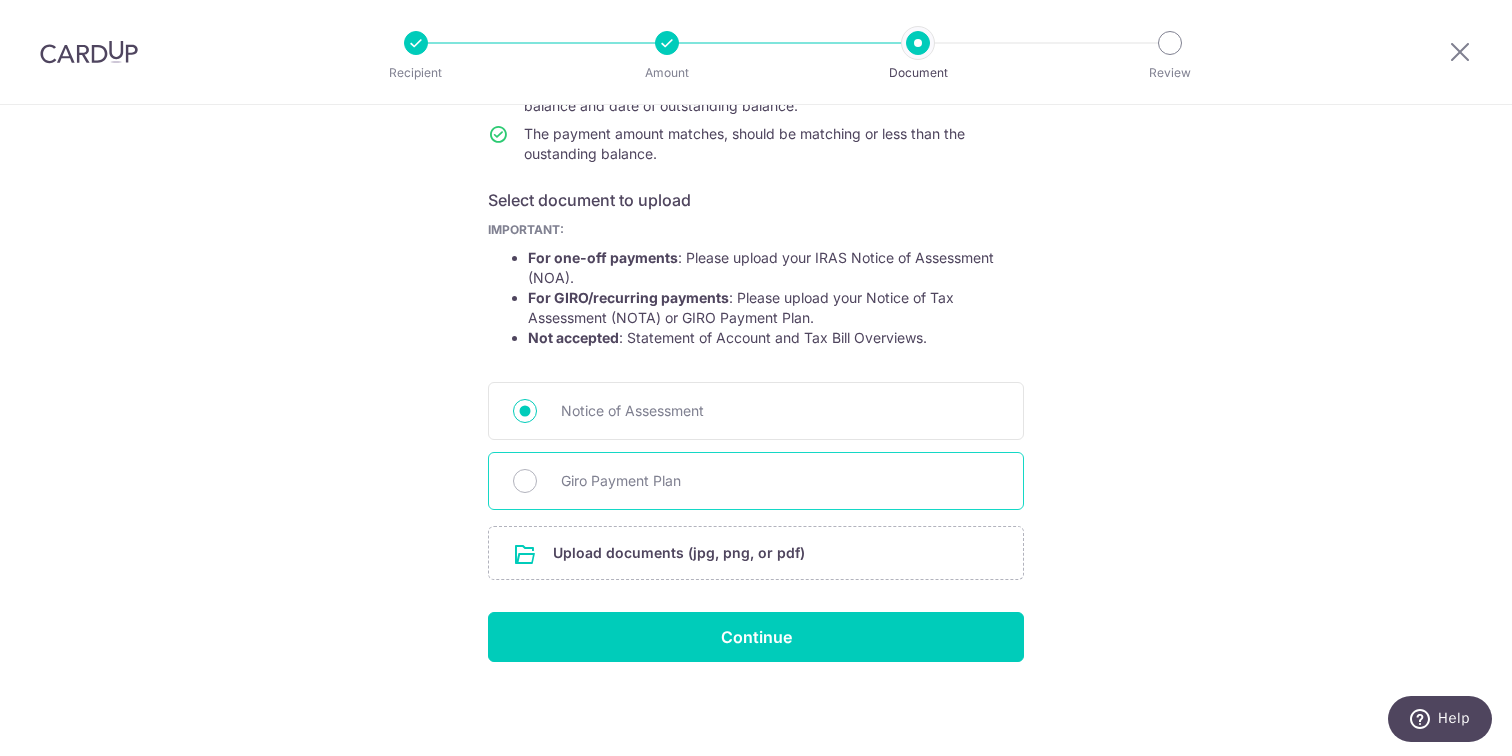 click on "Giro Payment Plan" at bounding box center [756, 481] 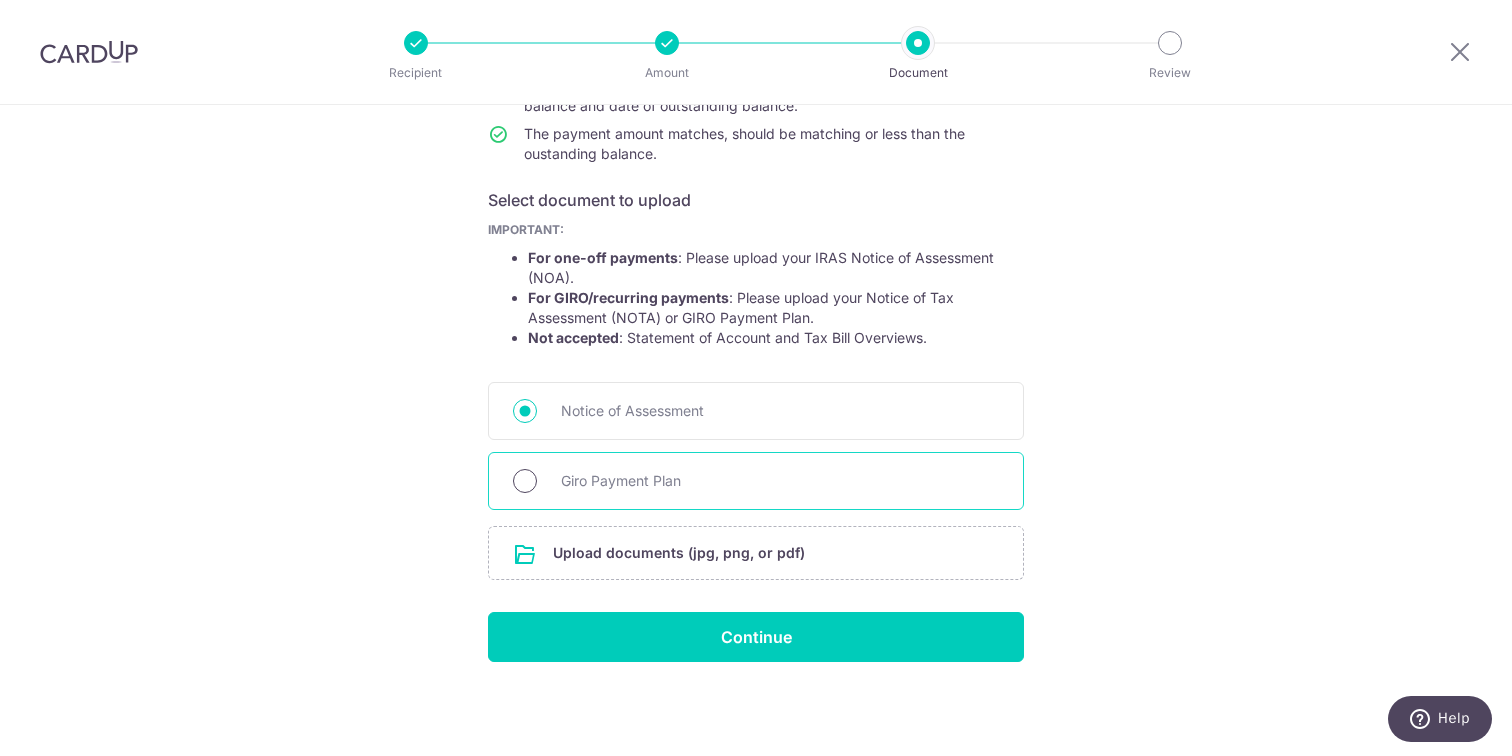 click on "Giro Payment Plan" at bounding box center [525, 481] 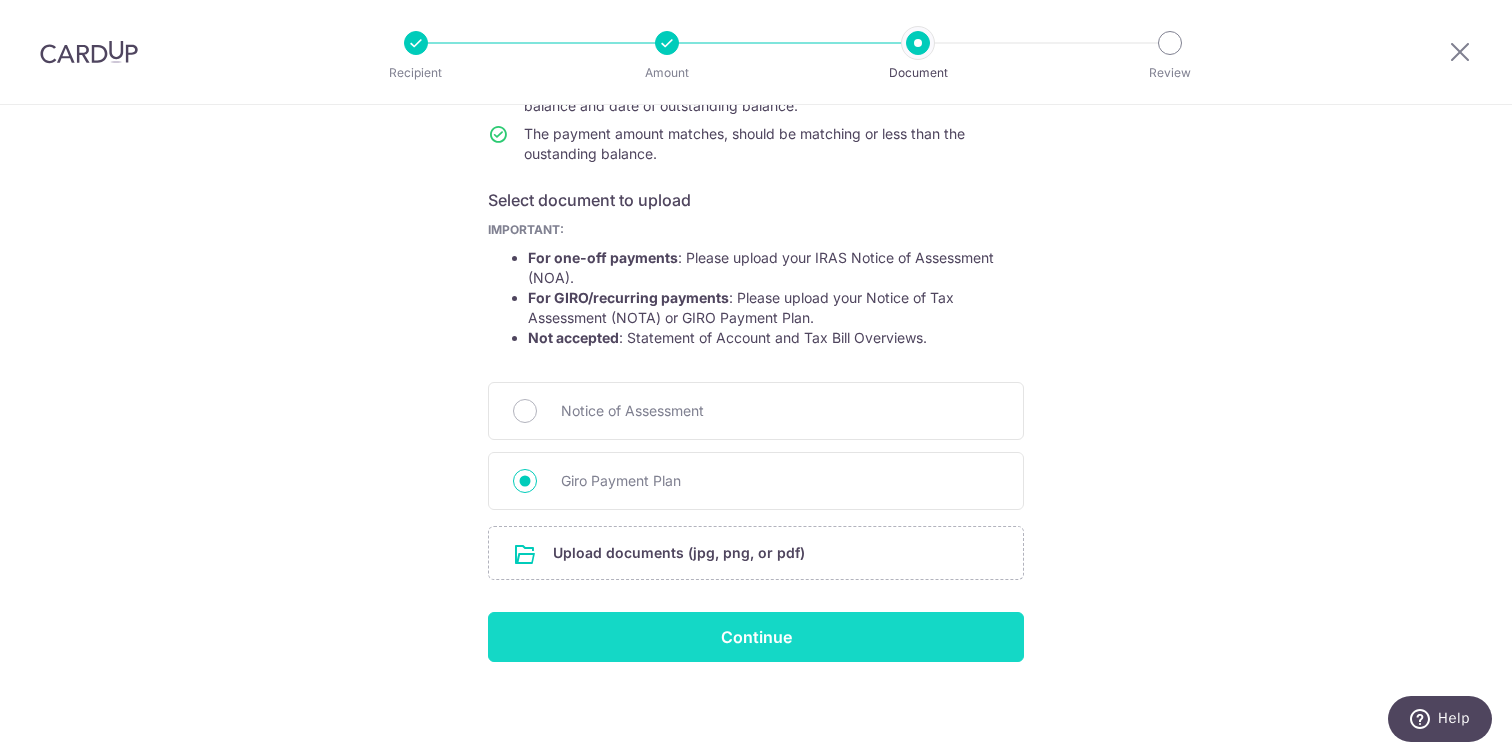 click on "Continue" at bounding box center [756, 637] 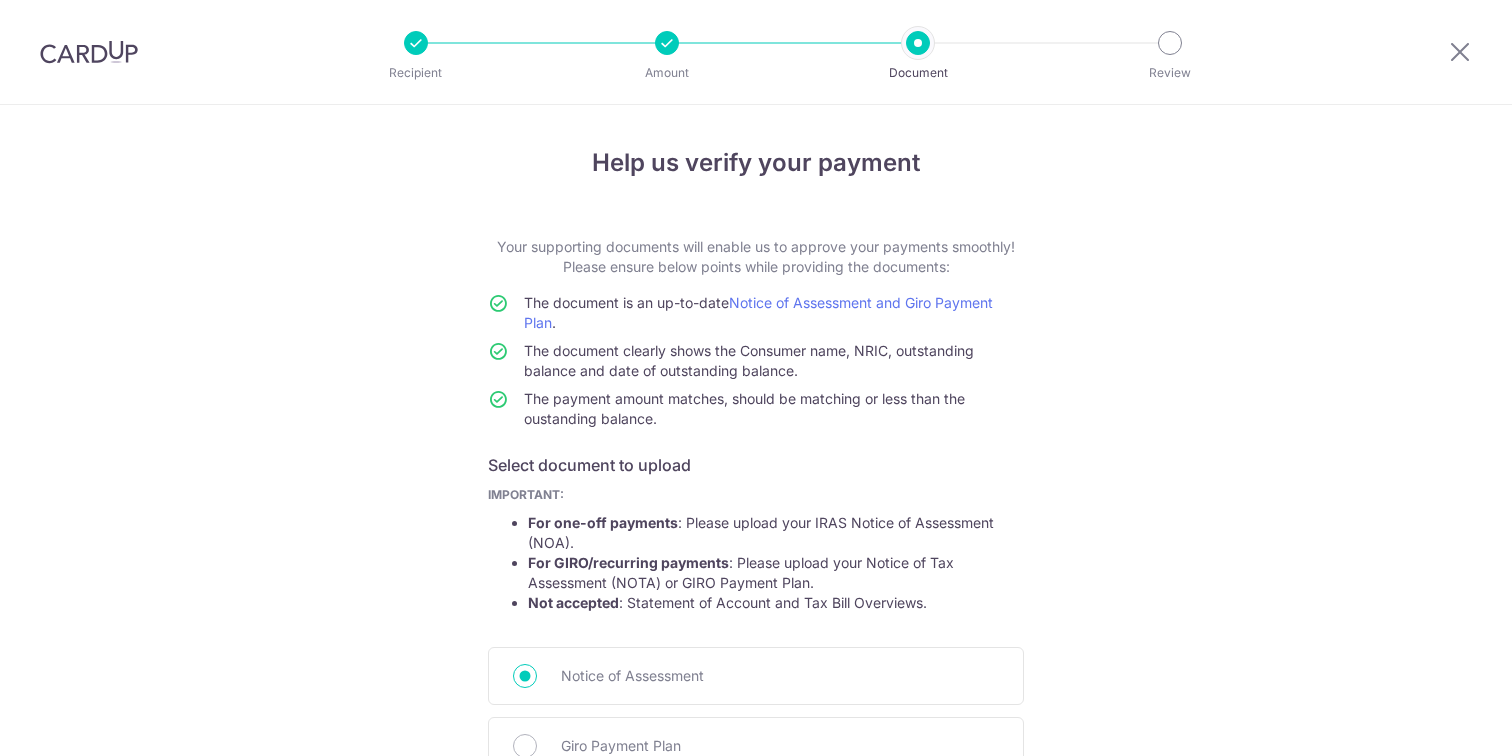 scroll, scrollTop: 0, scrollLeft: 0, axis: both 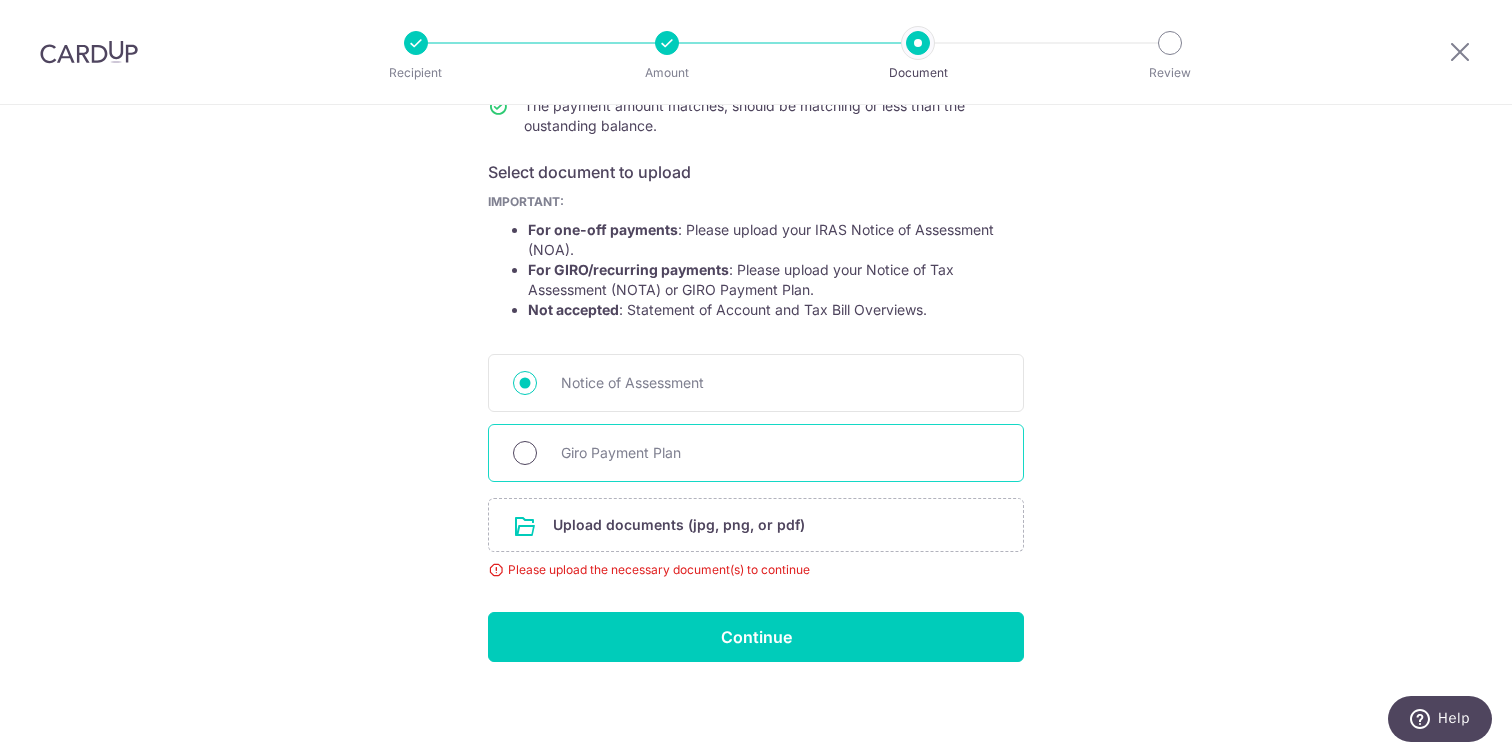 click on "Giro Payment Plan" at bounding box center (525, 453) 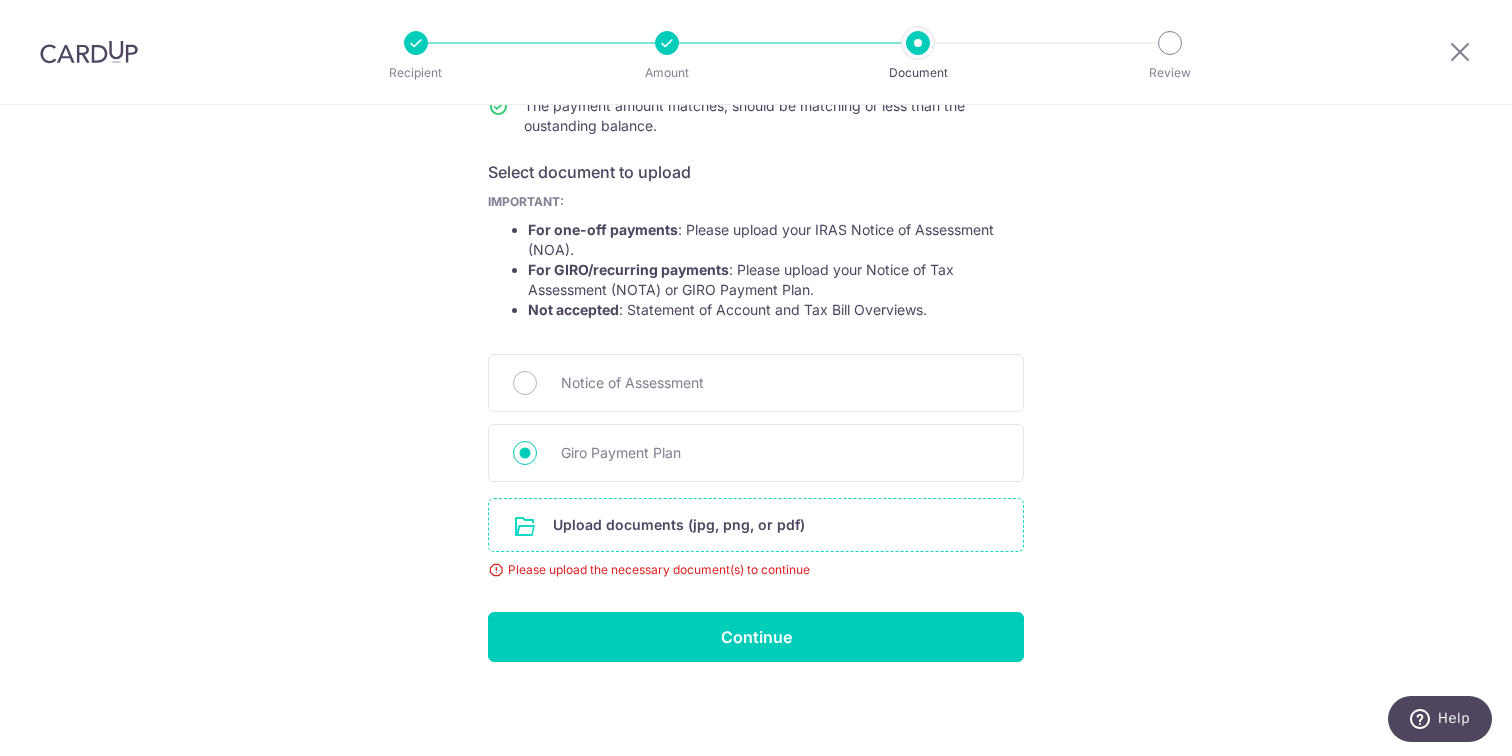 click at bounding box center [756, 525] 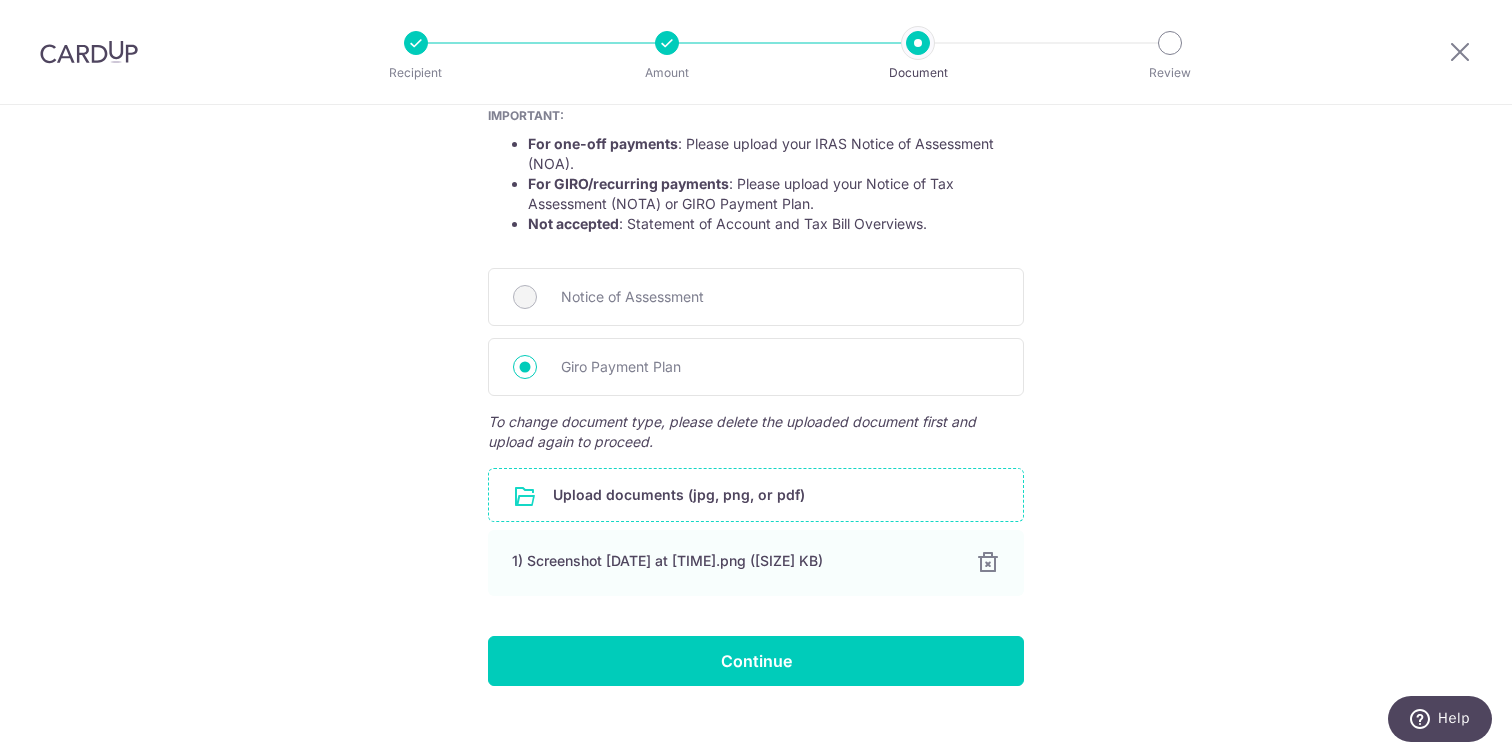 scroll, scrollTop: 403, scrollLeft: 0, axis: vertical 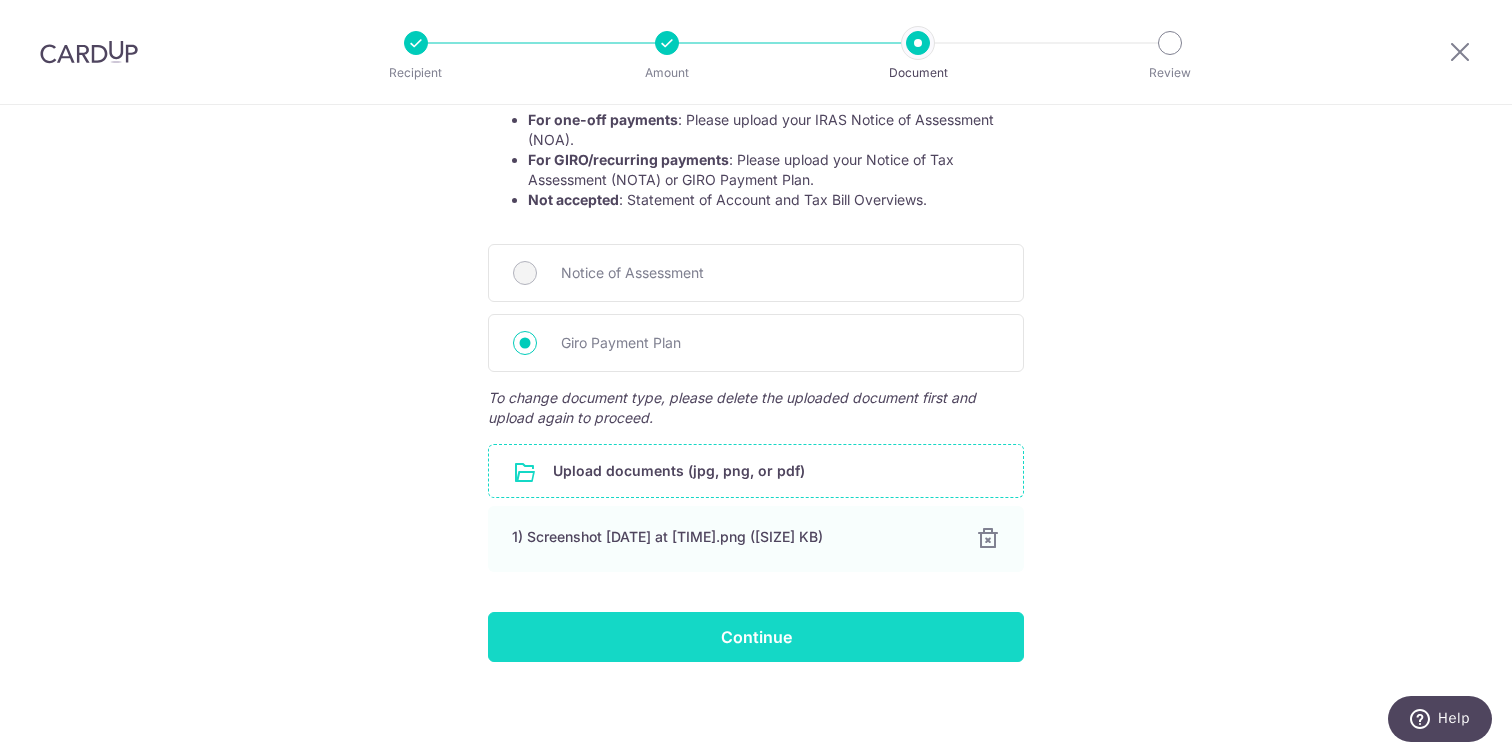 click on "Continue" at bounding box center [756, 637] 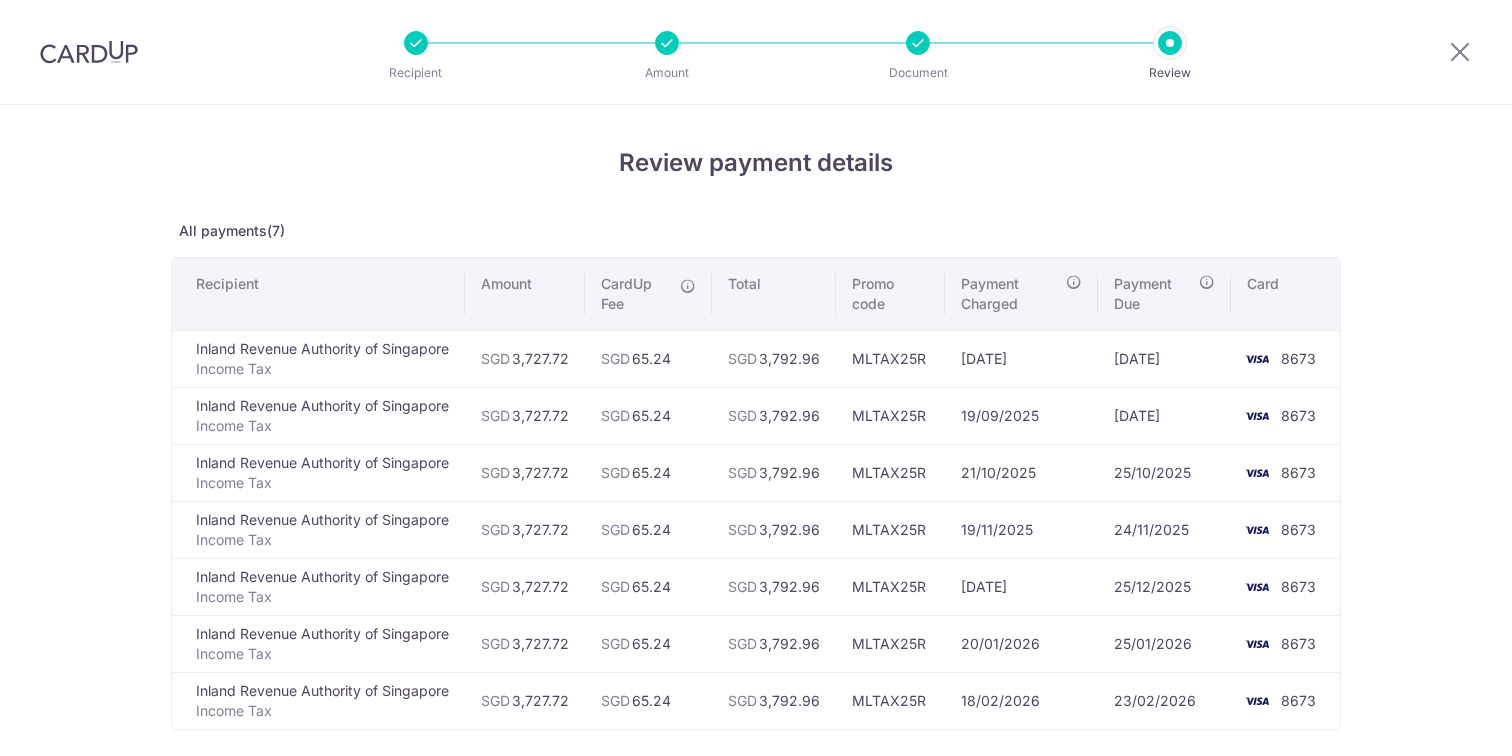 scroll, scrollTop: 0, scrollLeft: 0, axis: both 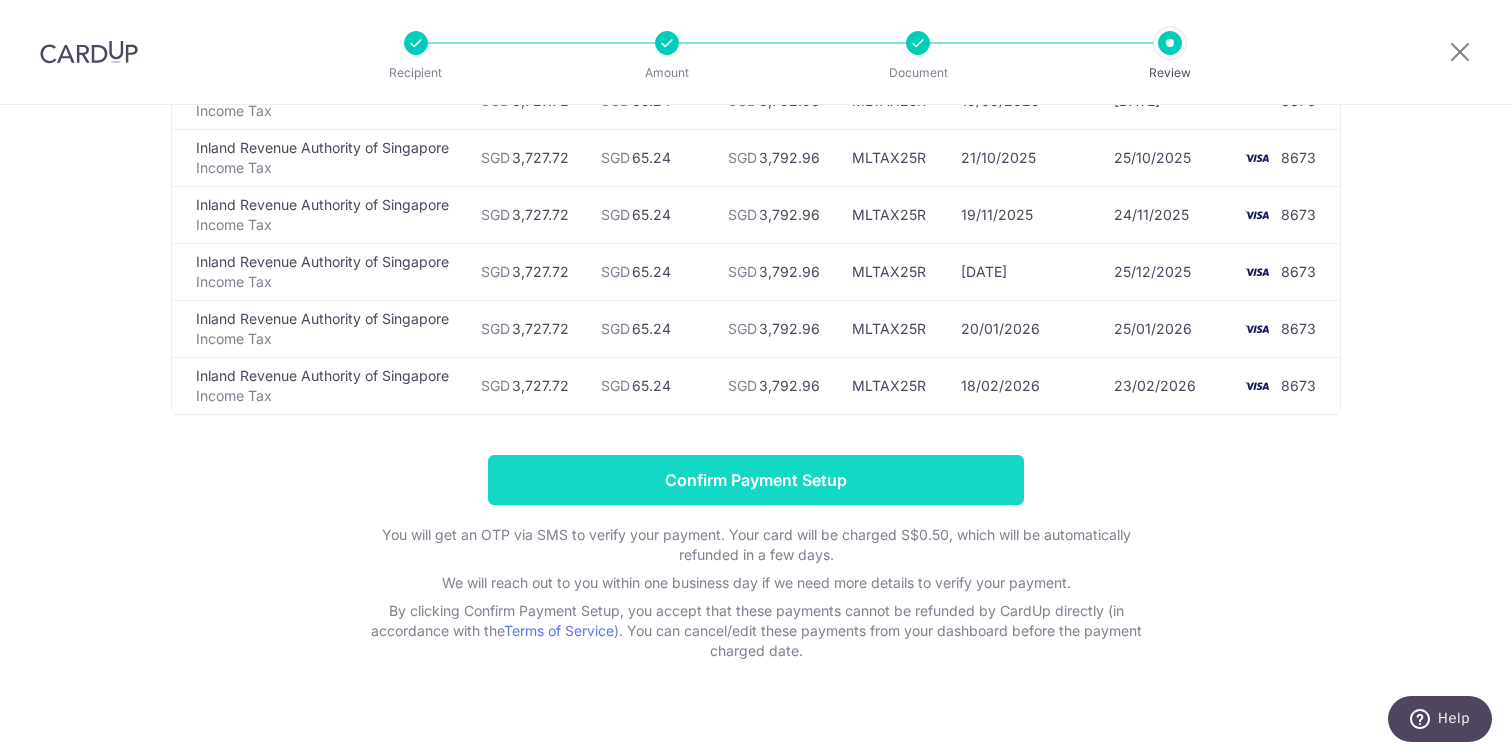 click on "Confirm Payment Setup" at bounding box center [756, 480] 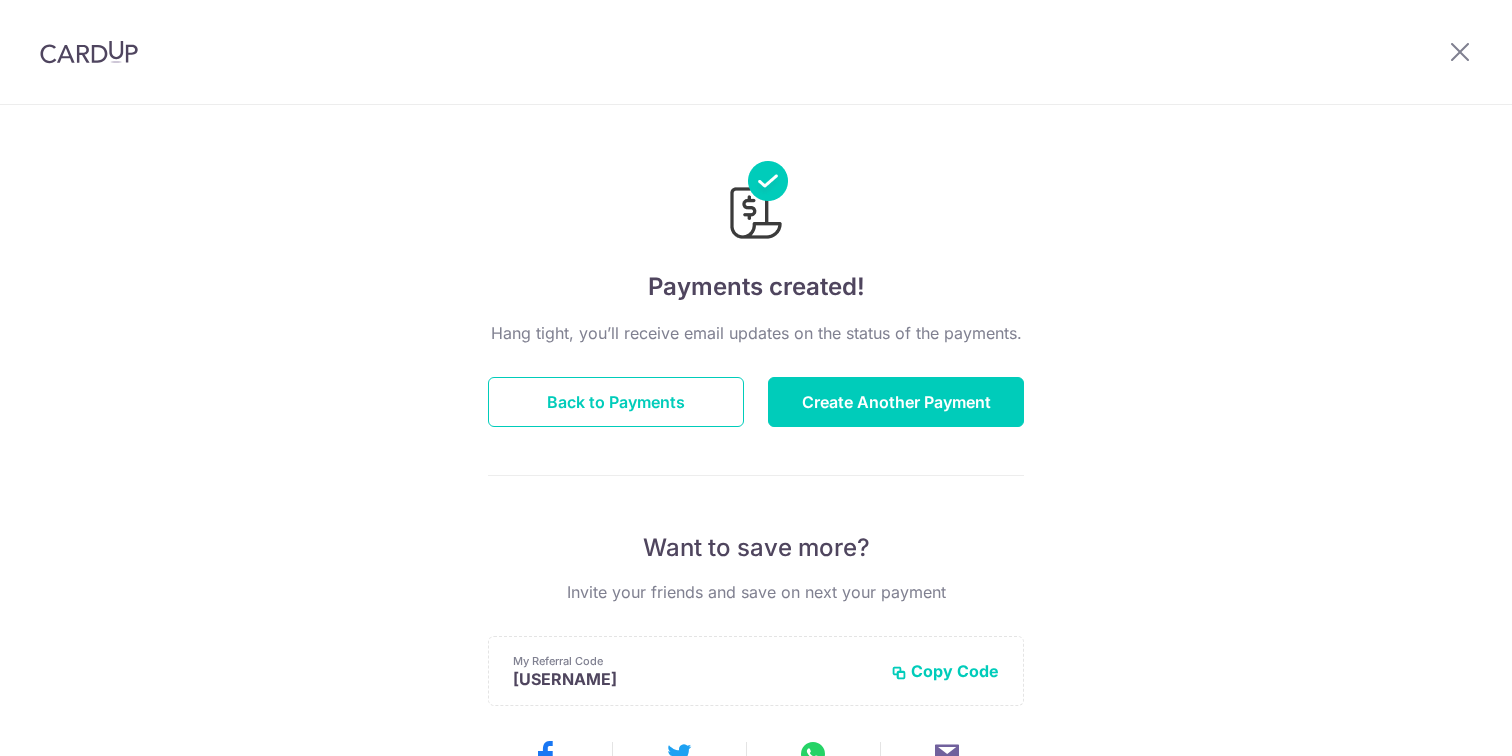 scroll, scrollTop: 0, scrollLeft: 0, axis: both 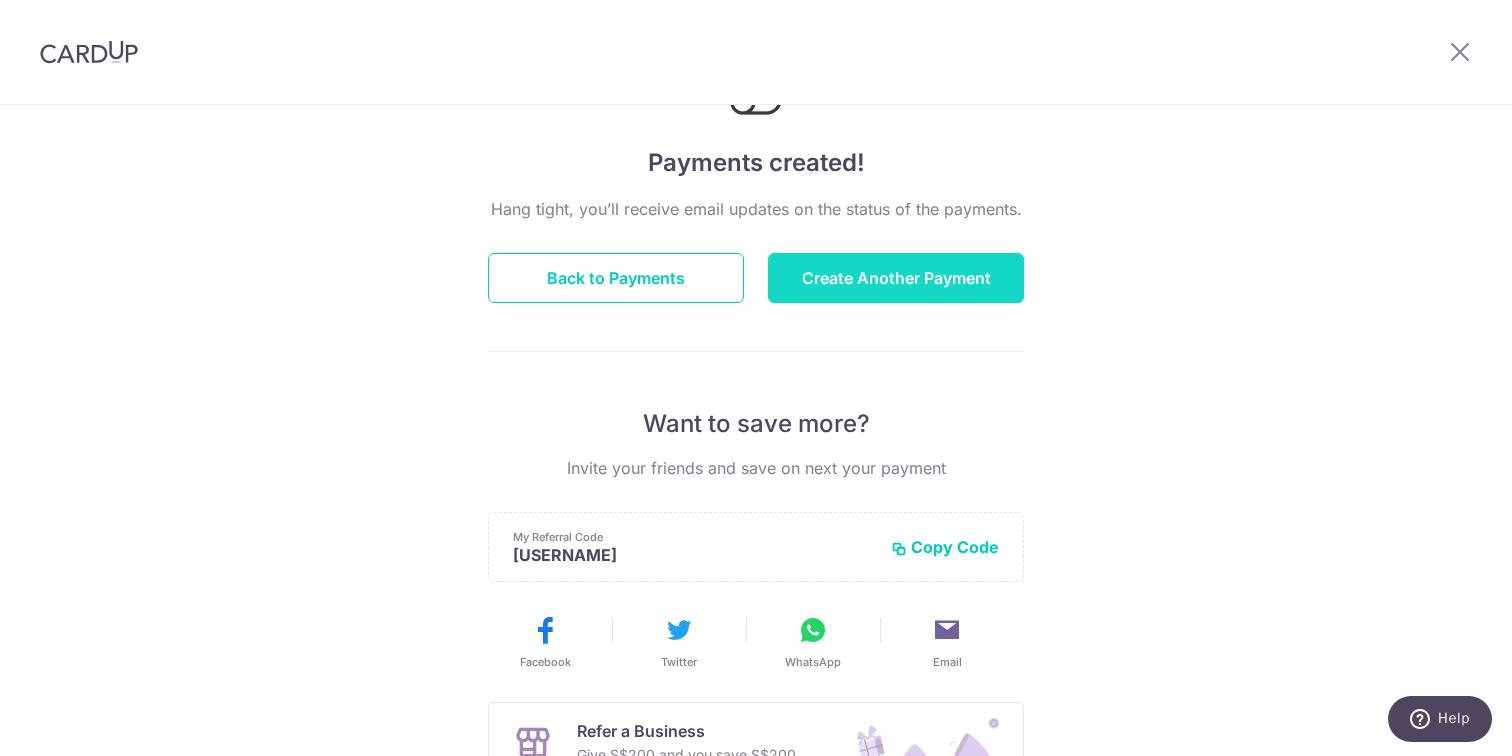 click on "Create Another Payment" at bounding box center [896, 278] 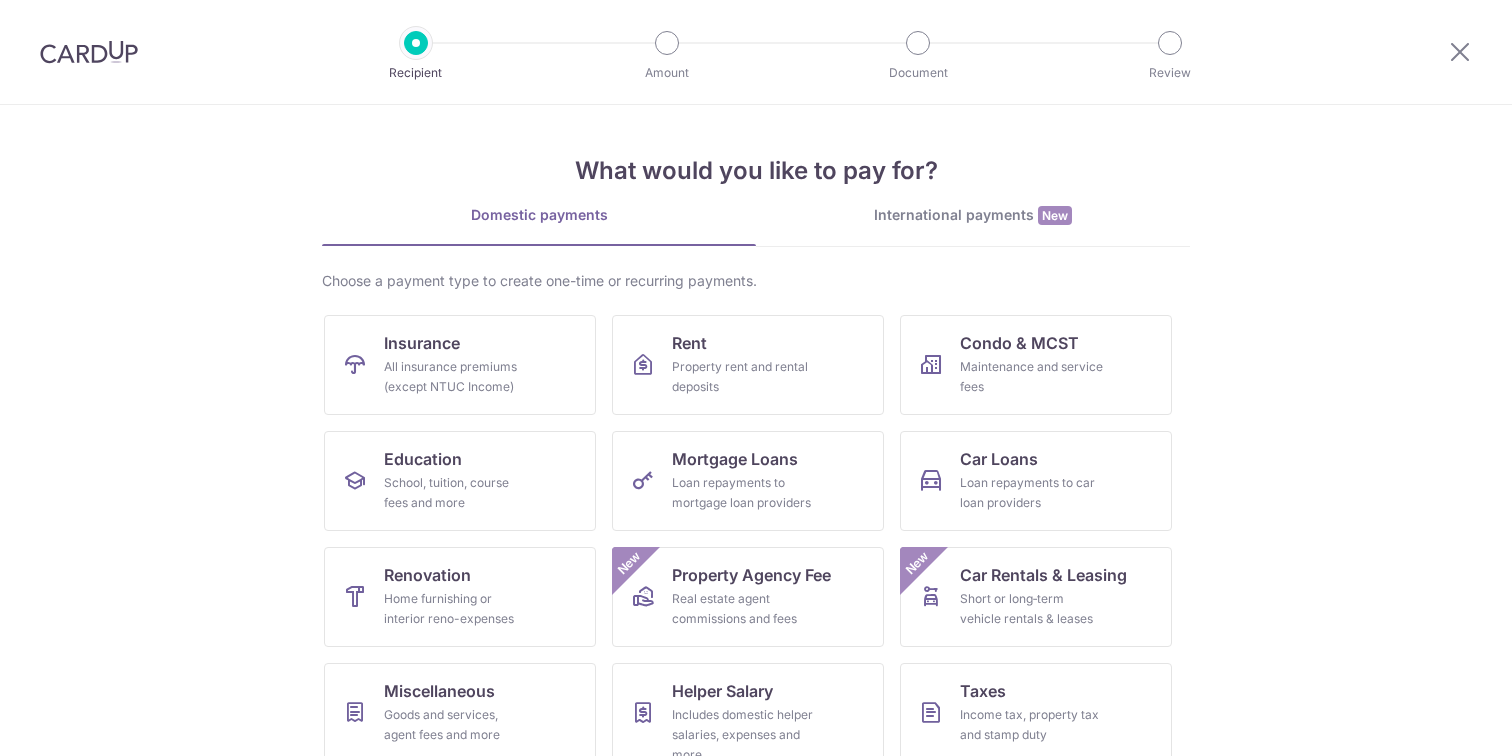 scroll, scrollTop: 0, scrollLeft: 0, axis: both 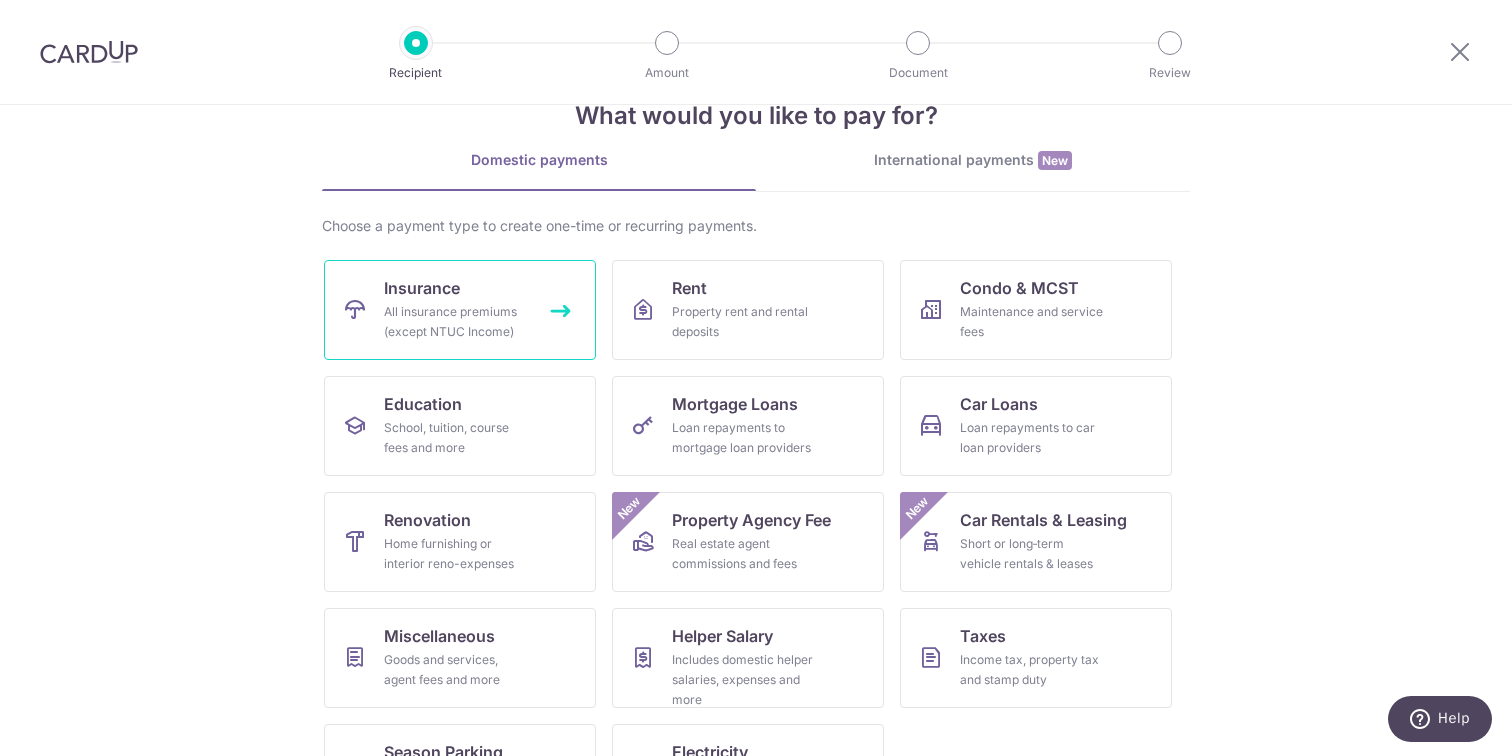 click on "All insurance premiums (except NTUC Income)" at bounding box center [456, 322] 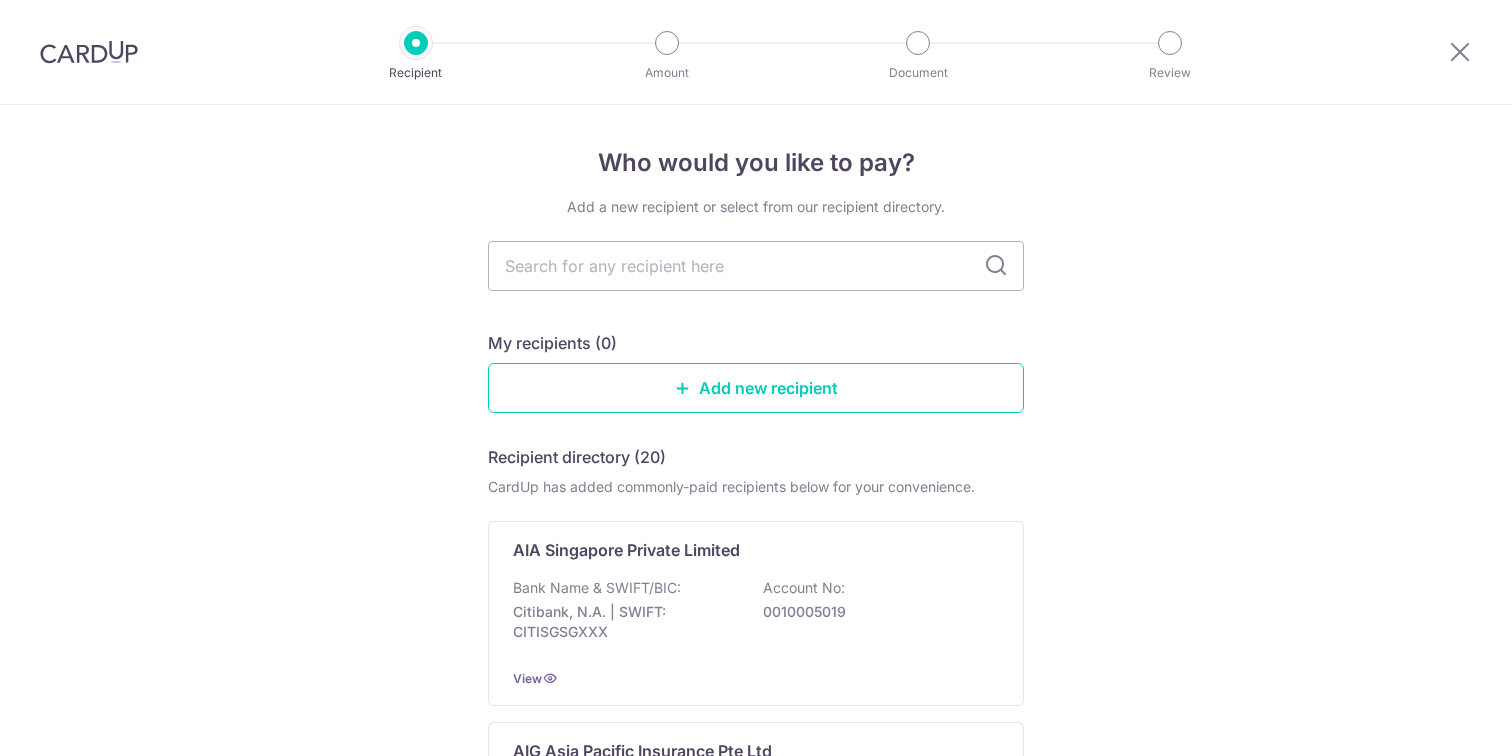 scroll, scrollTop: 0, scrollLeft: 0, axis: both 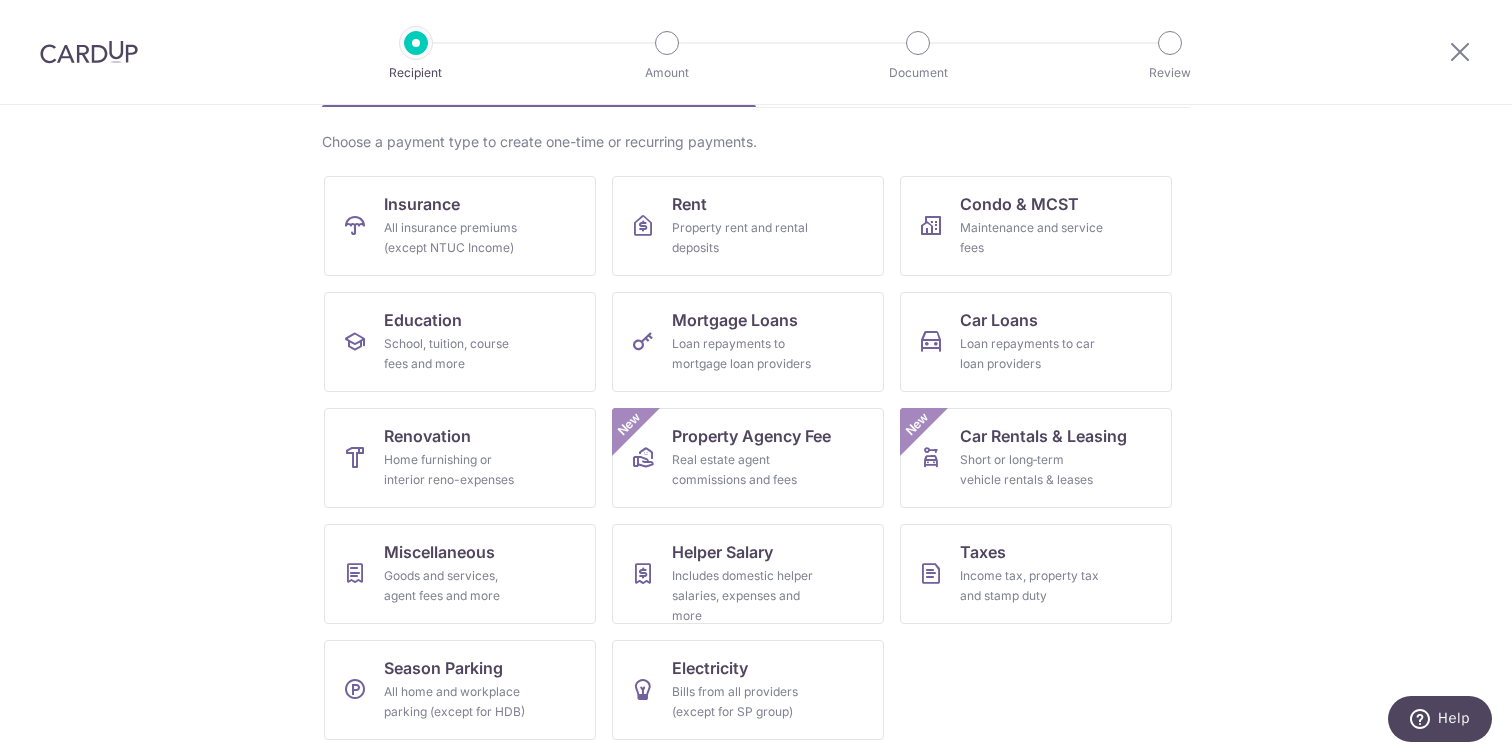 click at bounding box center (89, 52) 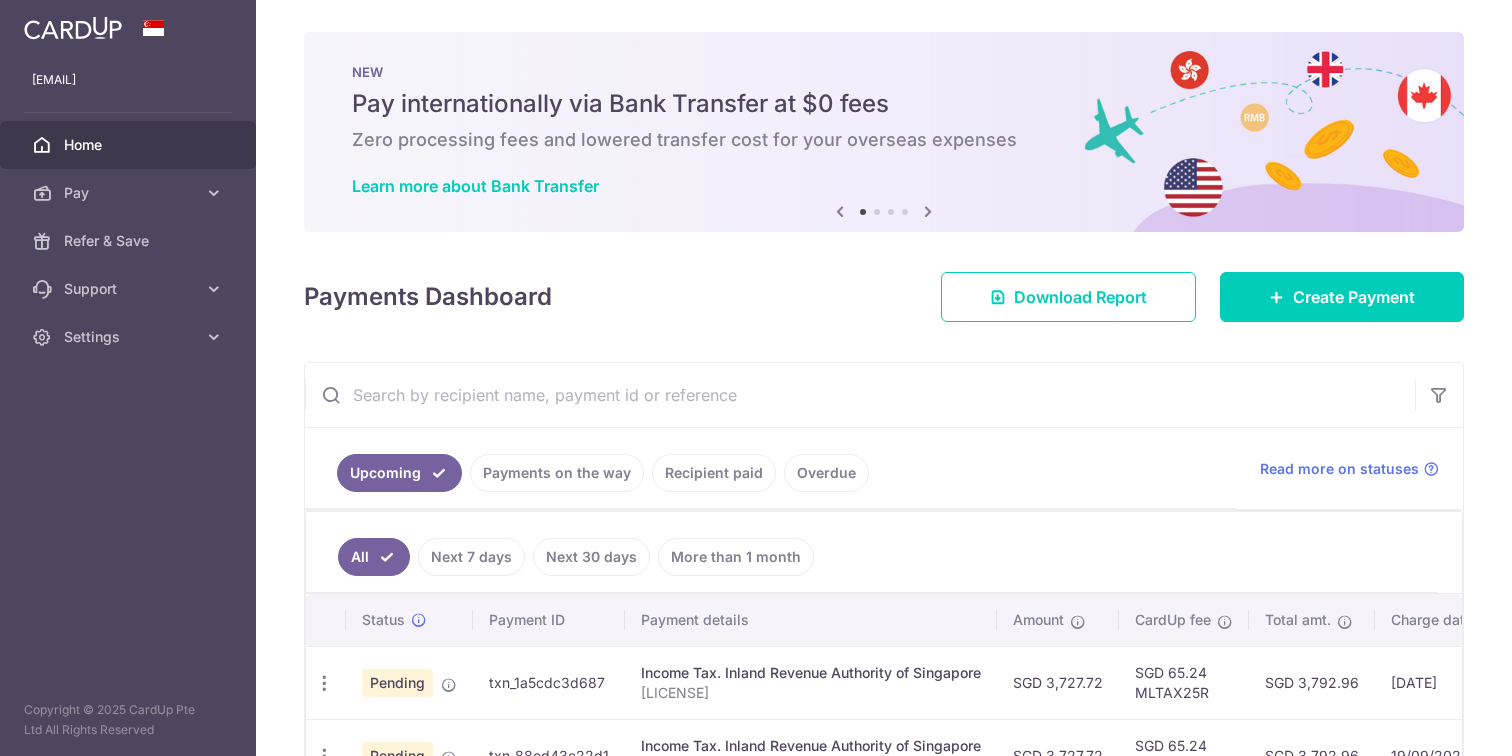 scroll, scrollTop: 0, scrollLeft: 0, axis: both 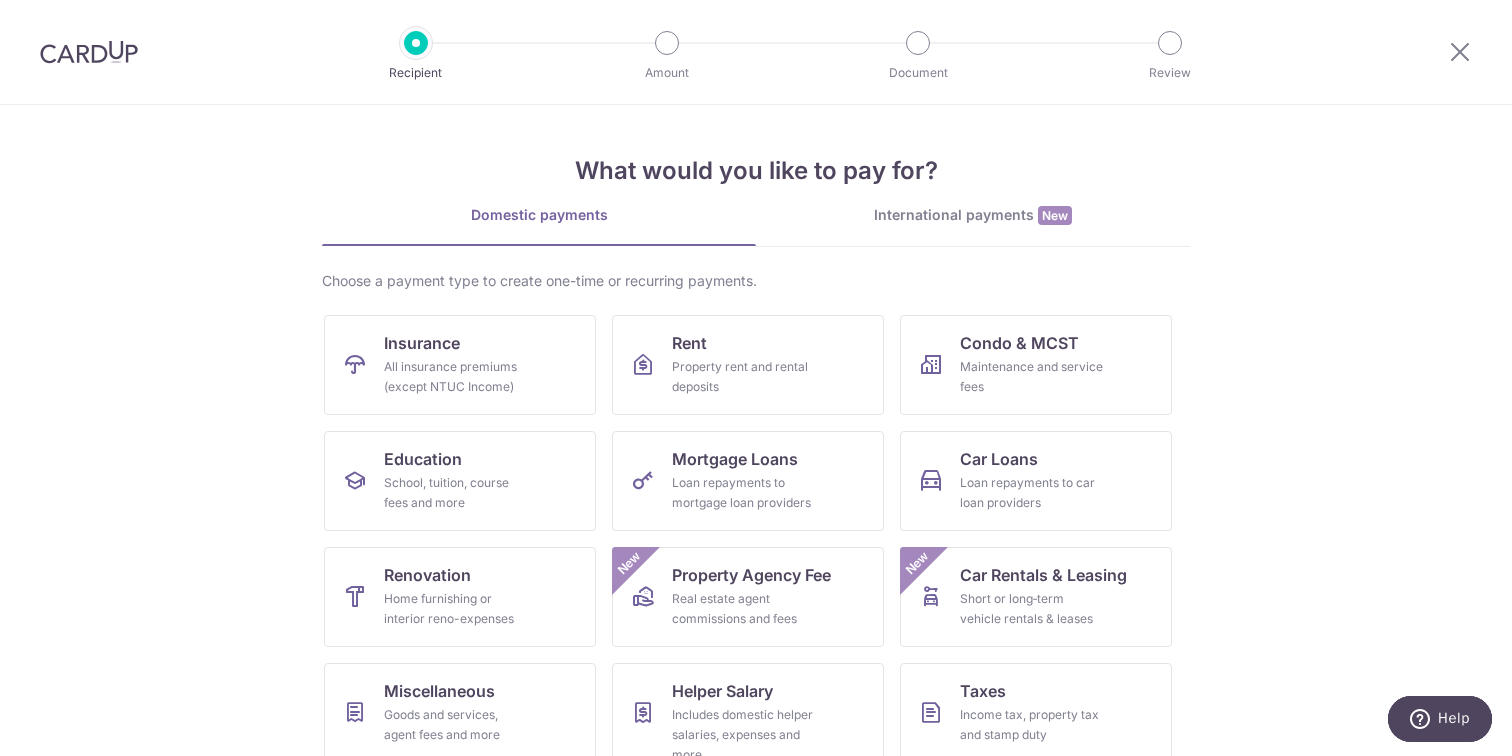 click at bounding box center (89, 52) 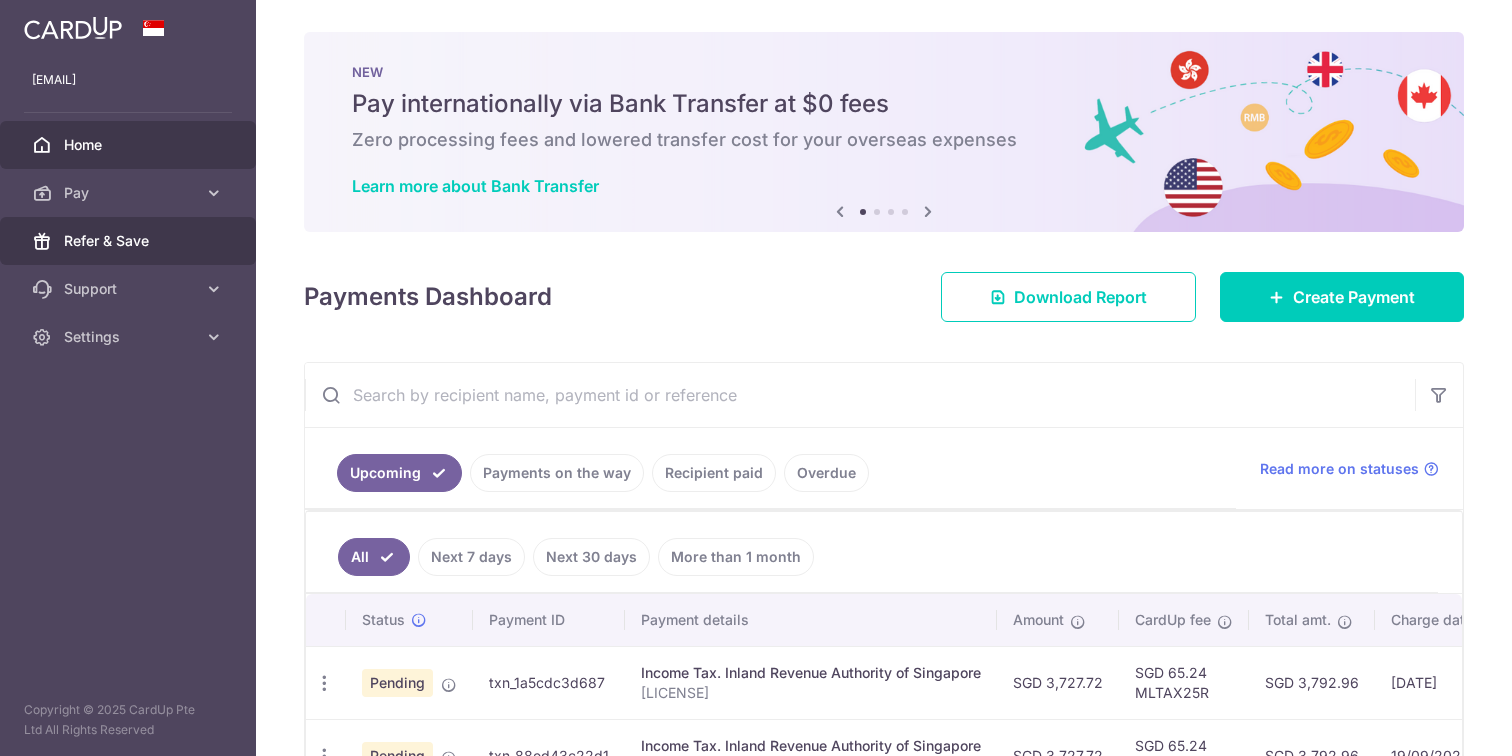 scroll, scrollTop: 0, scrollLeft: 0, axis: both 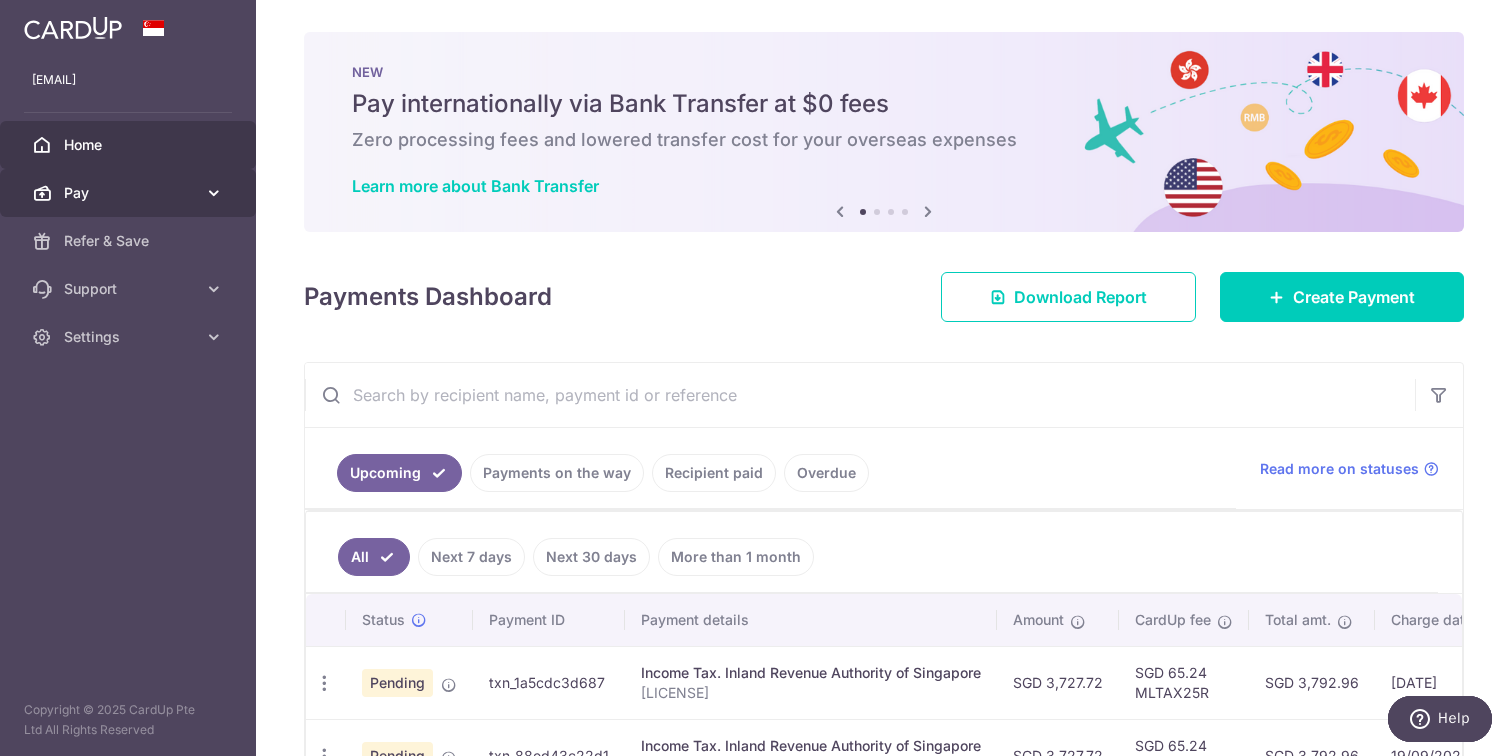 click on "Pay" at bounding box center (128, 193) 